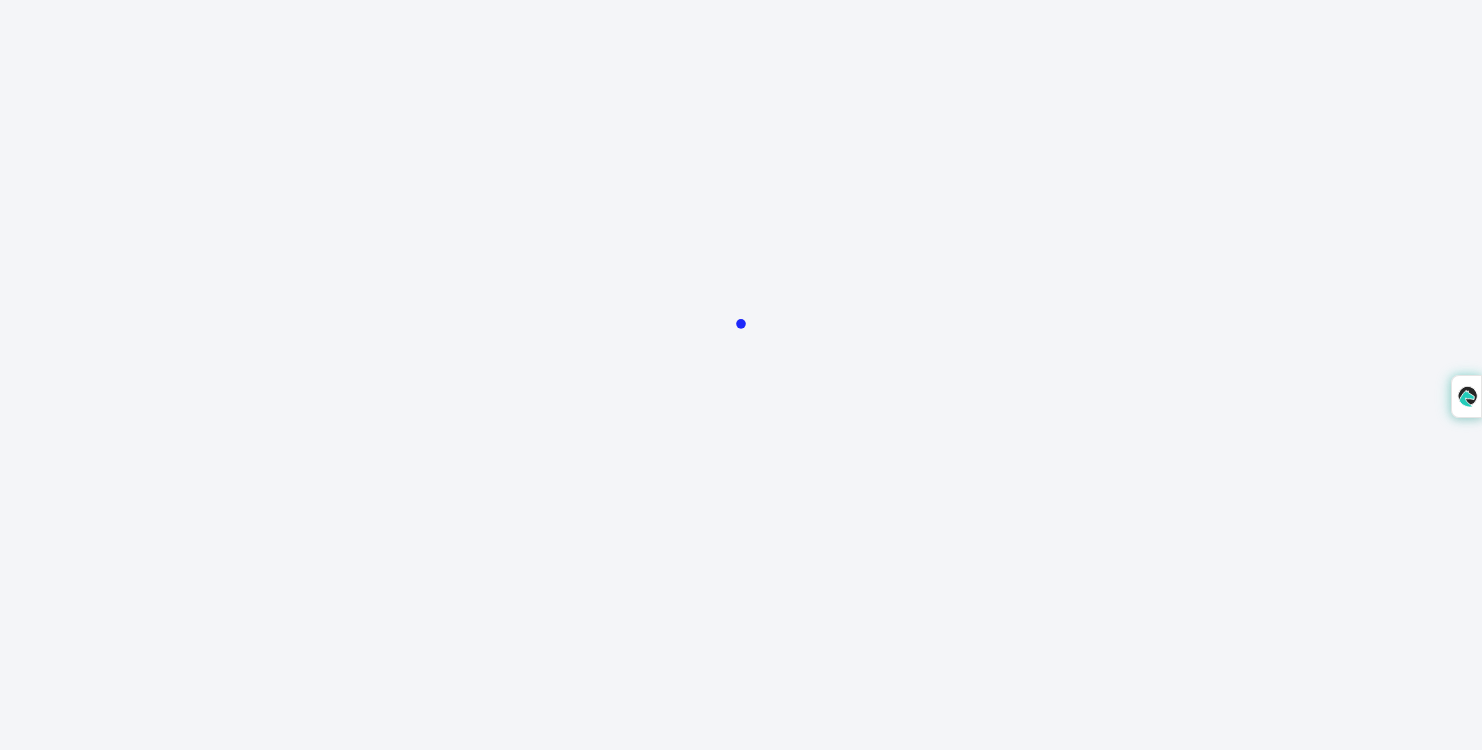 scroll, scrollTop: 0, scrollLeft: 0, axis: both 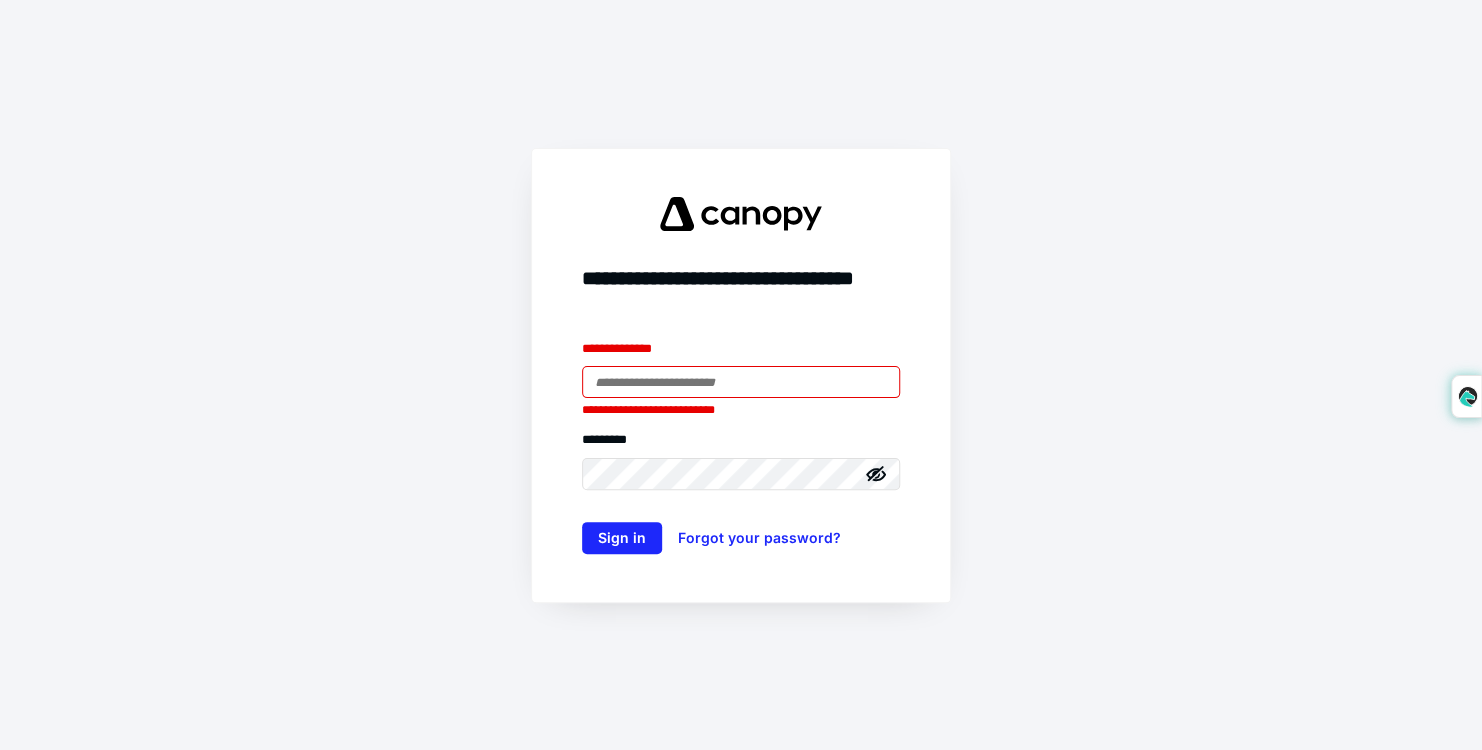 click on "**********" at bounding box center [741, 301] 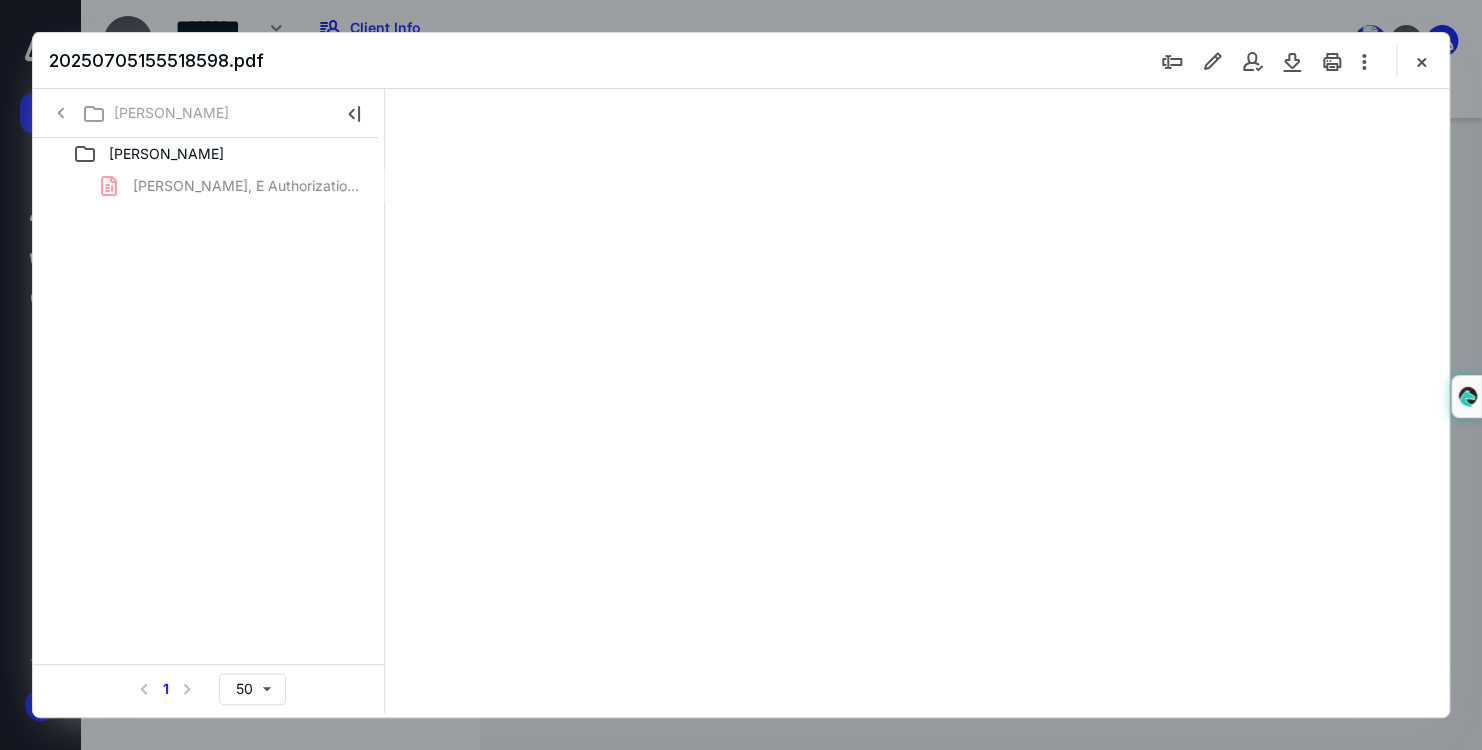 scroll, scrollTop: 0, scrollLeft: 0, axis: both 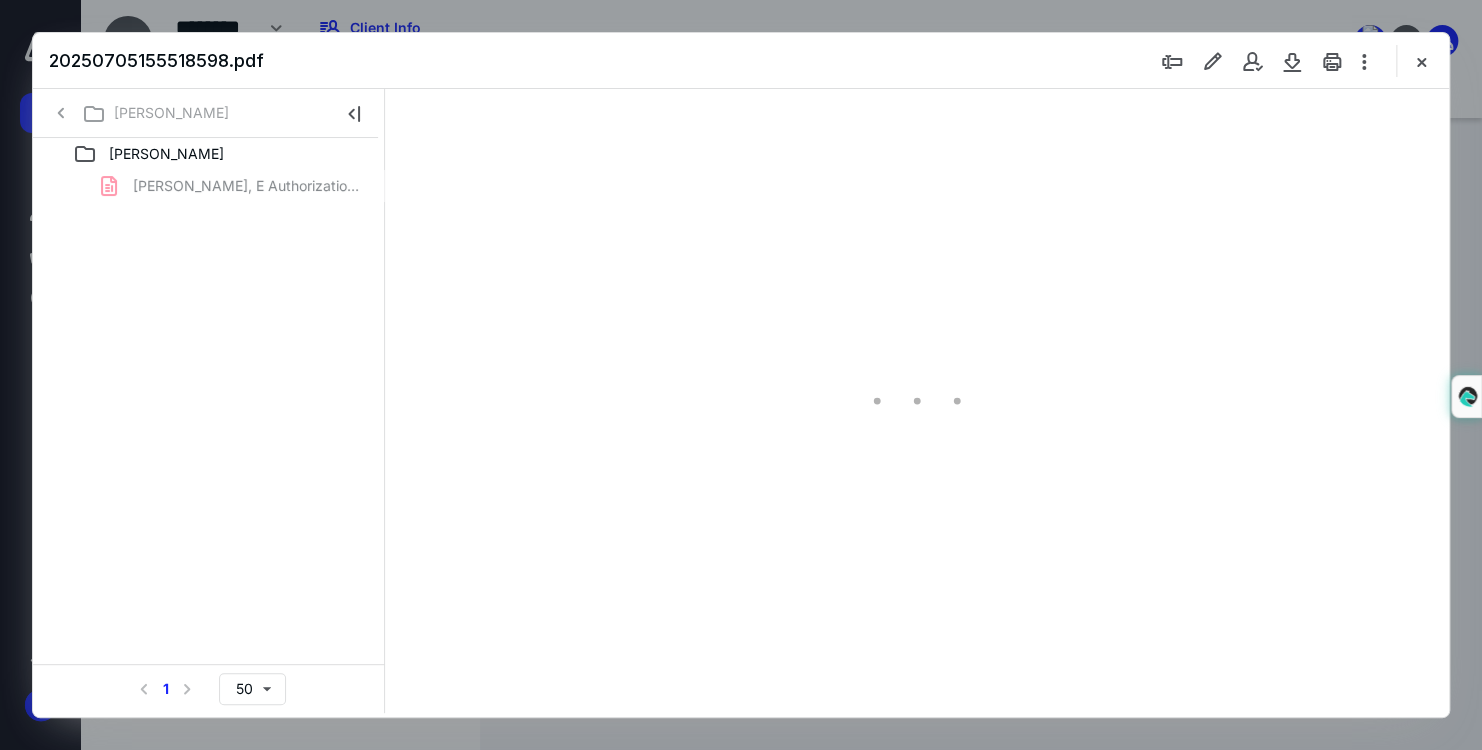 click on "[PERSON_NAME], E Authorization Withdrawn.pdf" at bounding box center (209, 186) 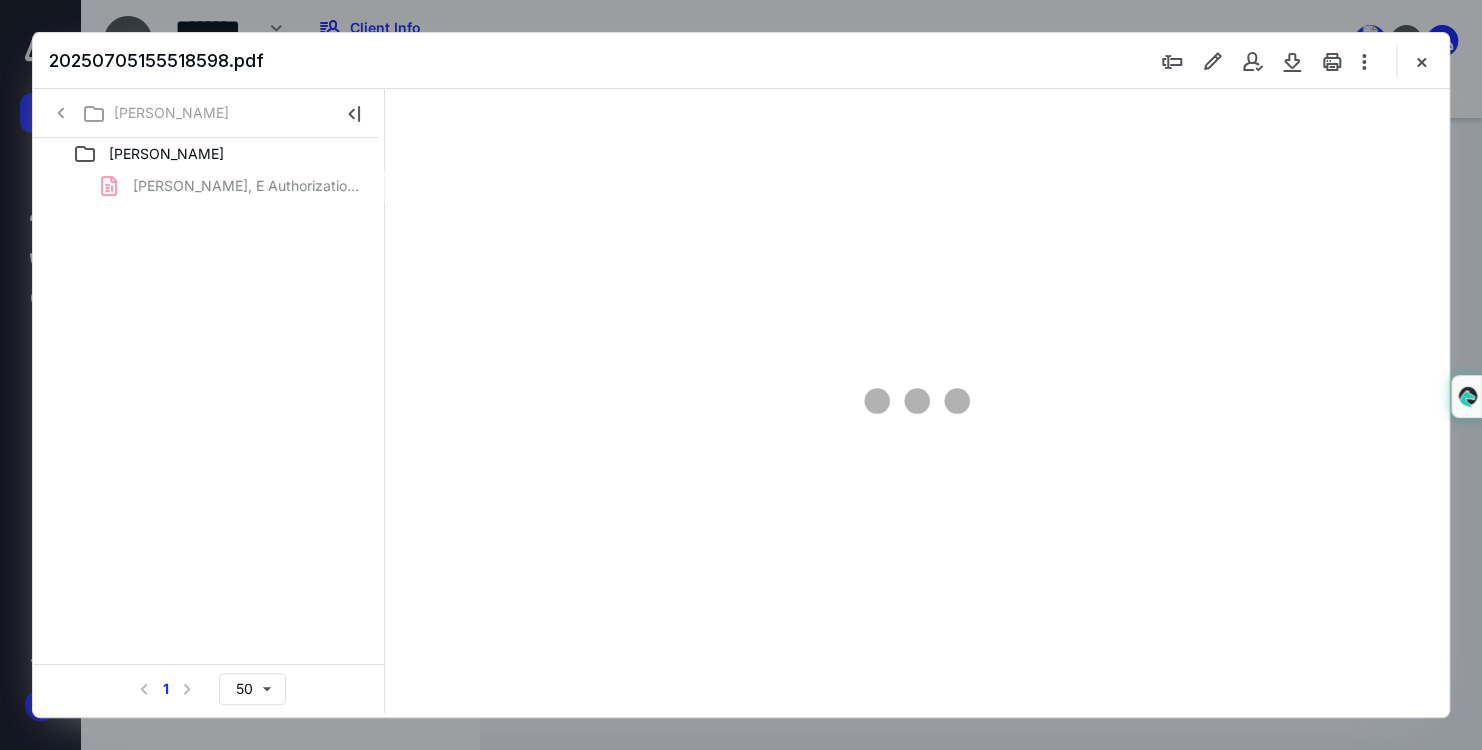 type on "69" 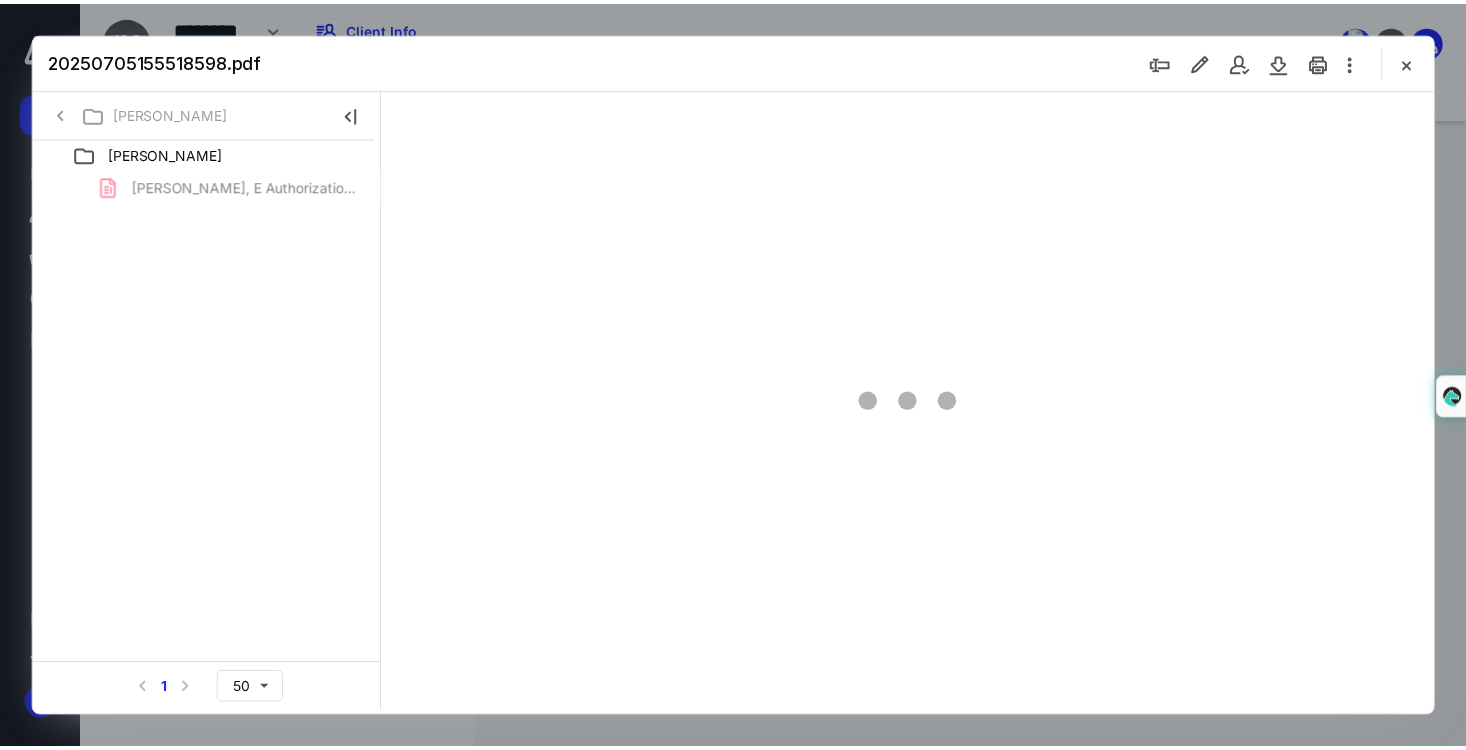 scroll, scrollTop: 79, scrollLeft: 0, axis: vertical 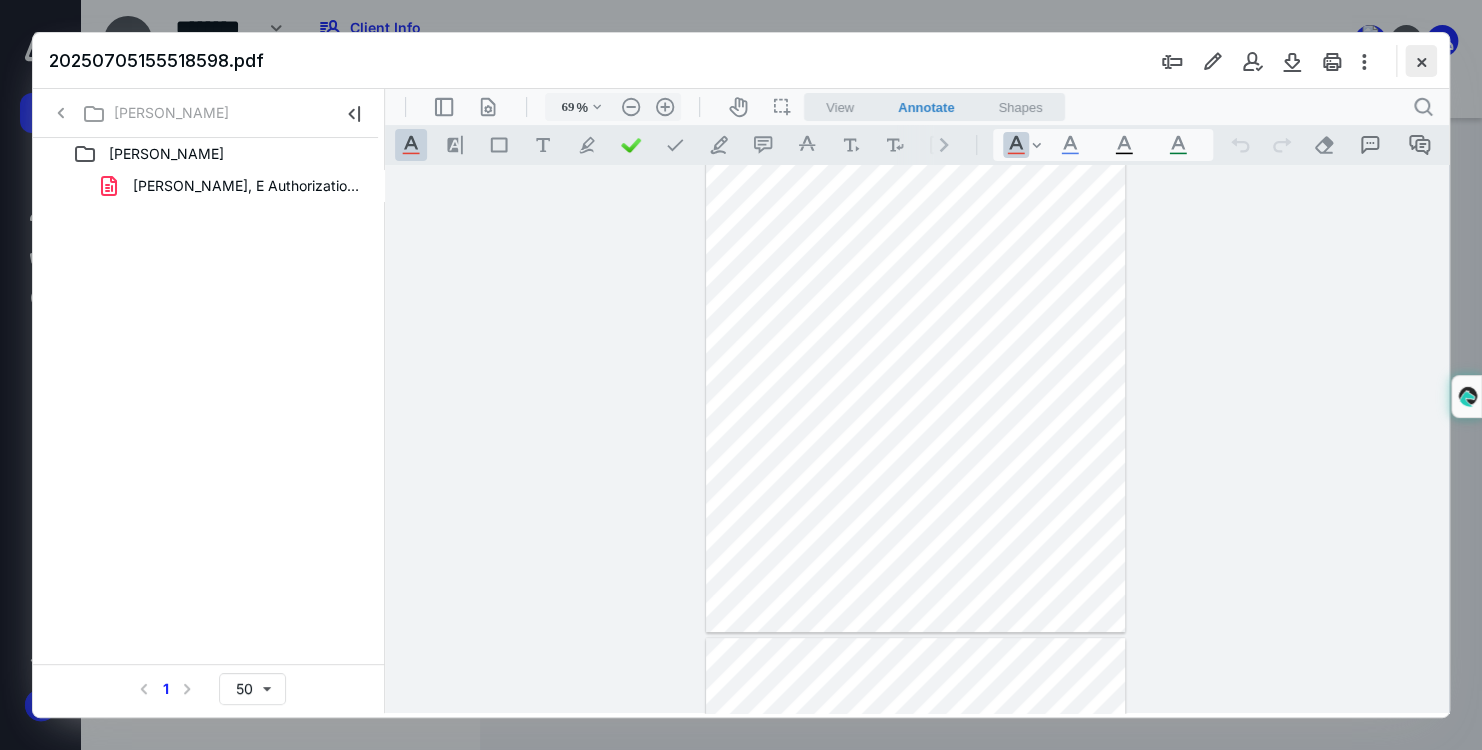 click at bounding box center [1421, 61] 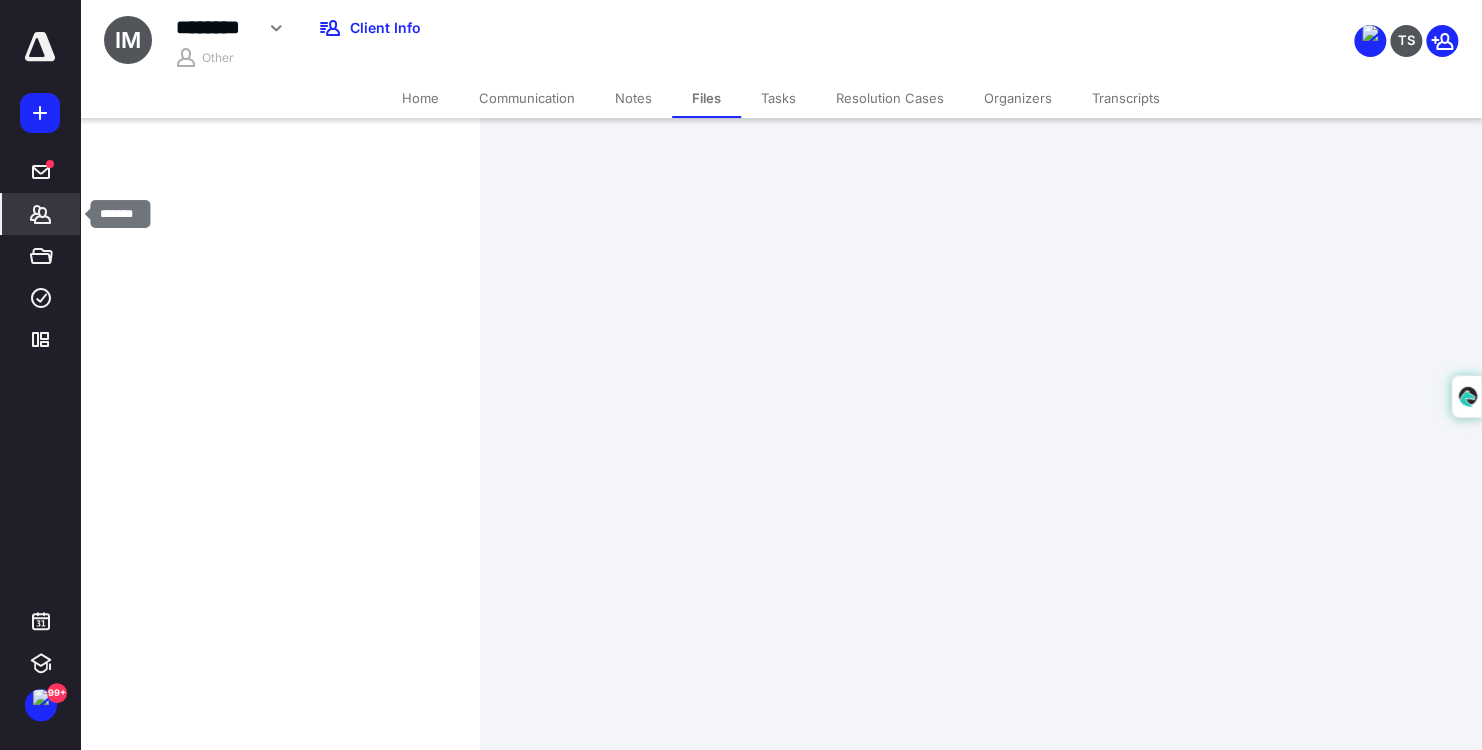 click 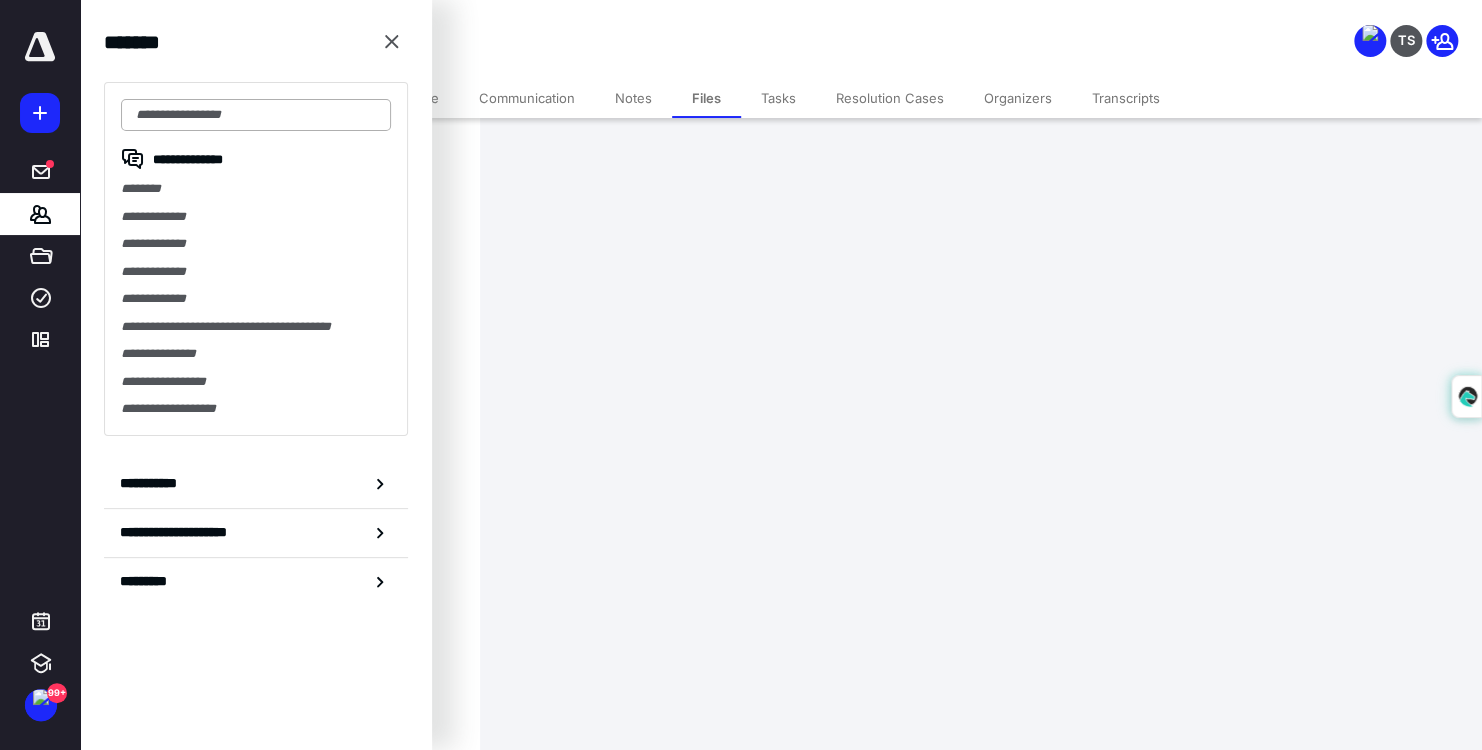 click at bounding box center [256, 115] 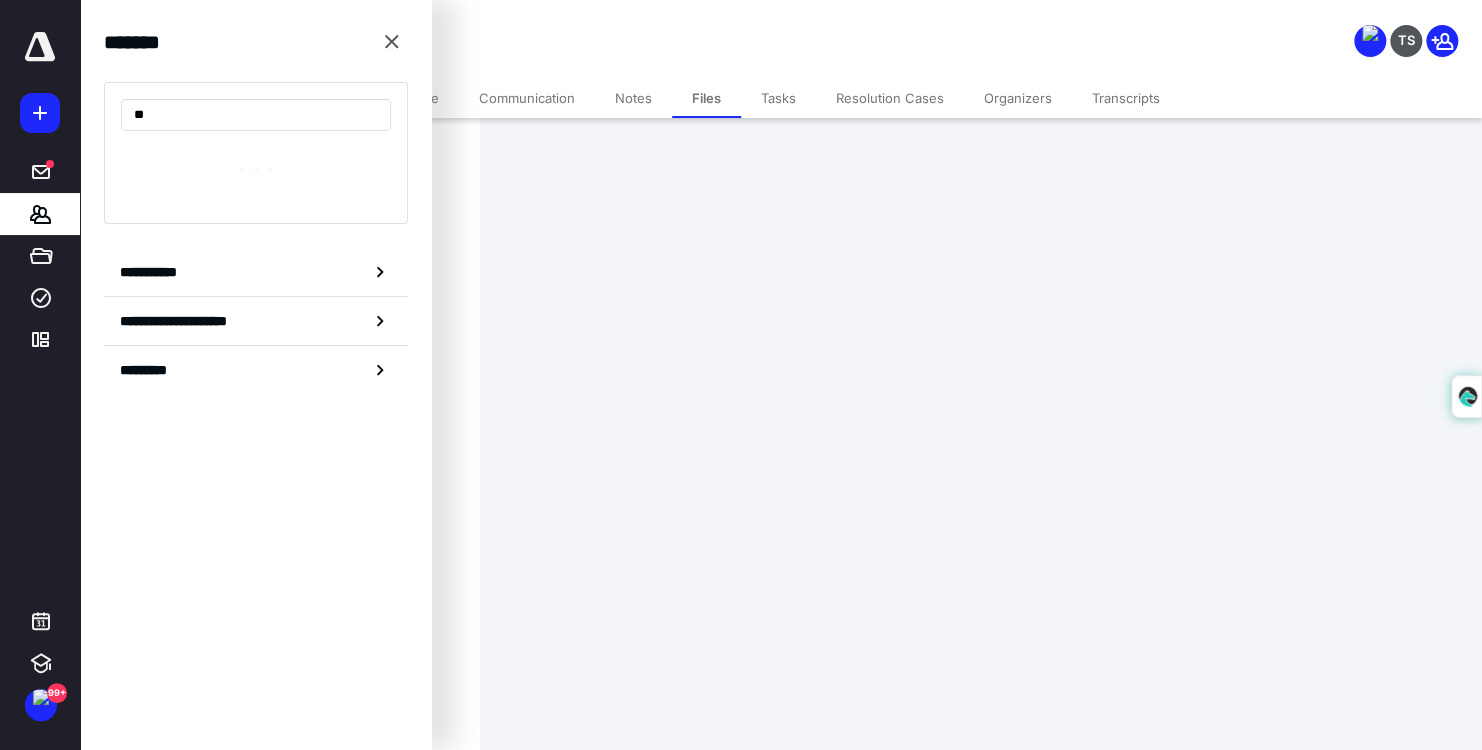 type on "*" 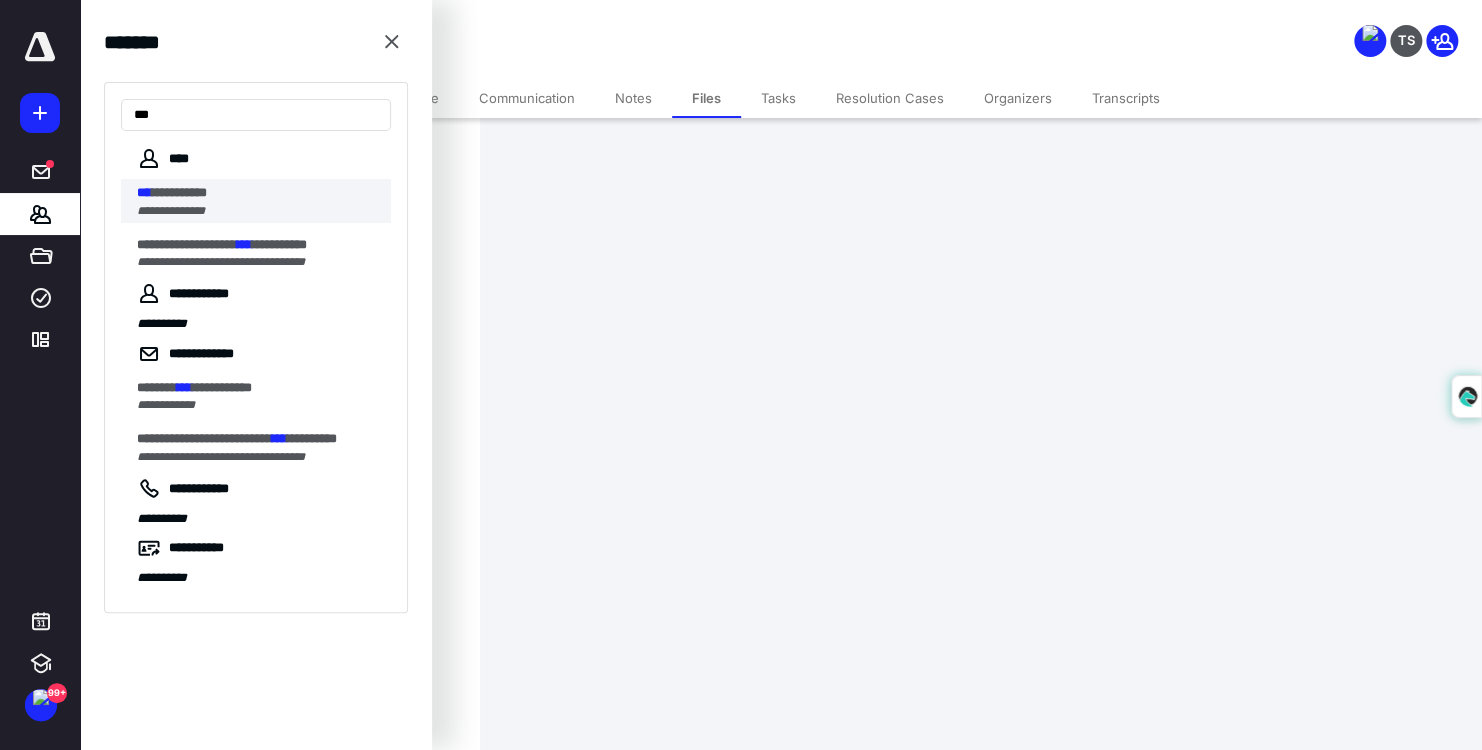 type on "***" 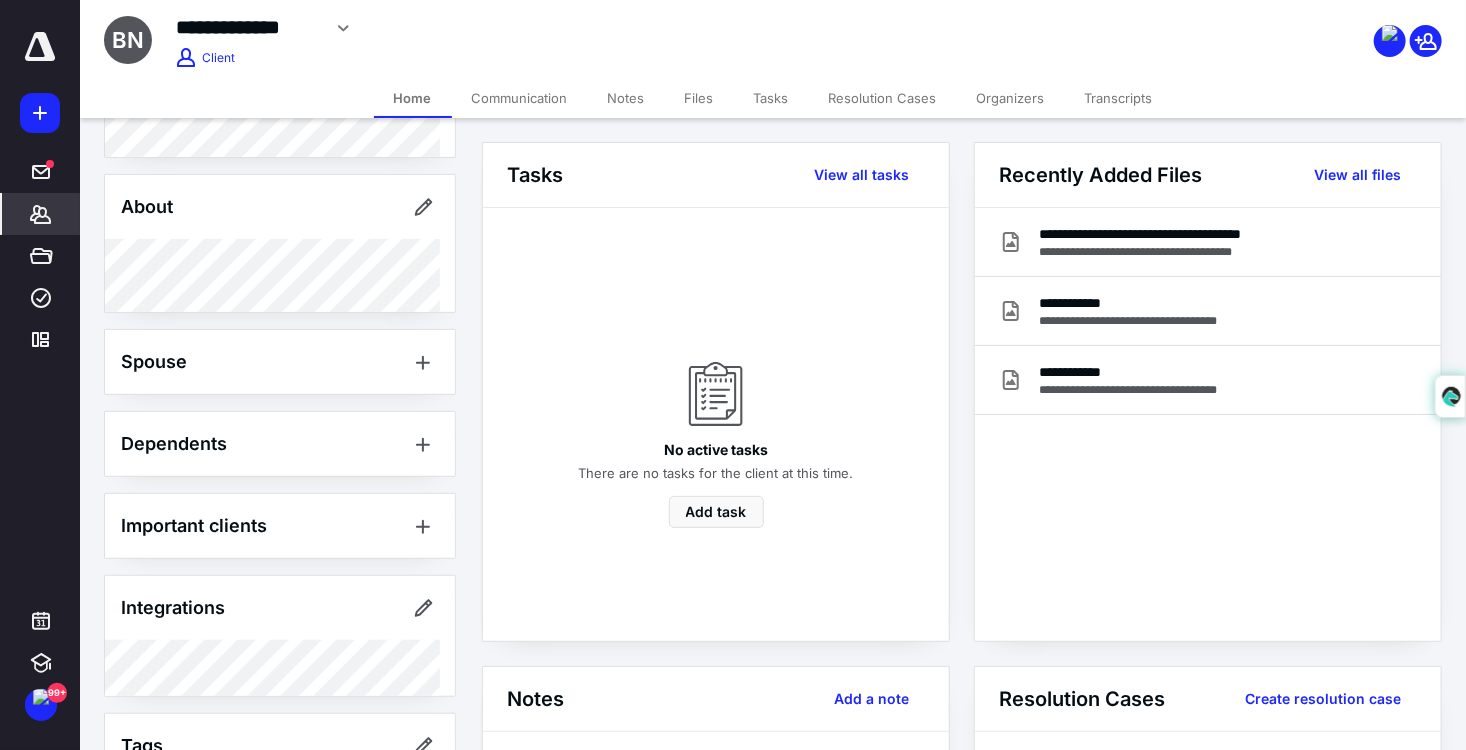 scroll, scrollTop: 452, scrollLeft: 0, axis: vertical 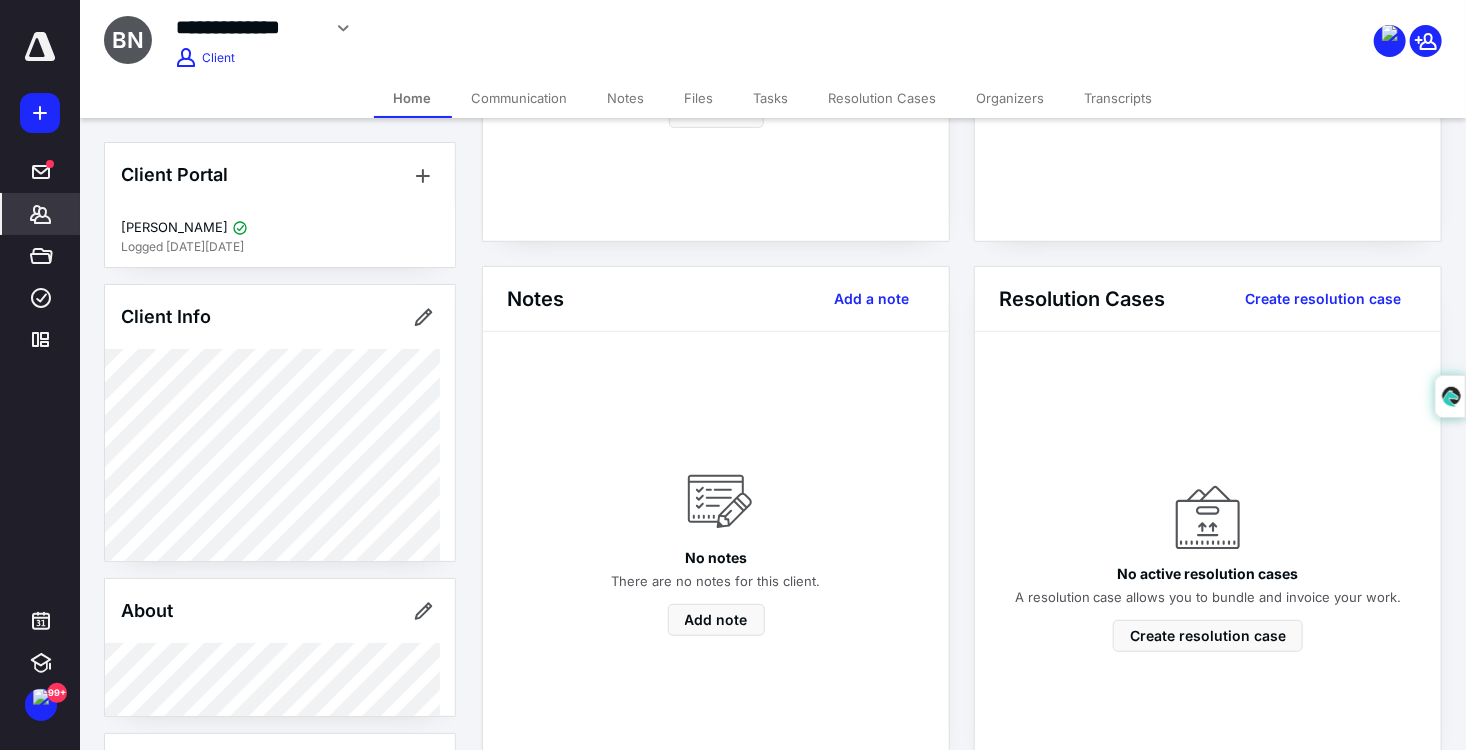 click on "Files" at bounding box center [699, 98] 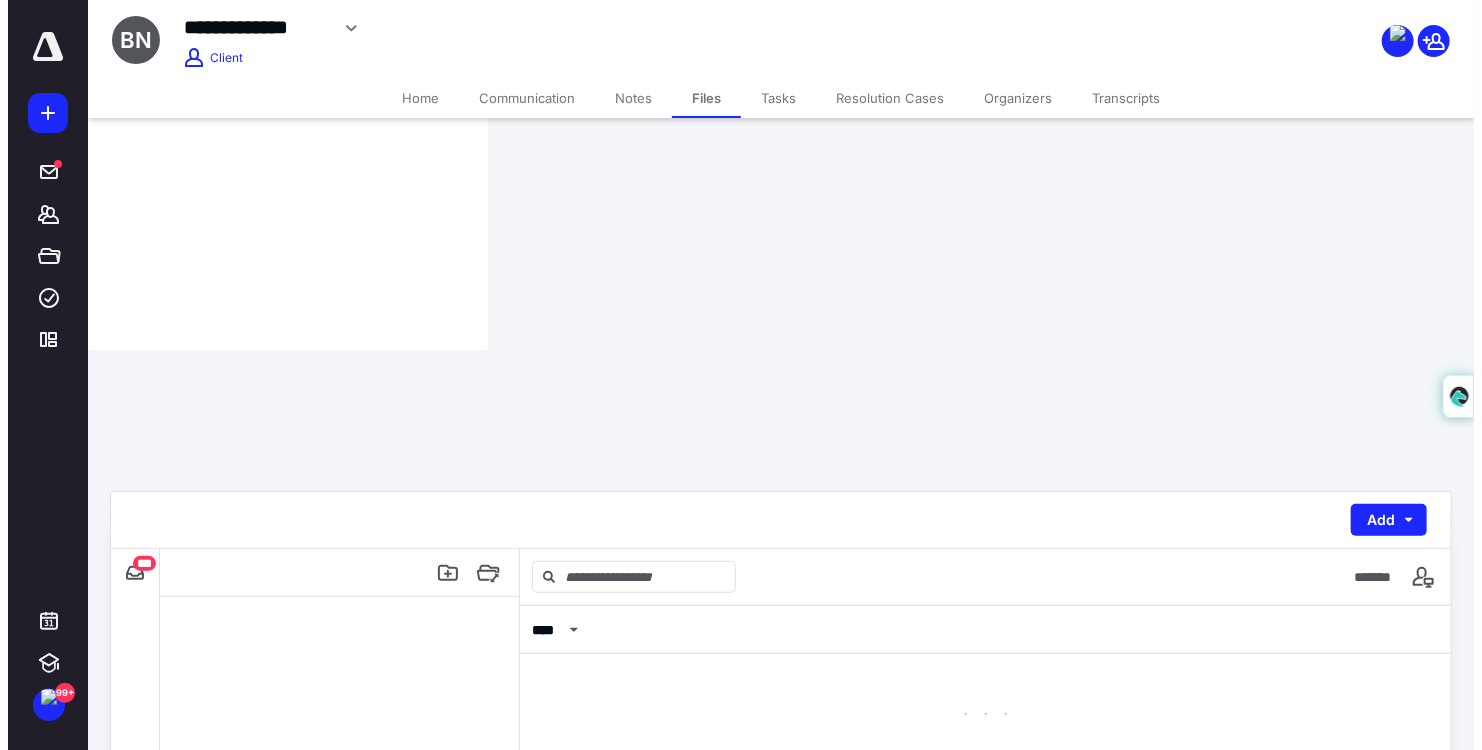 scroll, scrollTop: 0, scrollLeft: 0, axis: both 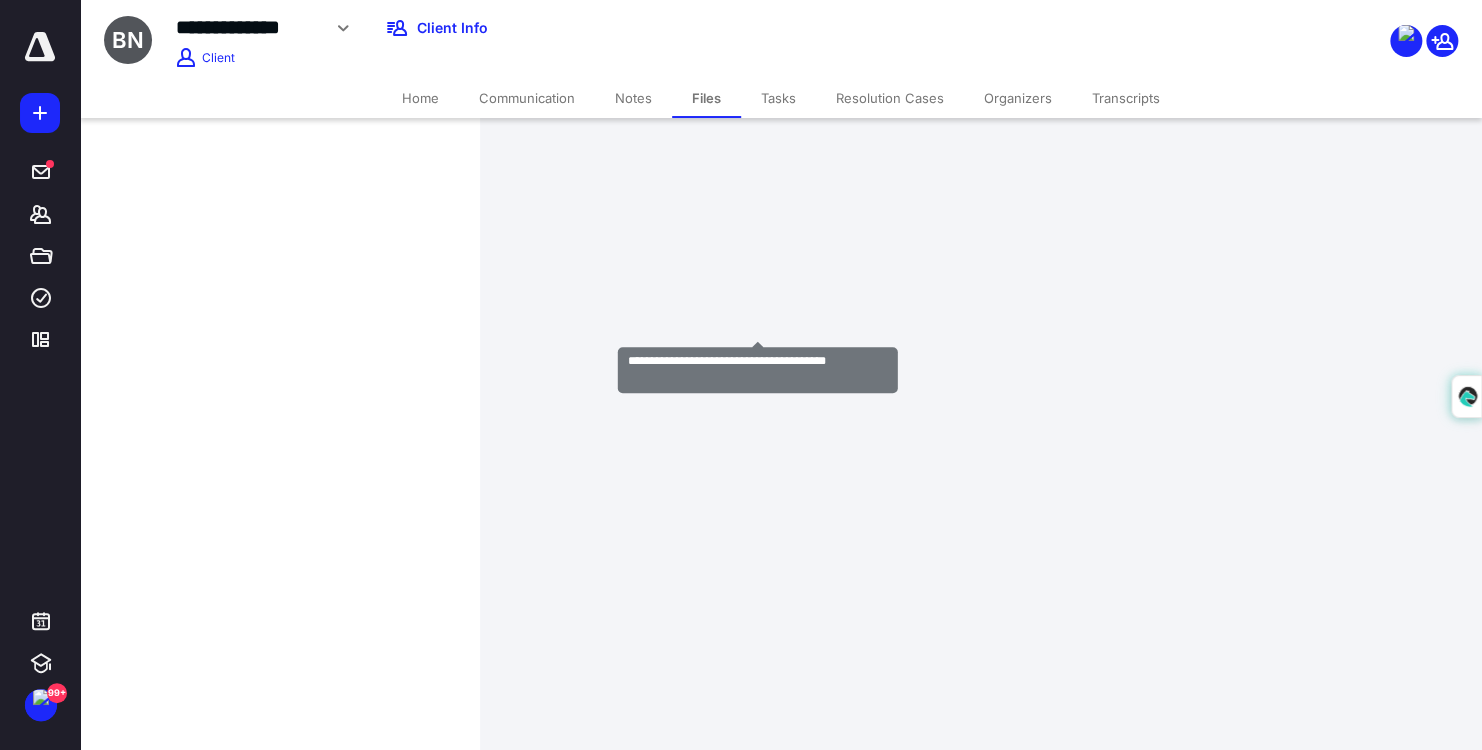 click on "**********" at bounding box center [758, 1078] 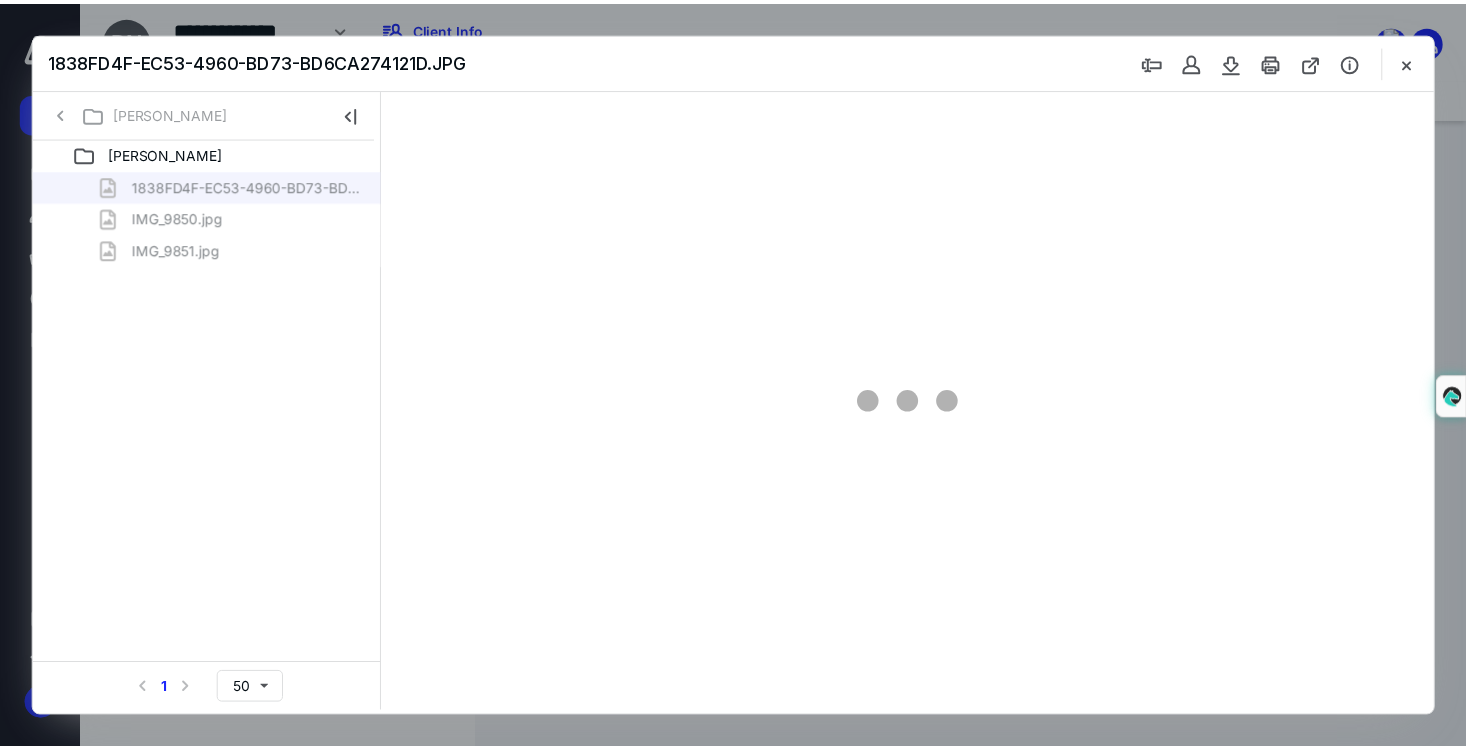 scroll, scrollTop: 0, scrollLeft: 0, axis: both 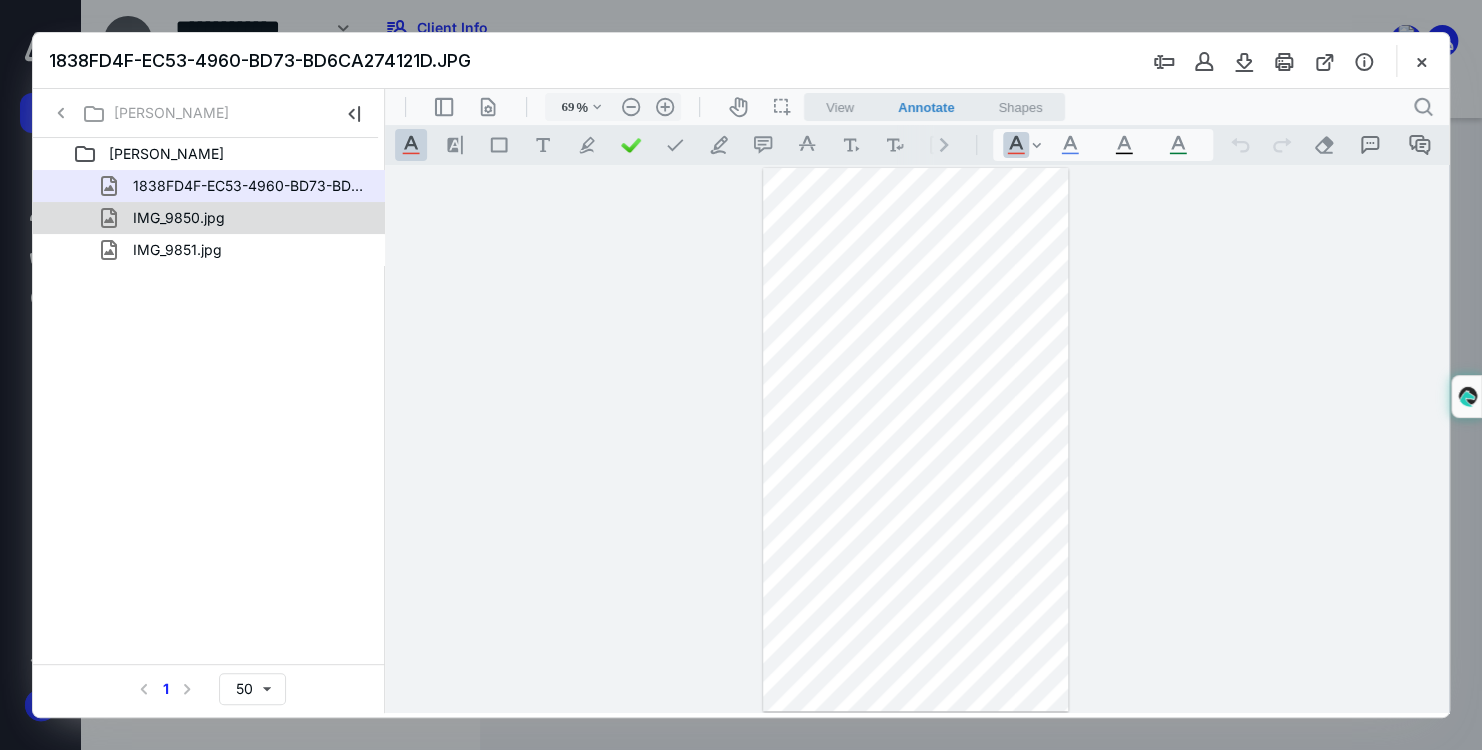 click on "IMG_9850.jpg" at bounding box center [179, 218] 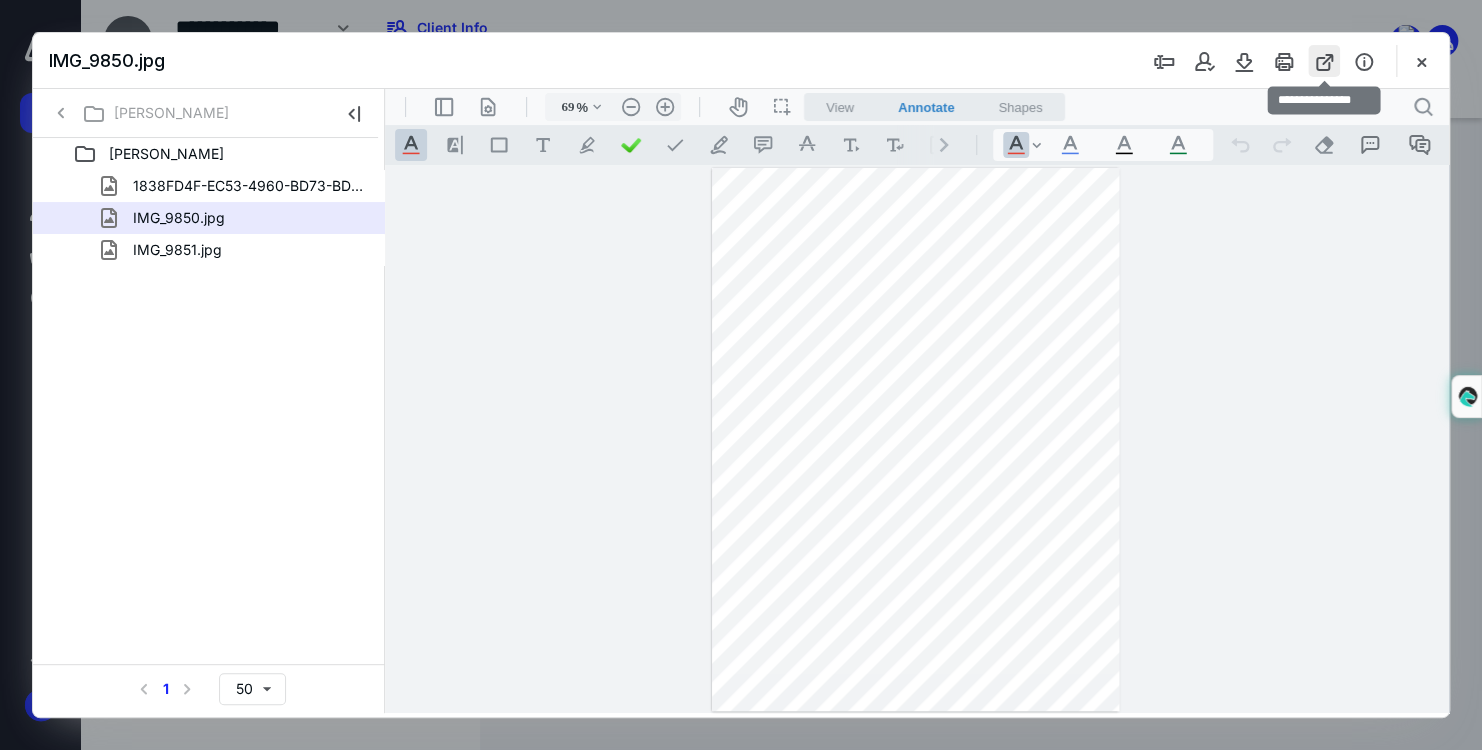 click at bounding box center [1324, 61] 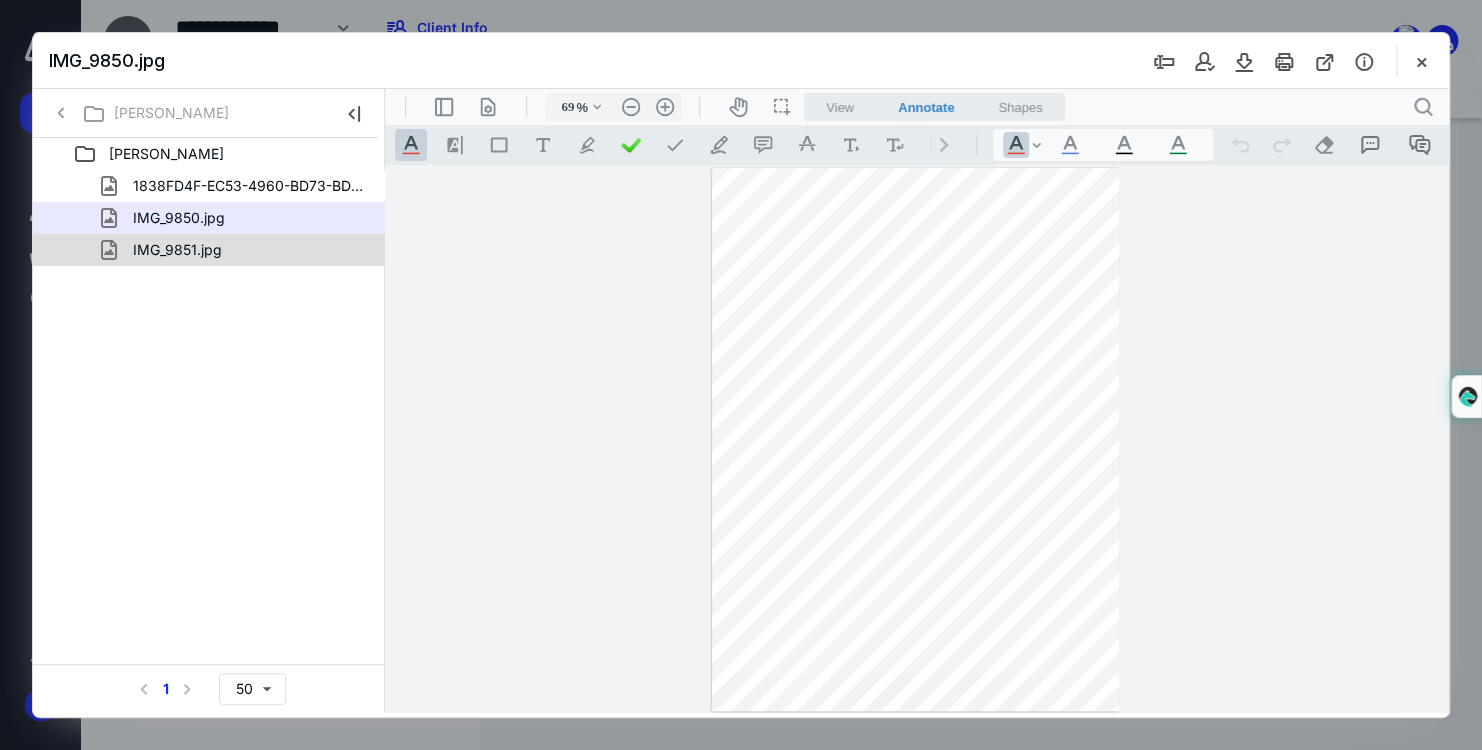 click on "IMG_9851.jpg" at bounding box center [237, 250] 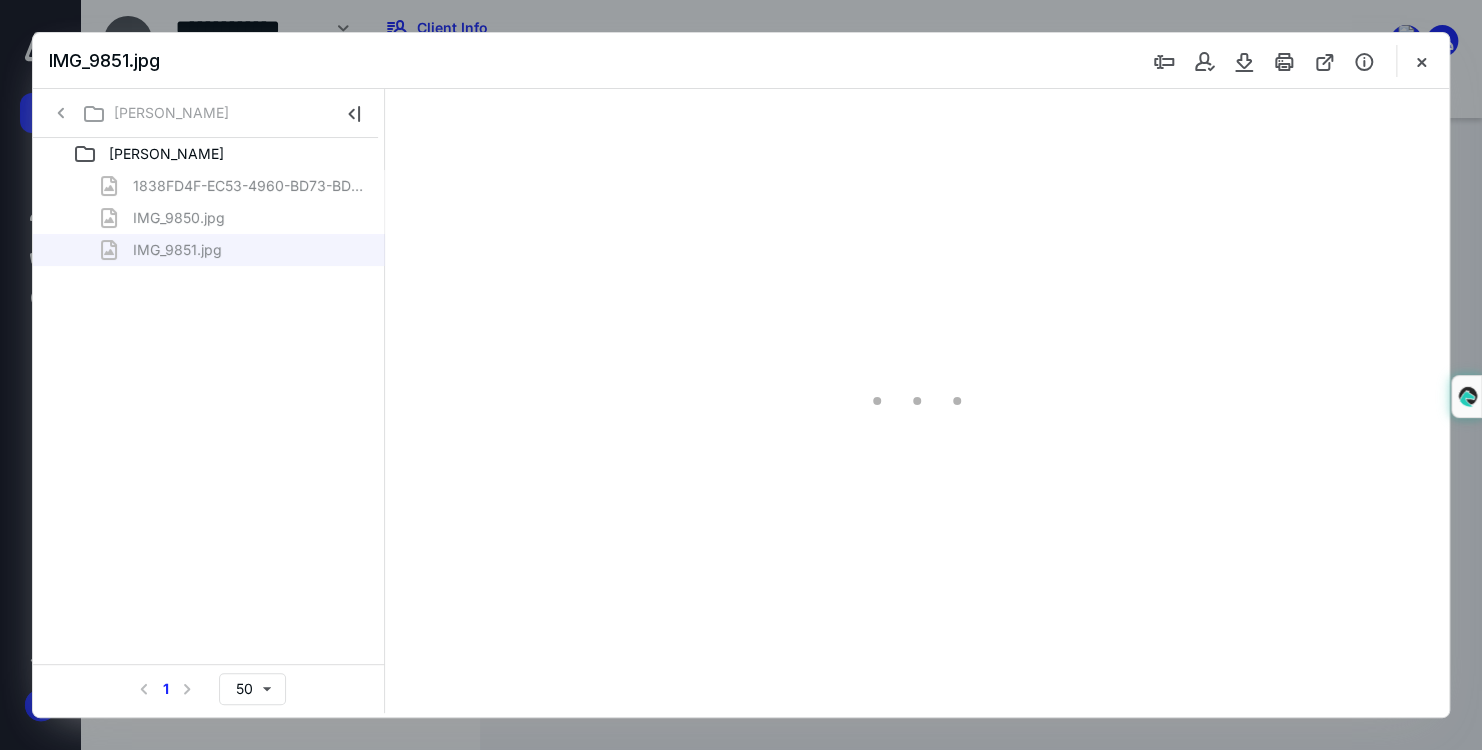 type on "69" 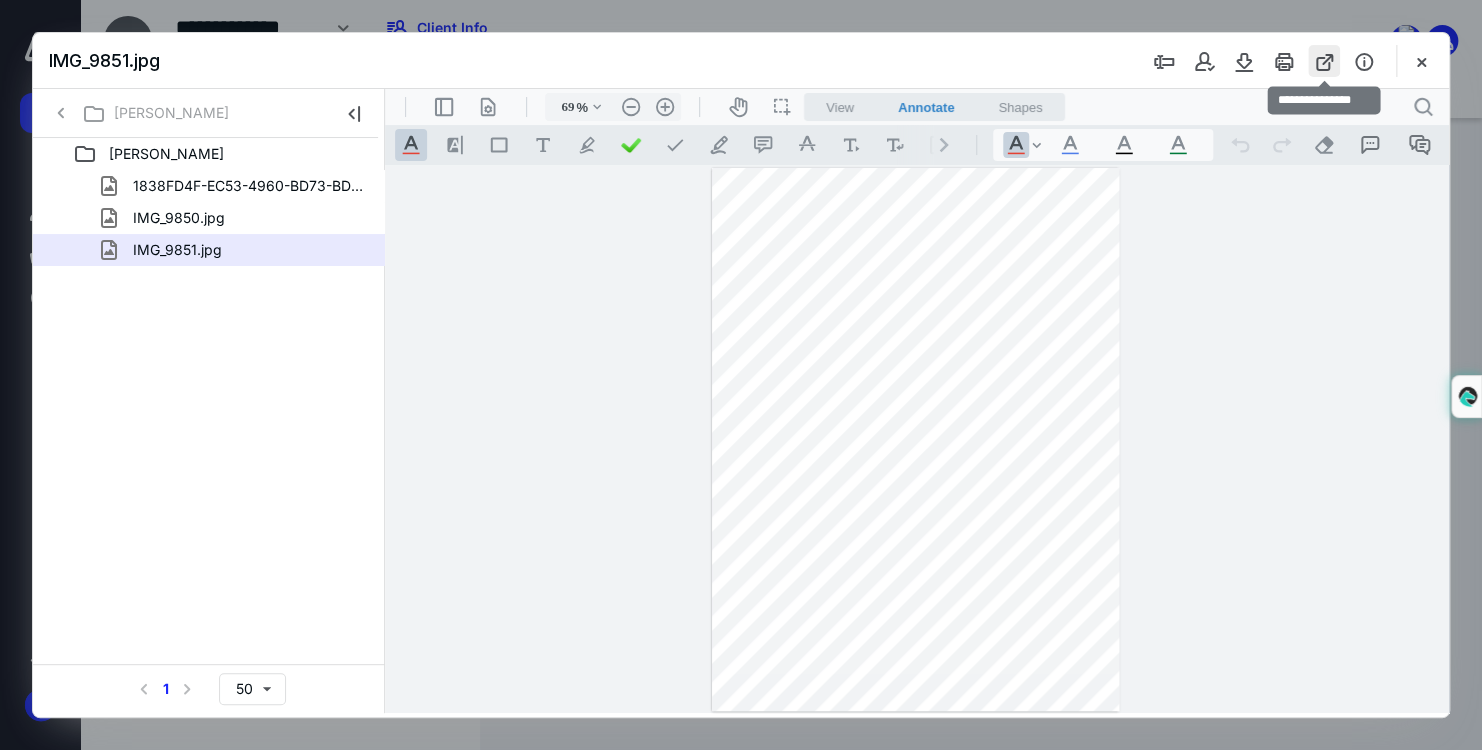 click at bounding box center (1324, 61) 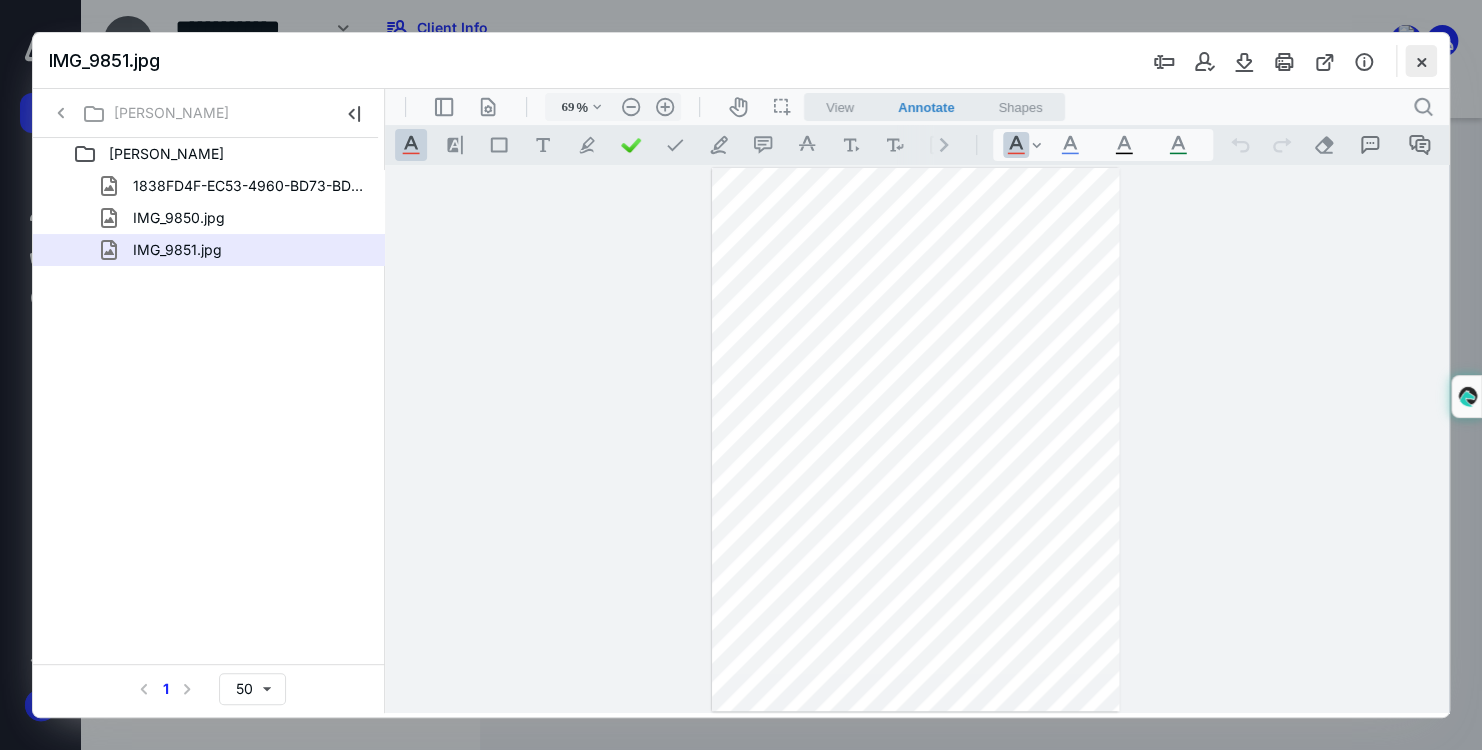 click at bounding box center [1421, 61] 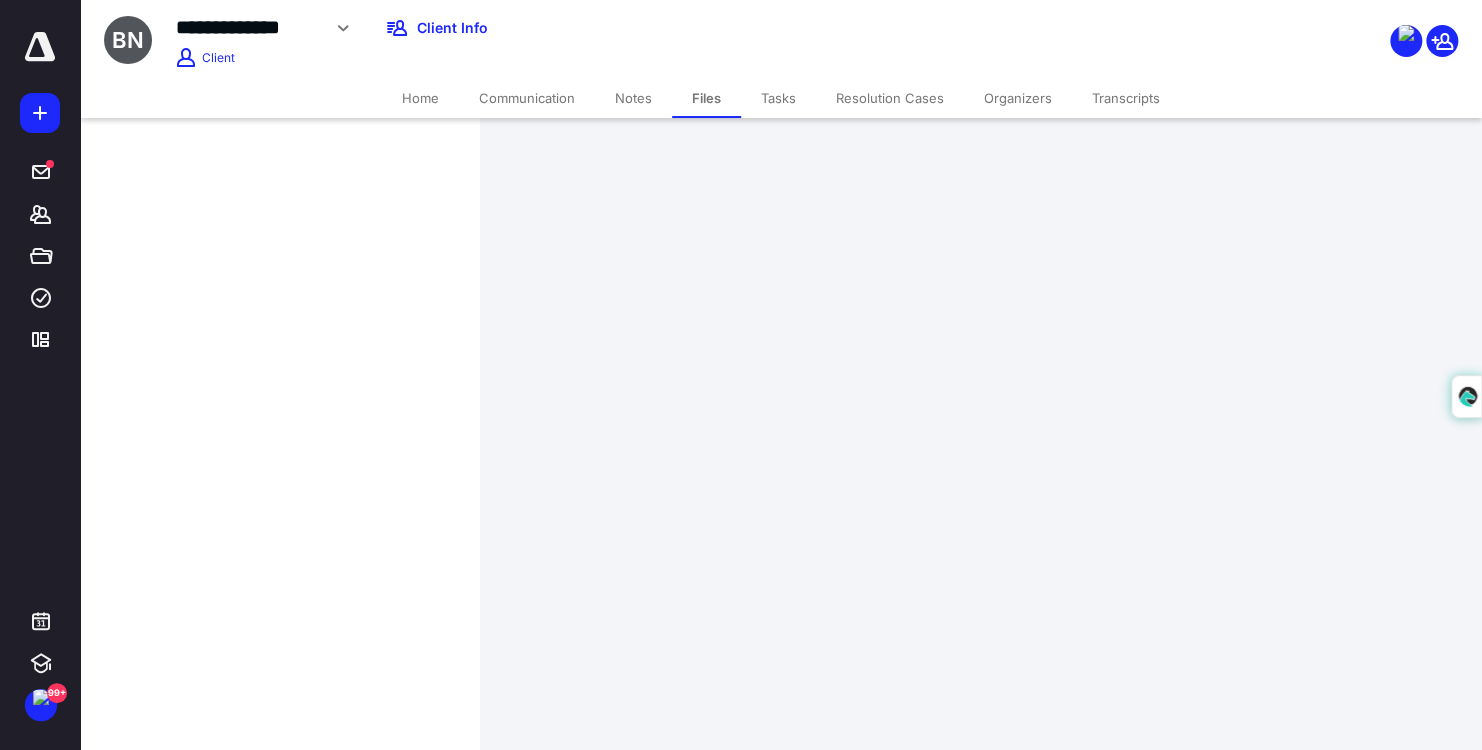 click on "Home" at bounding box center (420, 98) 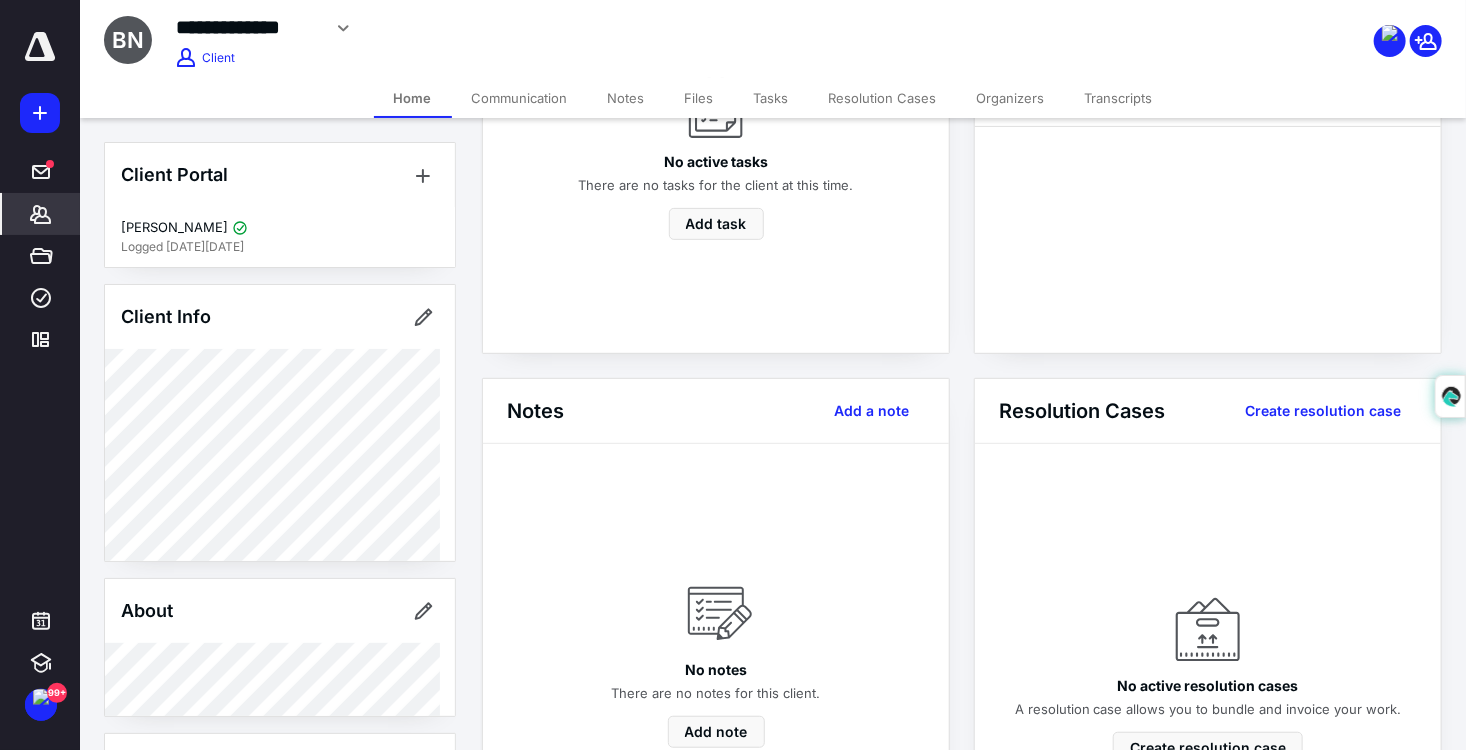 scroll, scrollTop: 300, scrollLeft: 0, axis: vertical 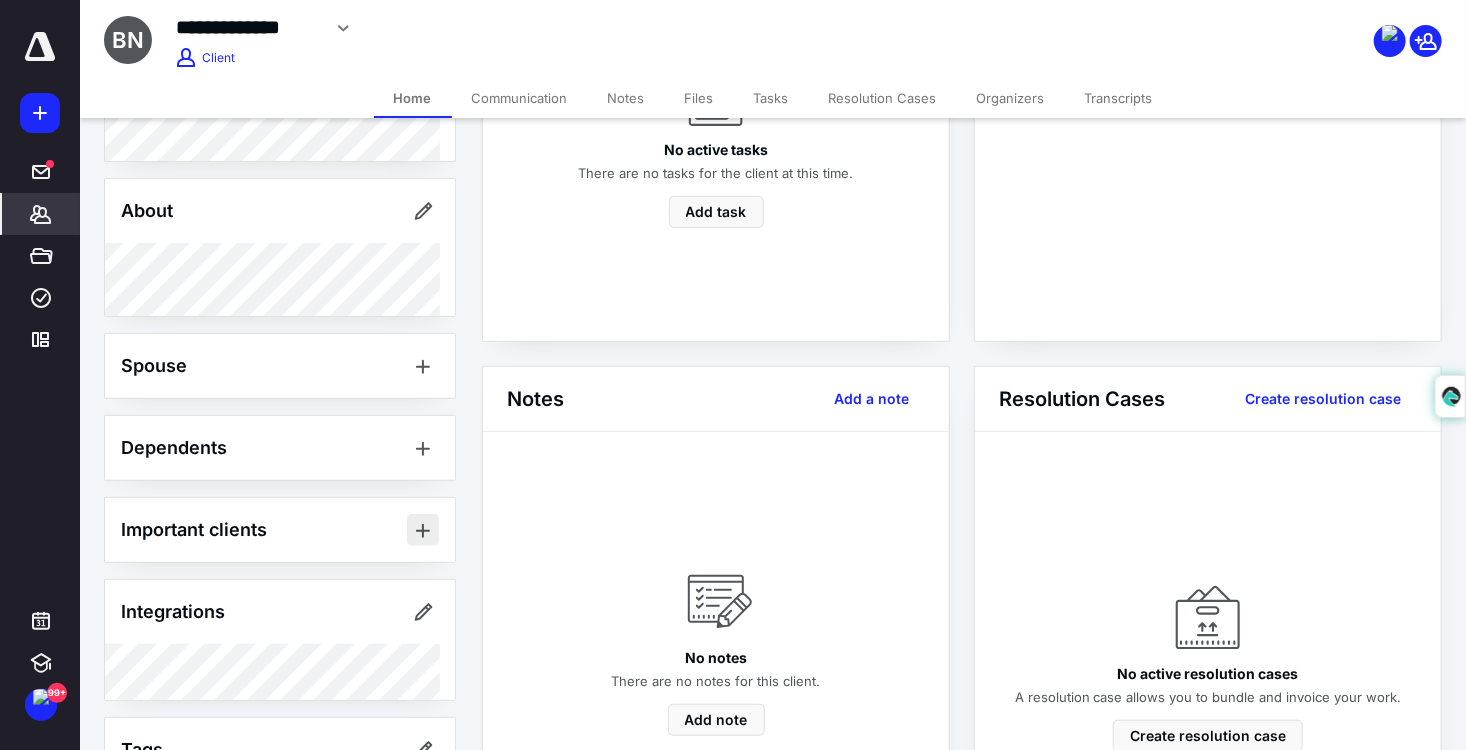 click at bounding box center (423, 530) 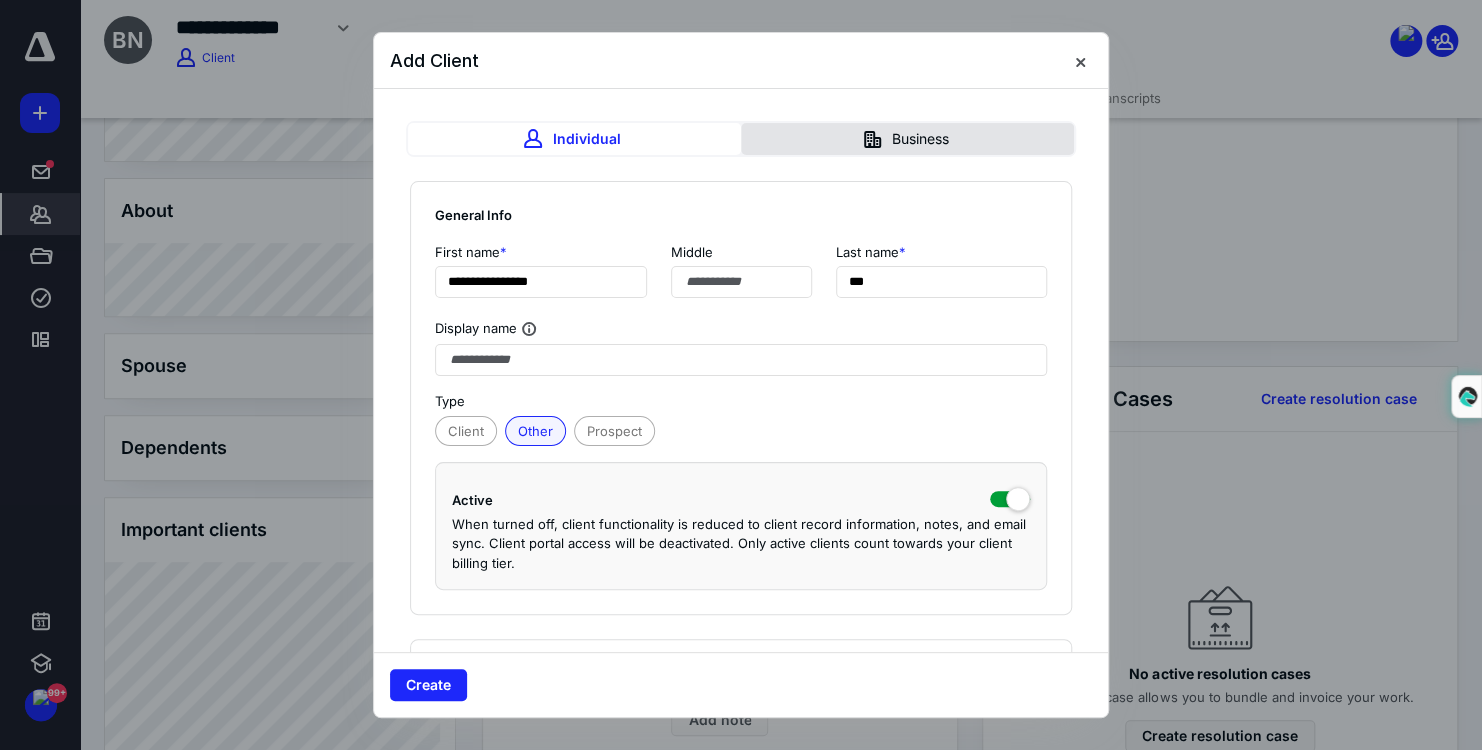 click on "Business" at bounding box center [907, 139] 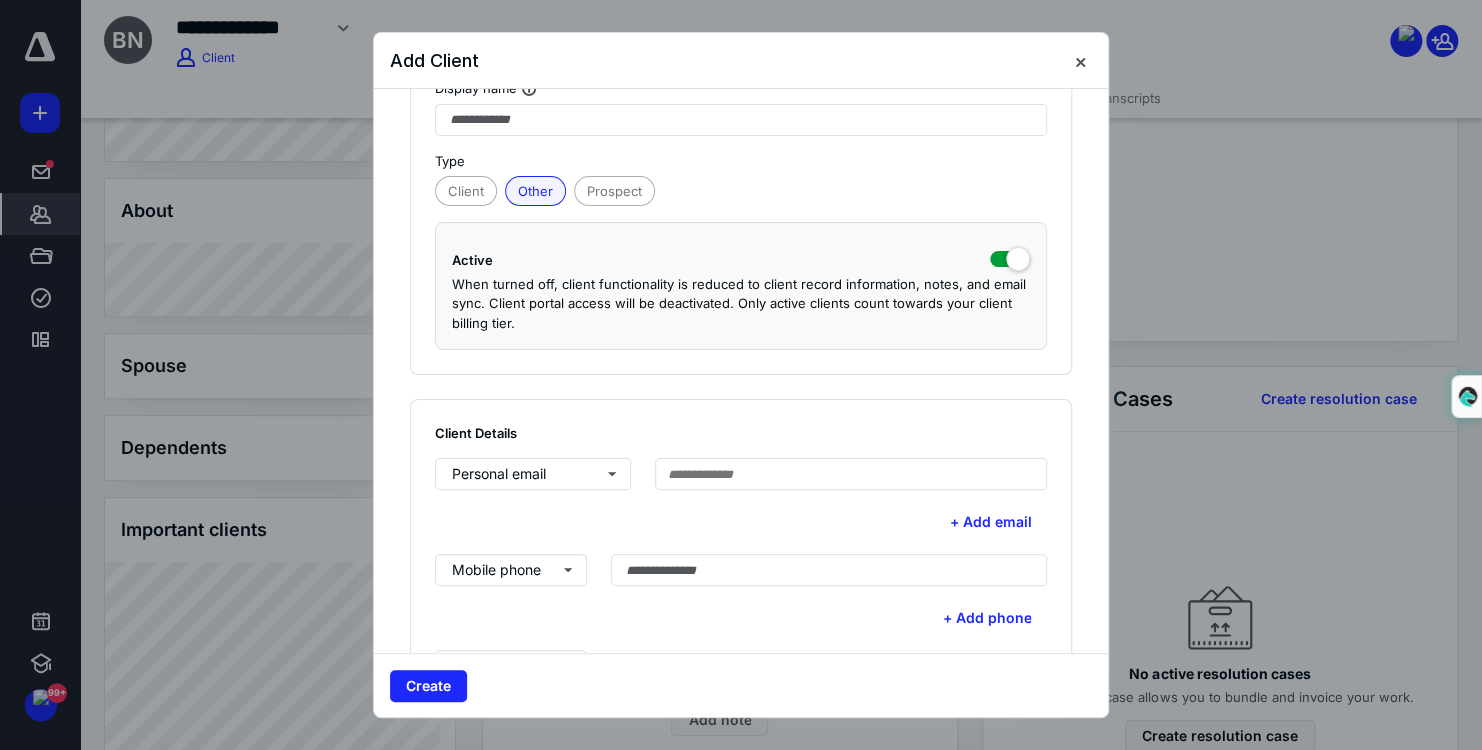 scroll, scrollTop: 300, scrollLeft: 0, axis: vertical 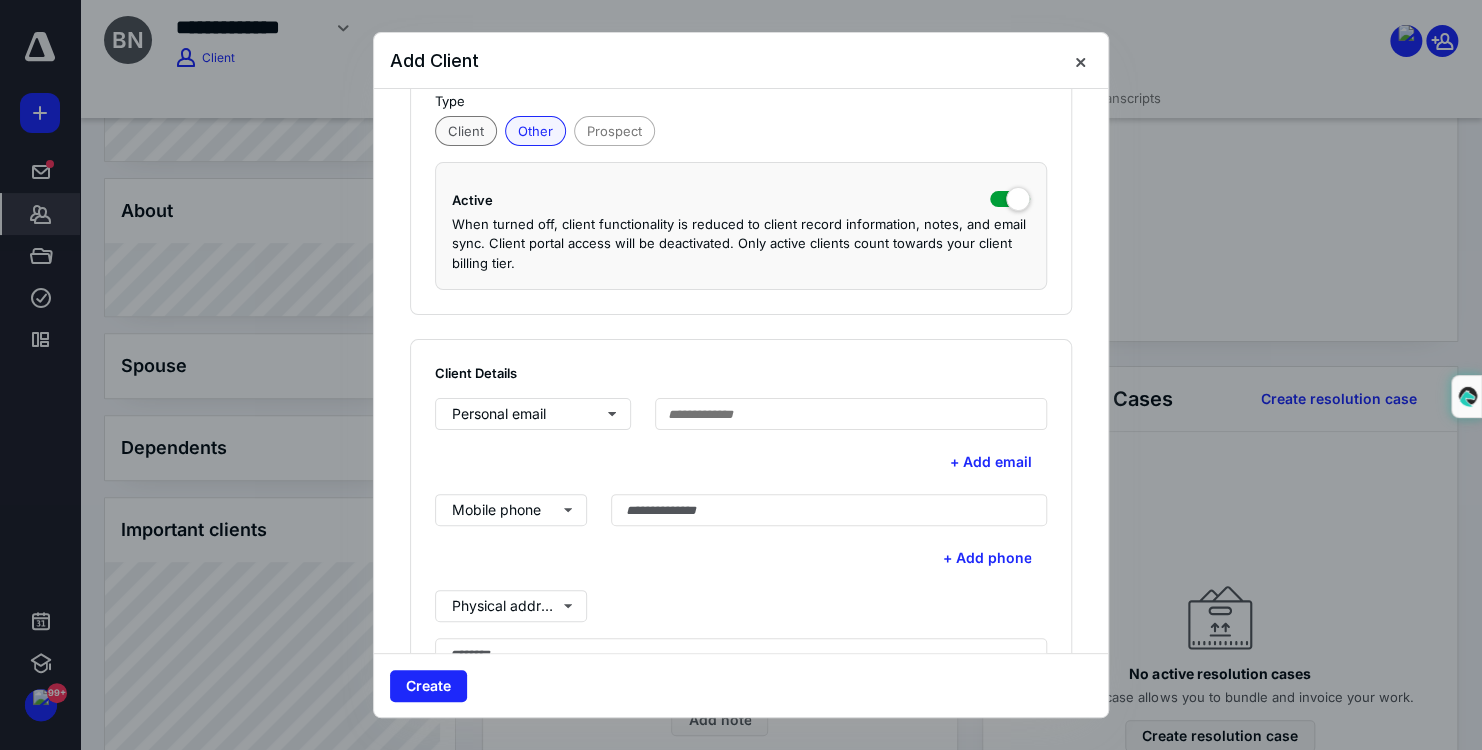 click on "Client" at bounding box center [466, 131] 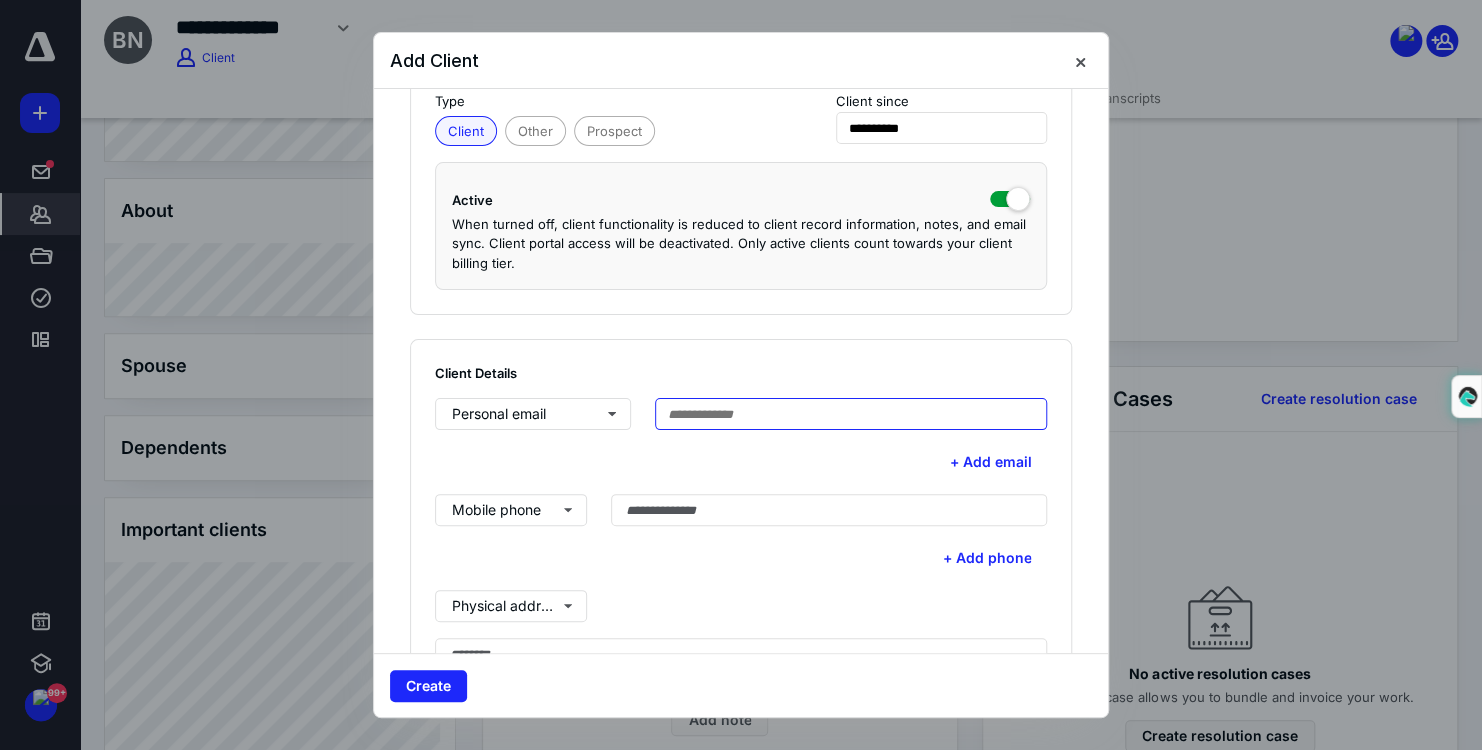 click at bounding box center [851, 414] 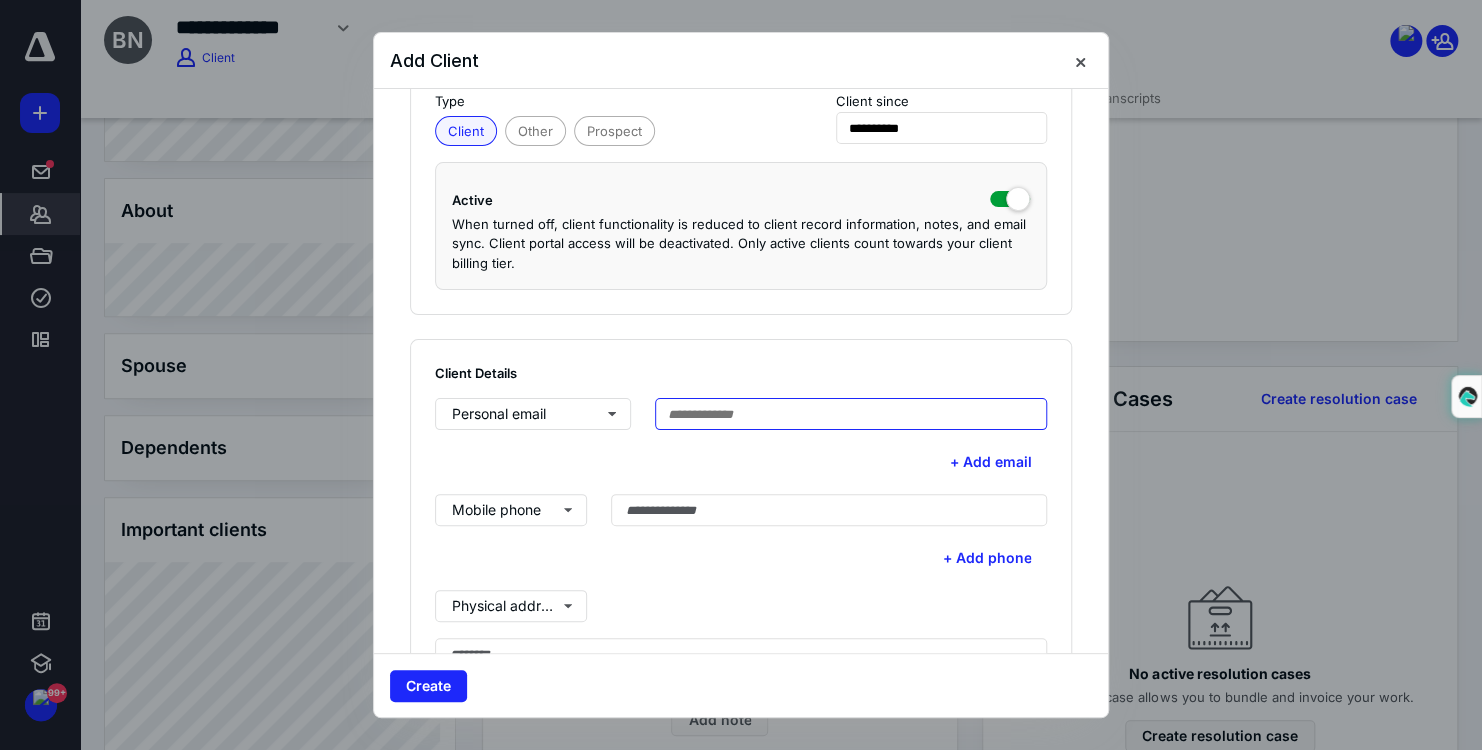 paste on "**********" 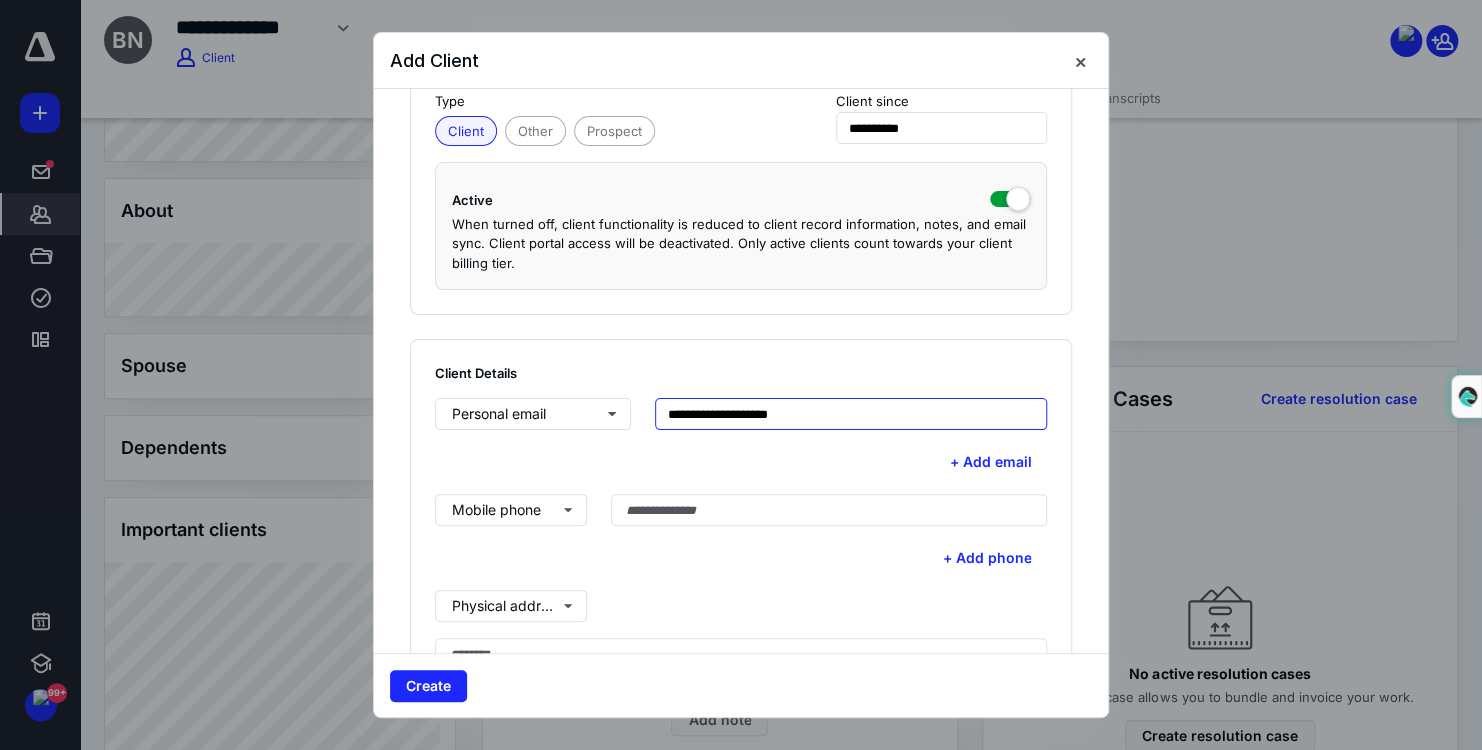 type on "**********" 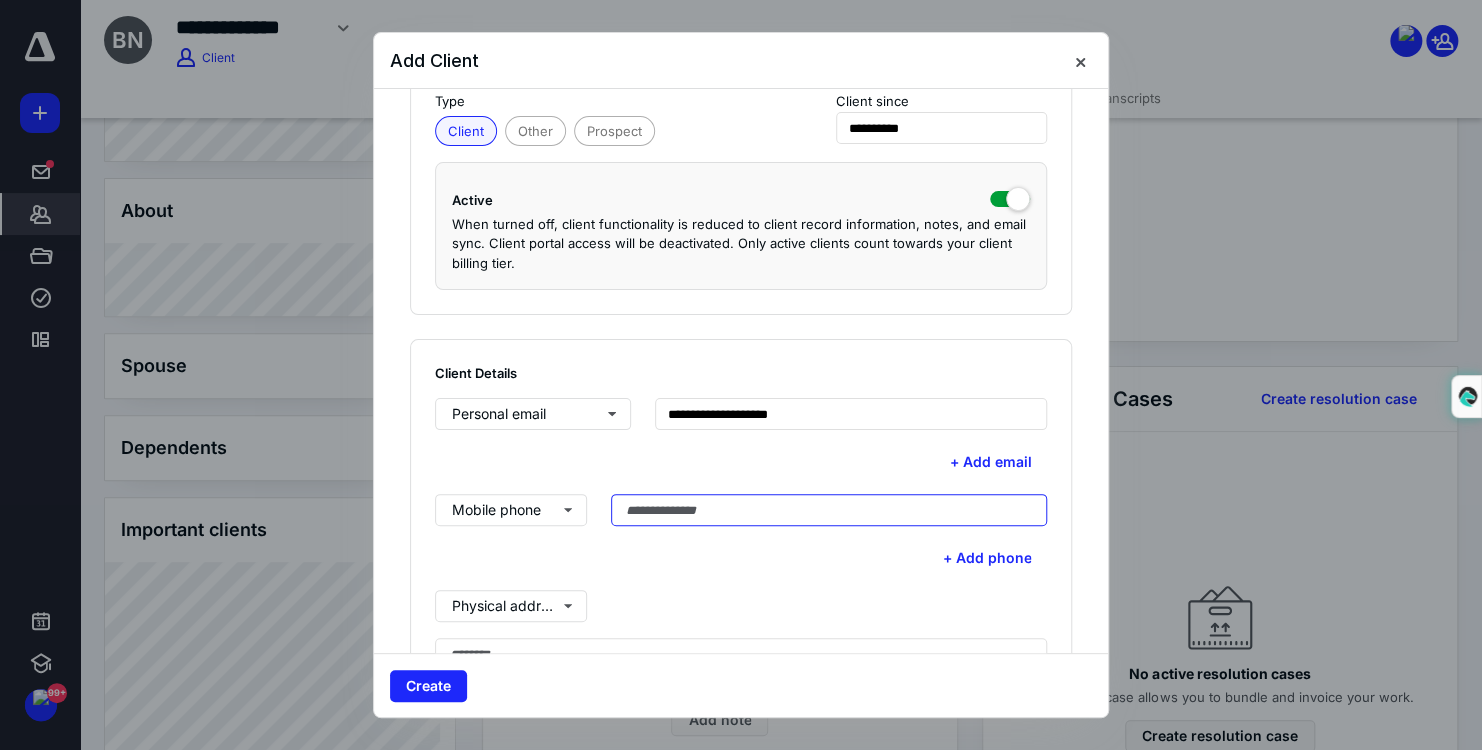 click at bounding box center [829, 510] 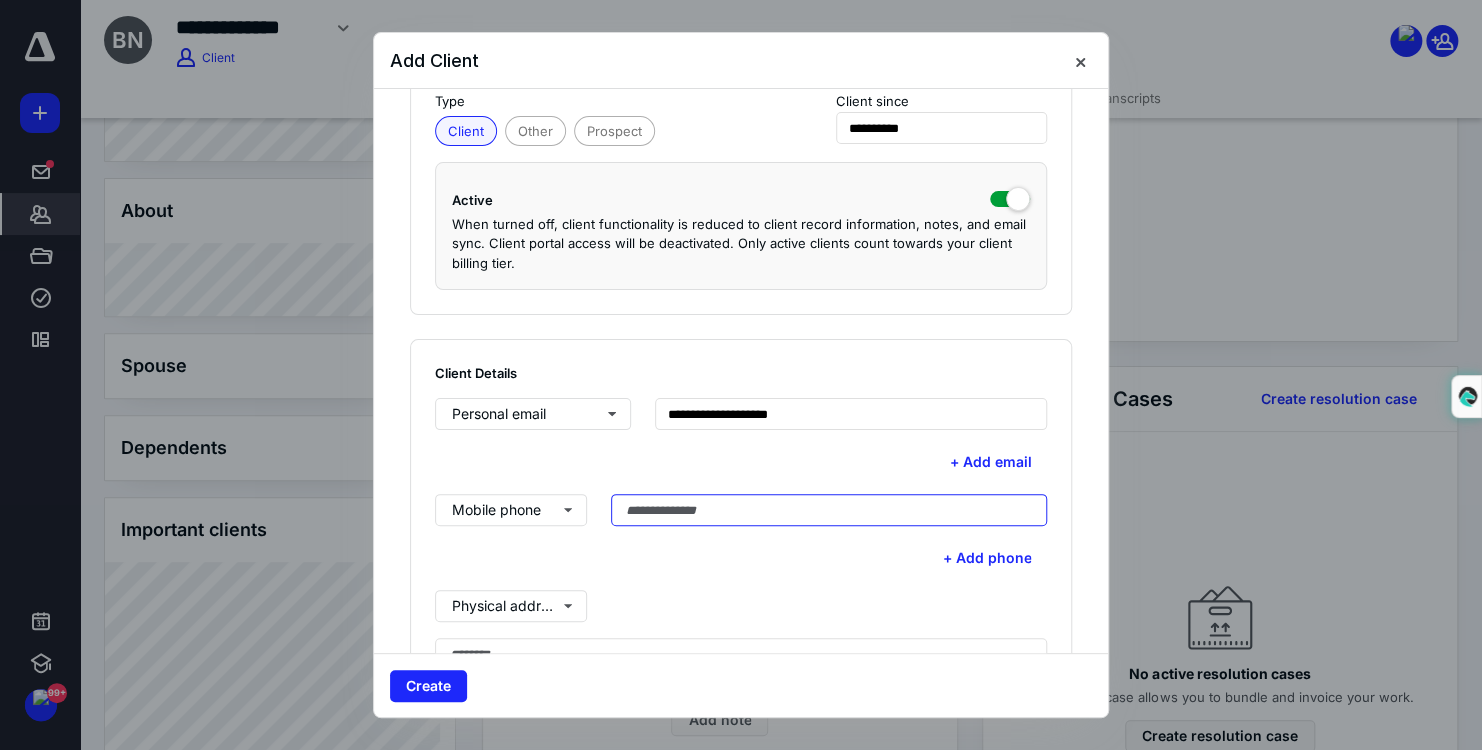 paste on "**********" 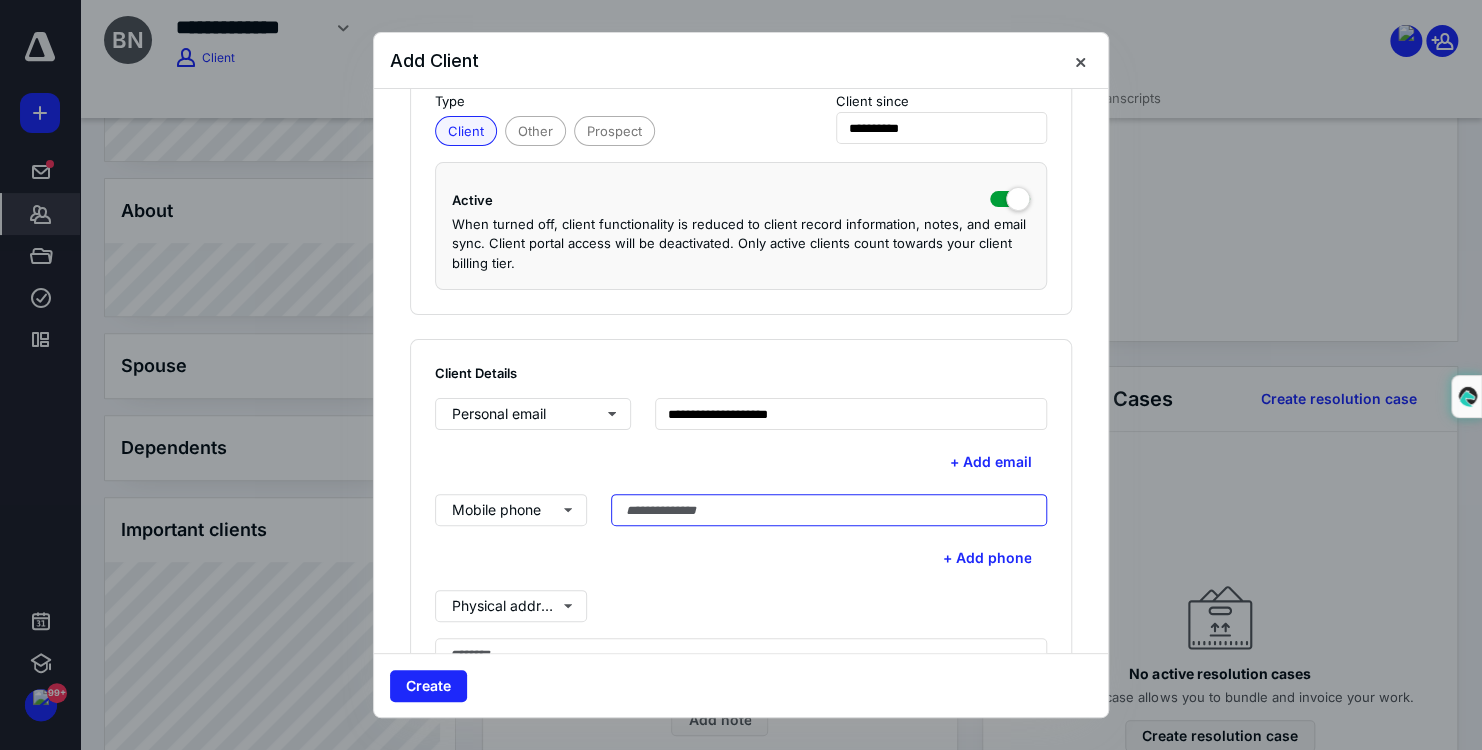 type on "**********" 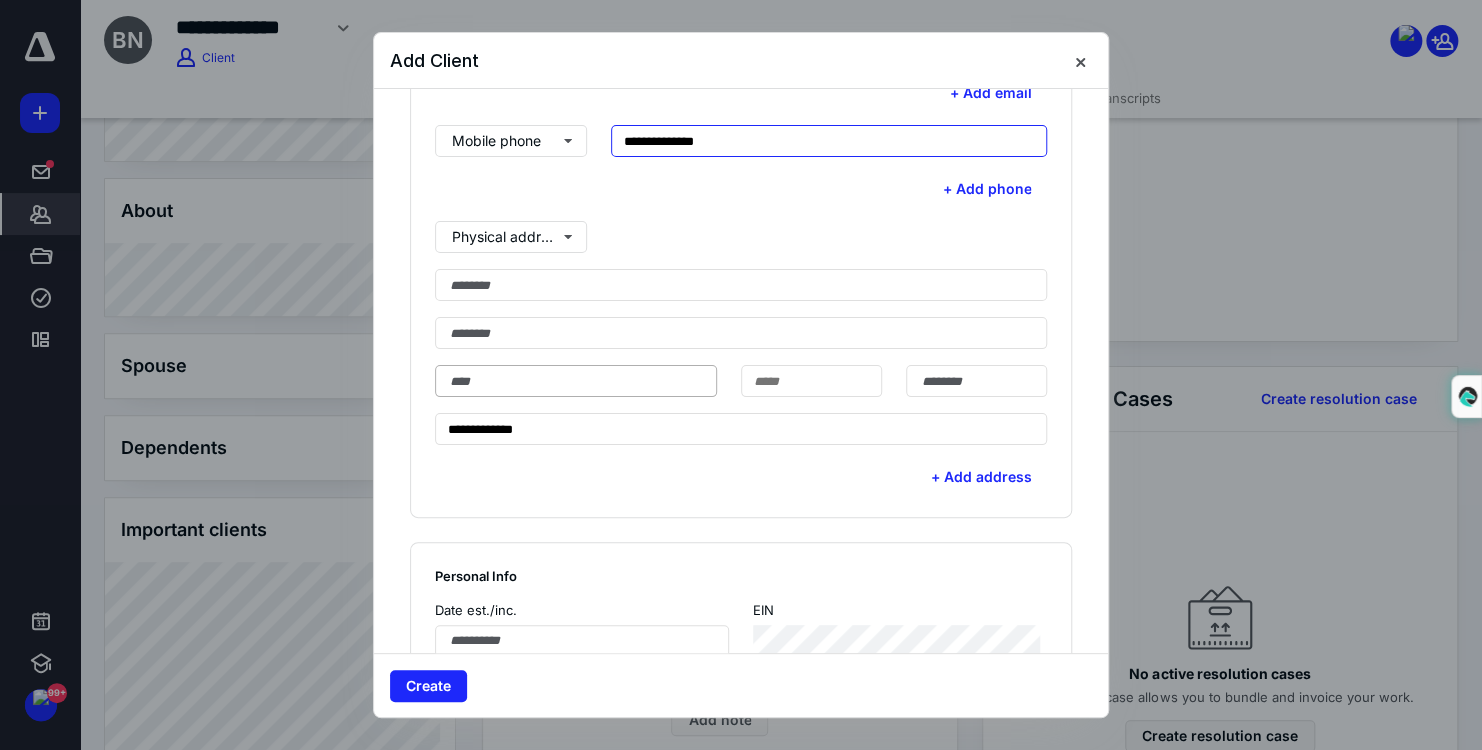 scroll, scrollTop: 800, scrollLeft: 0, axis: vertical 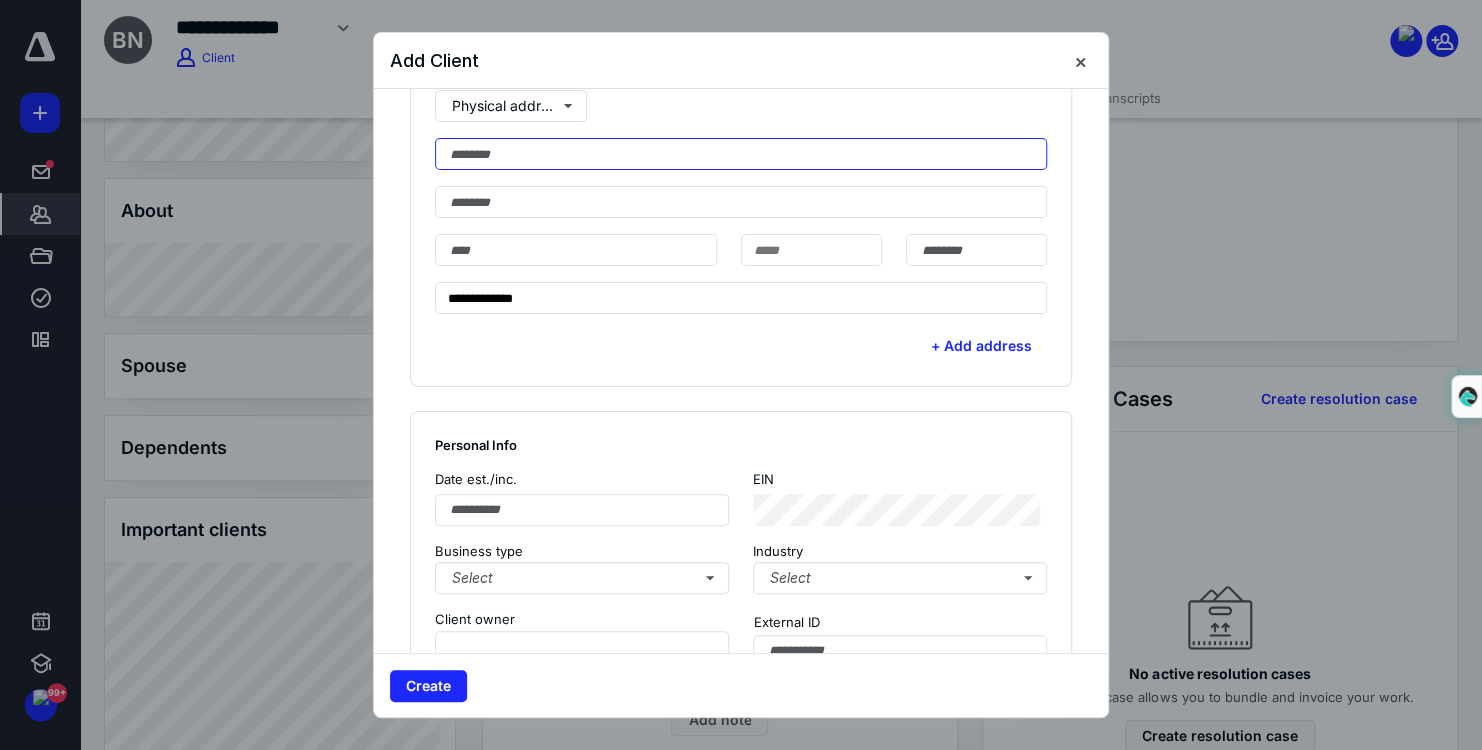 click at bounding box center [741, 154] 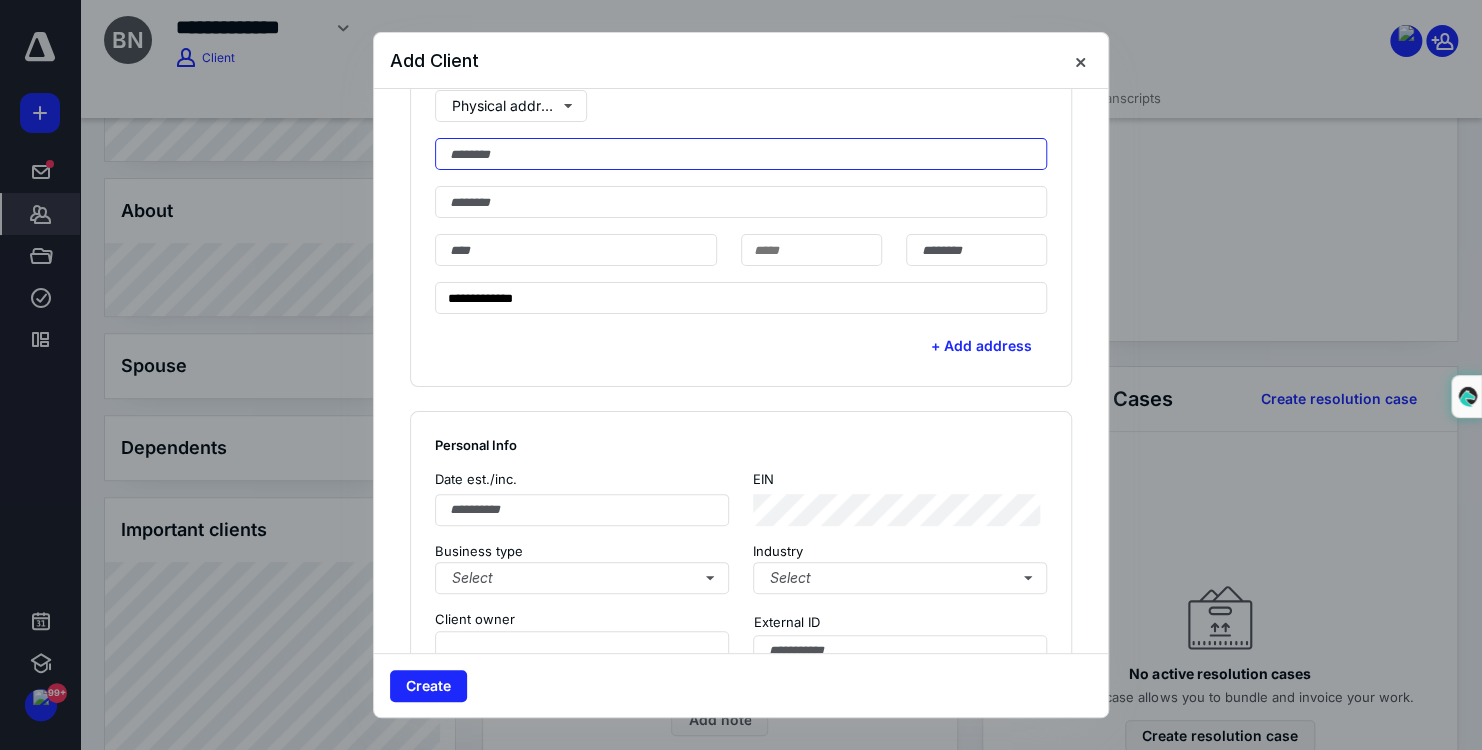 paste on "**********" 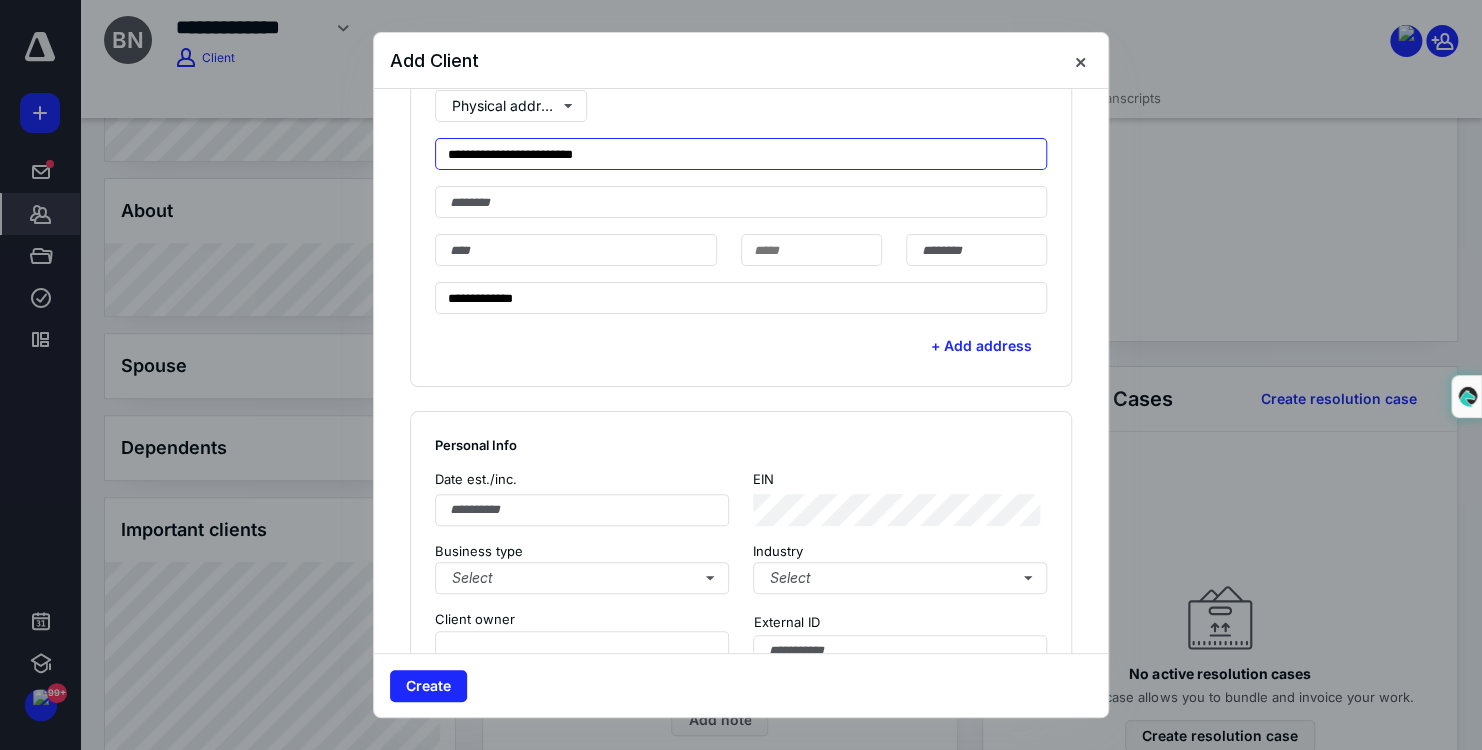 type on "**********" 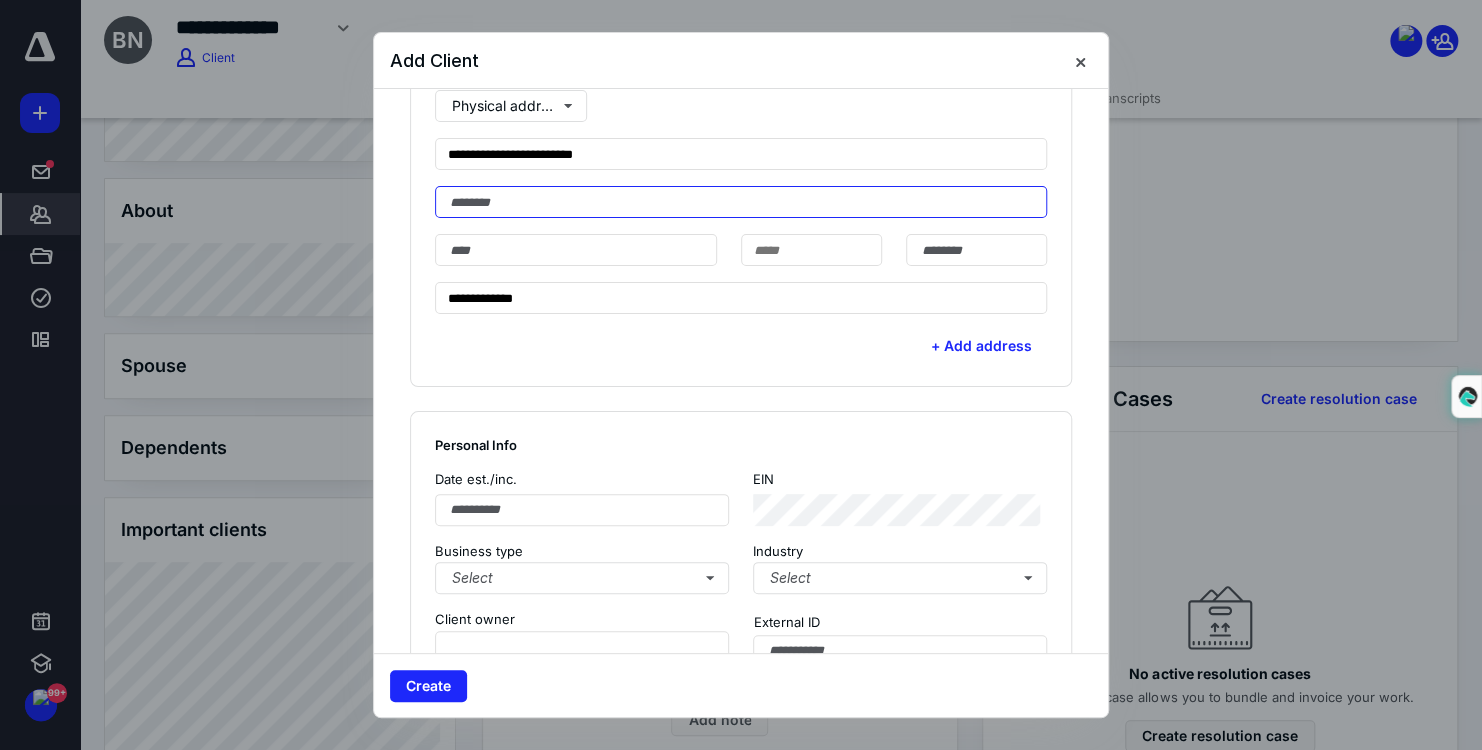 click at bounding box center (741, 202) 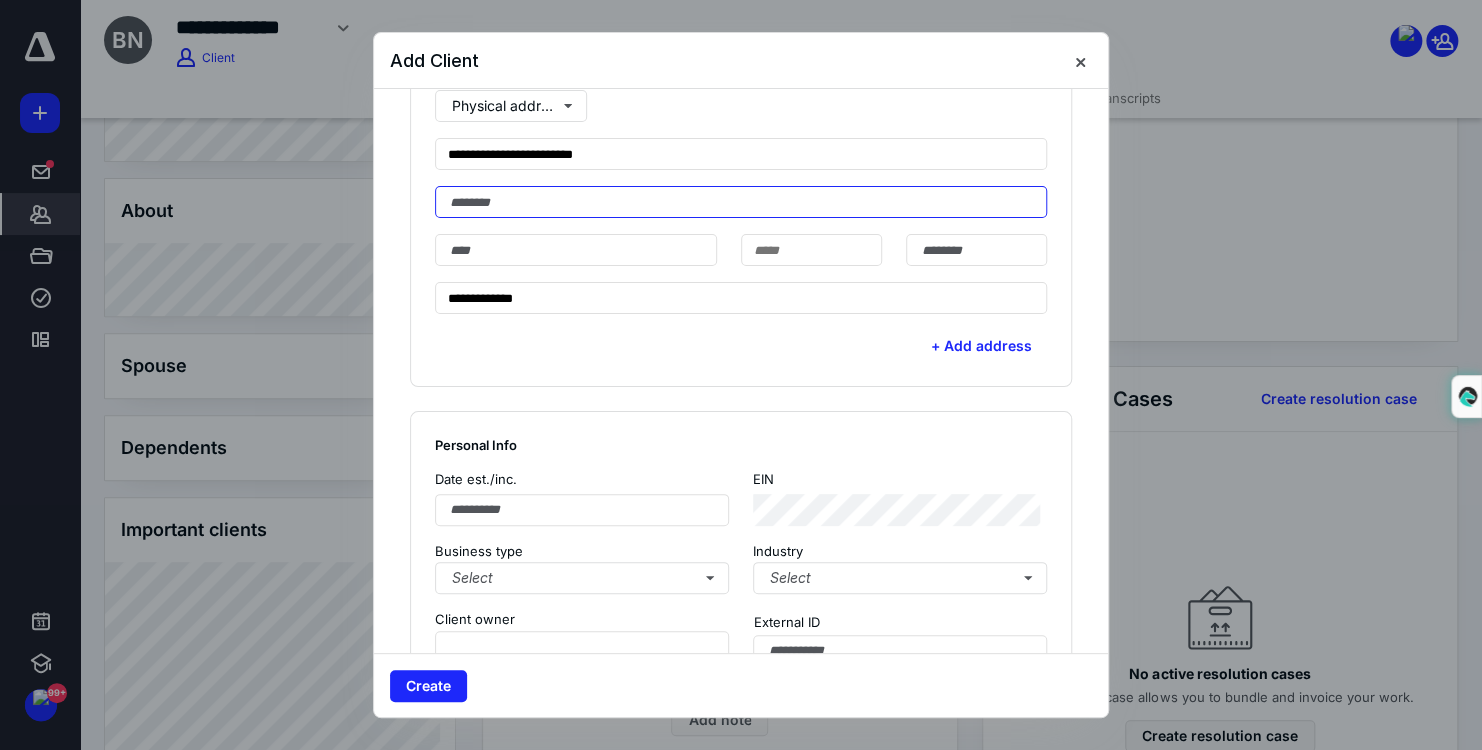 paste on "**********" 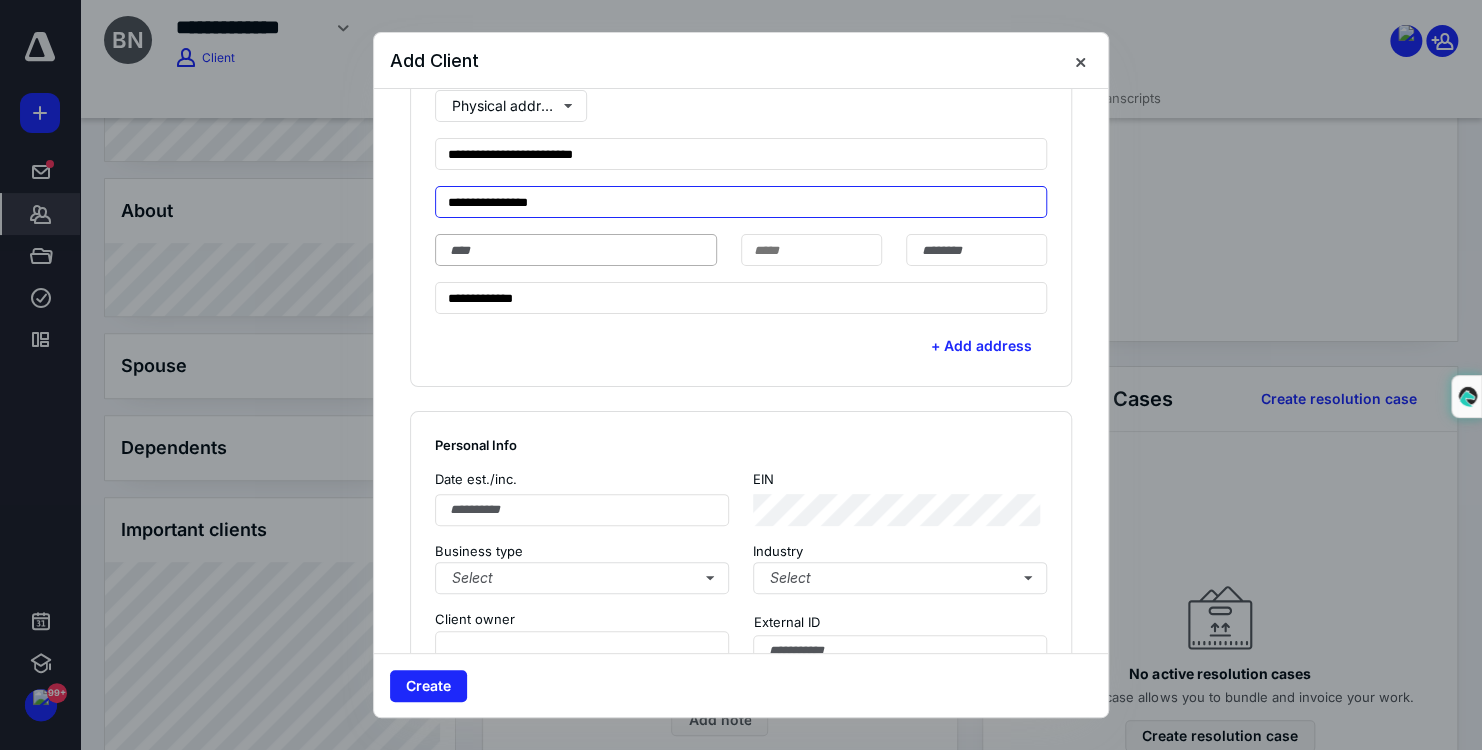 type on "**********" 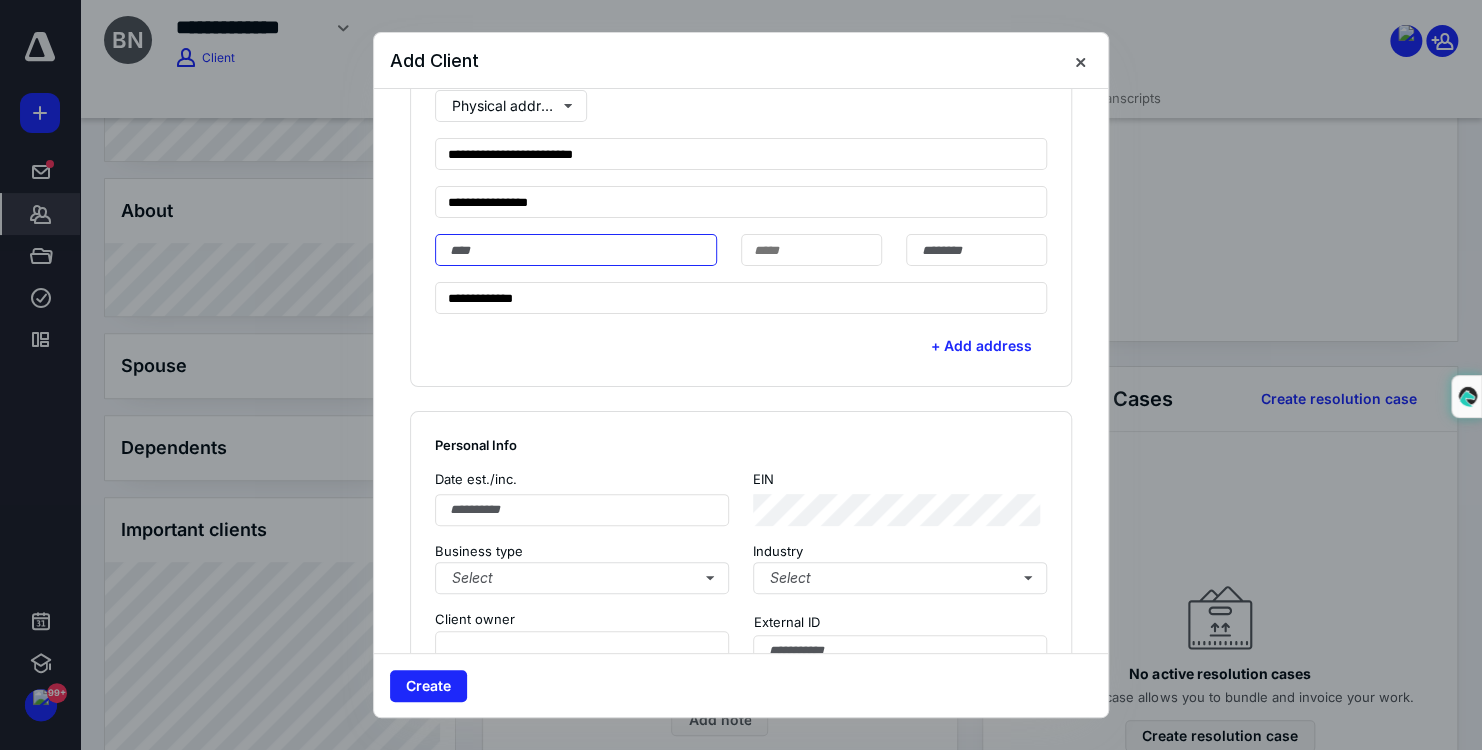 click at bounding box center [576, 250] 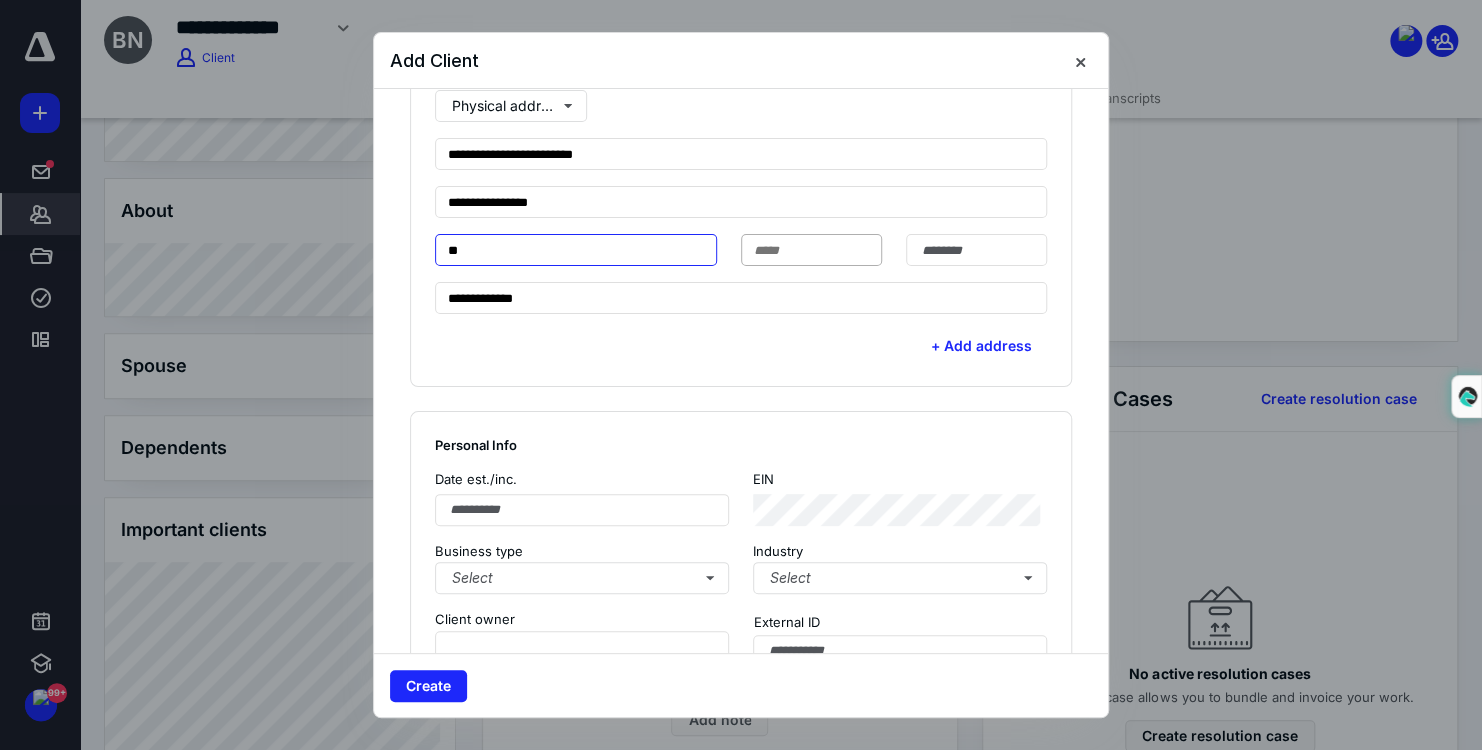 type on "**" 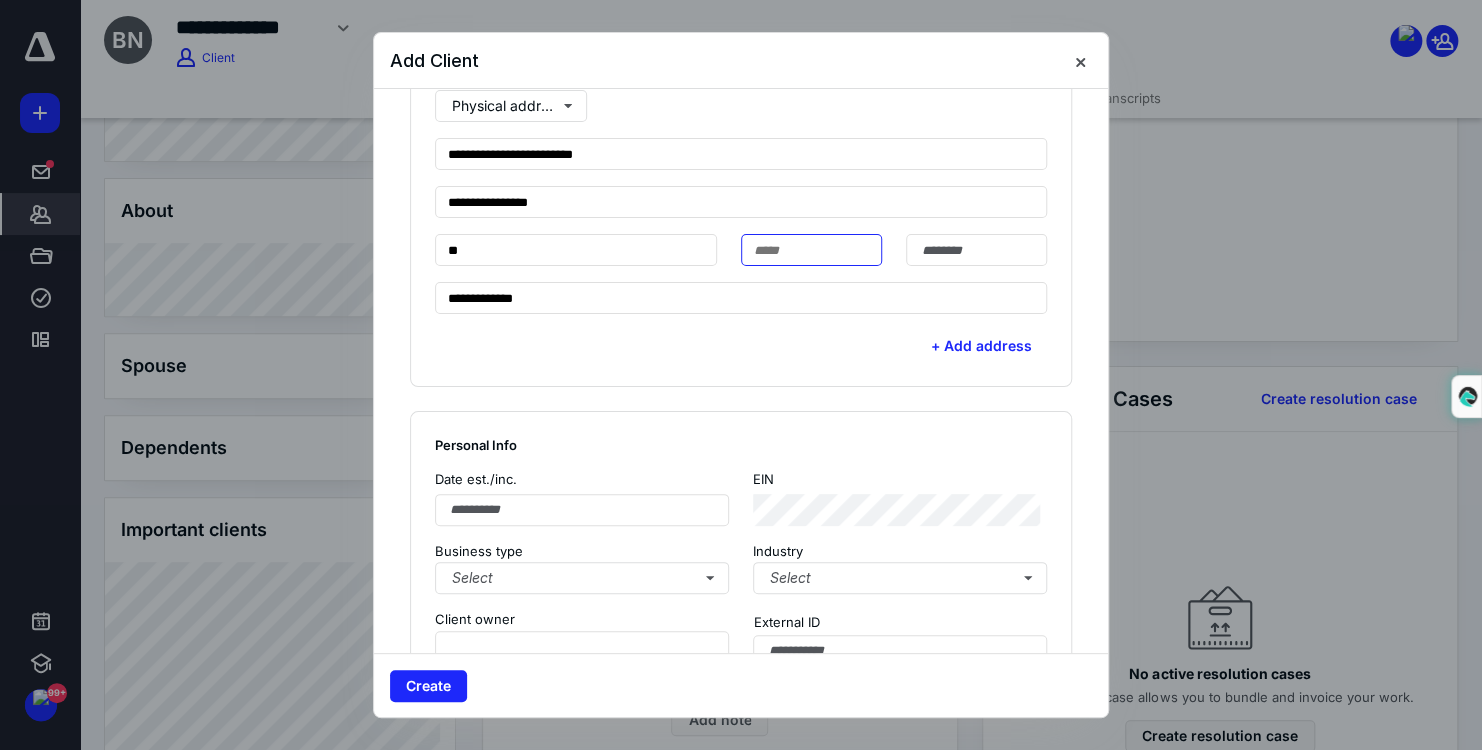 click at bounding box center [811, 250] 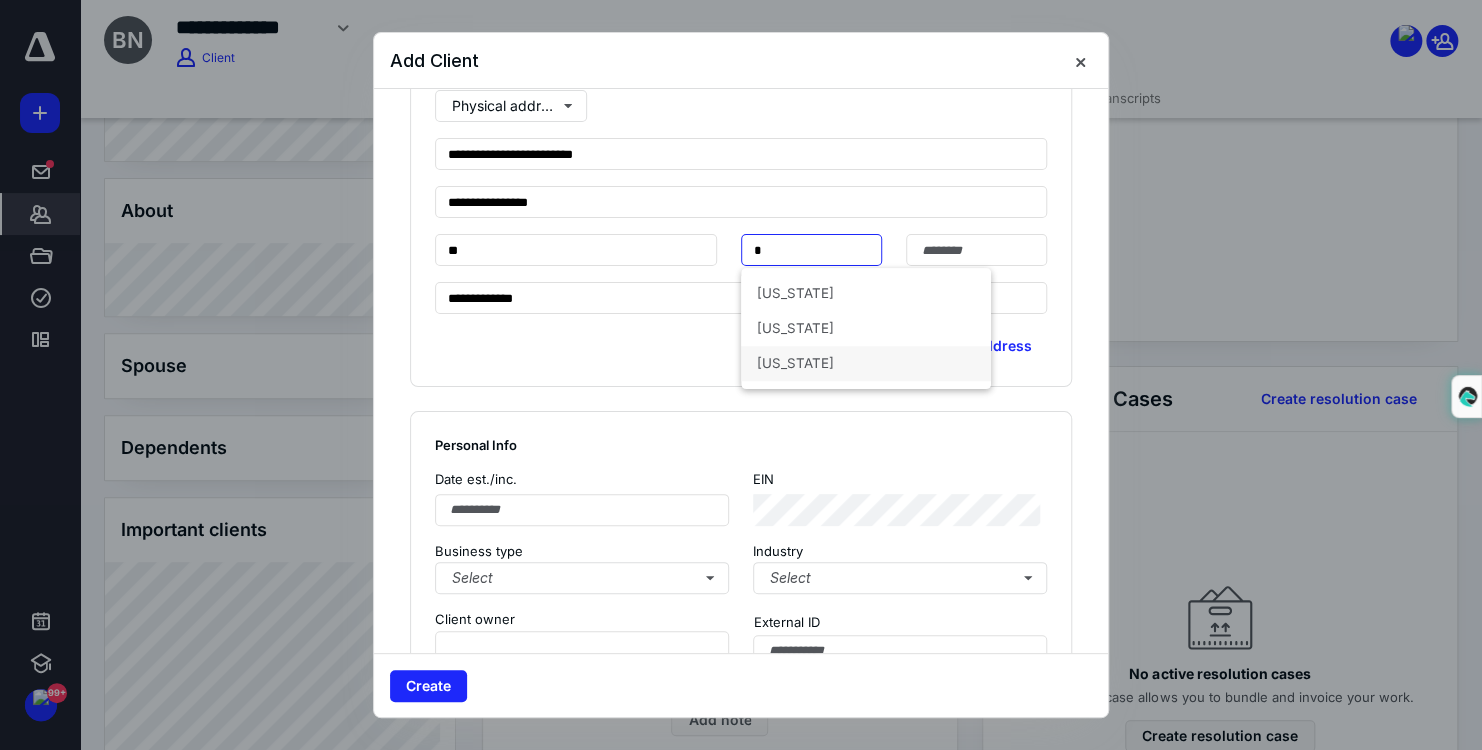 click on "[US_STATE]" at bounding box center [866, 363] 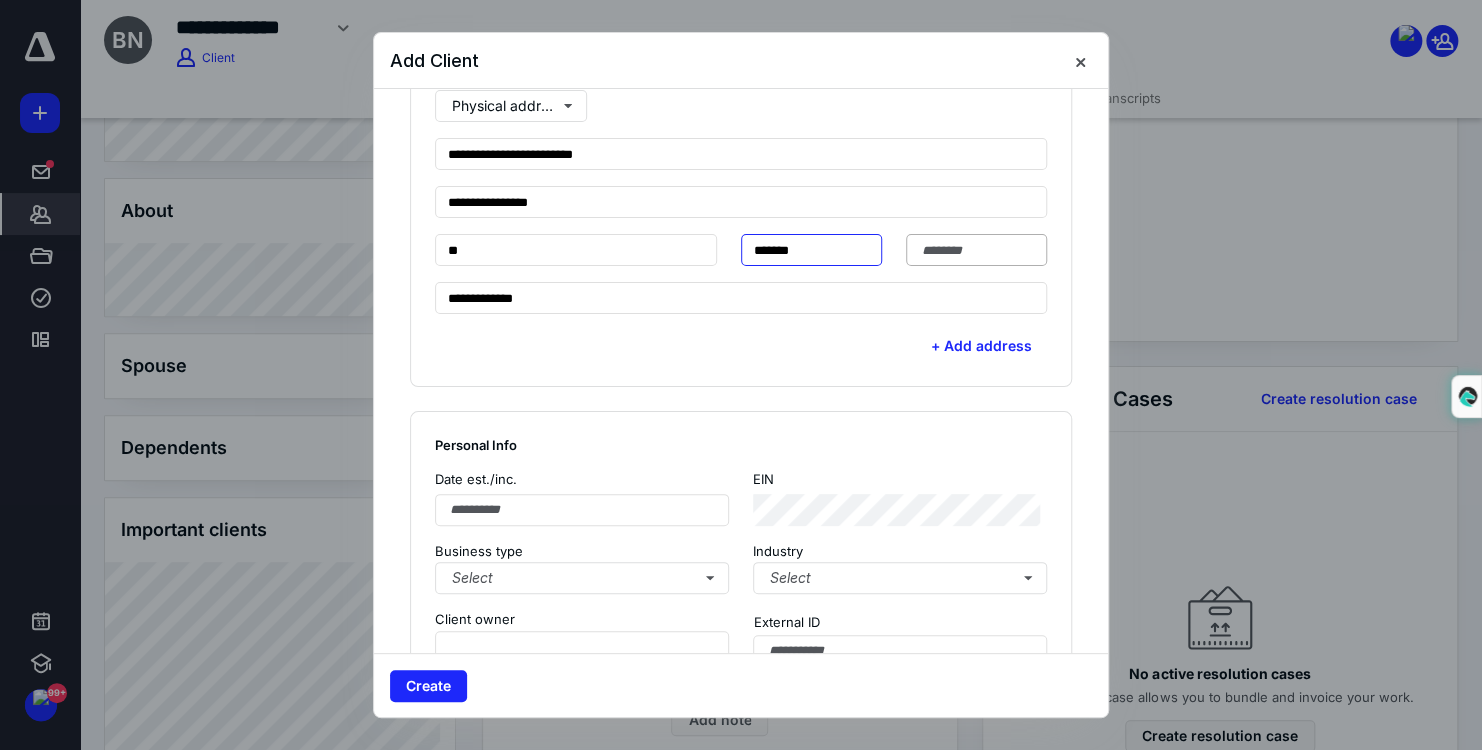 type on "*******" 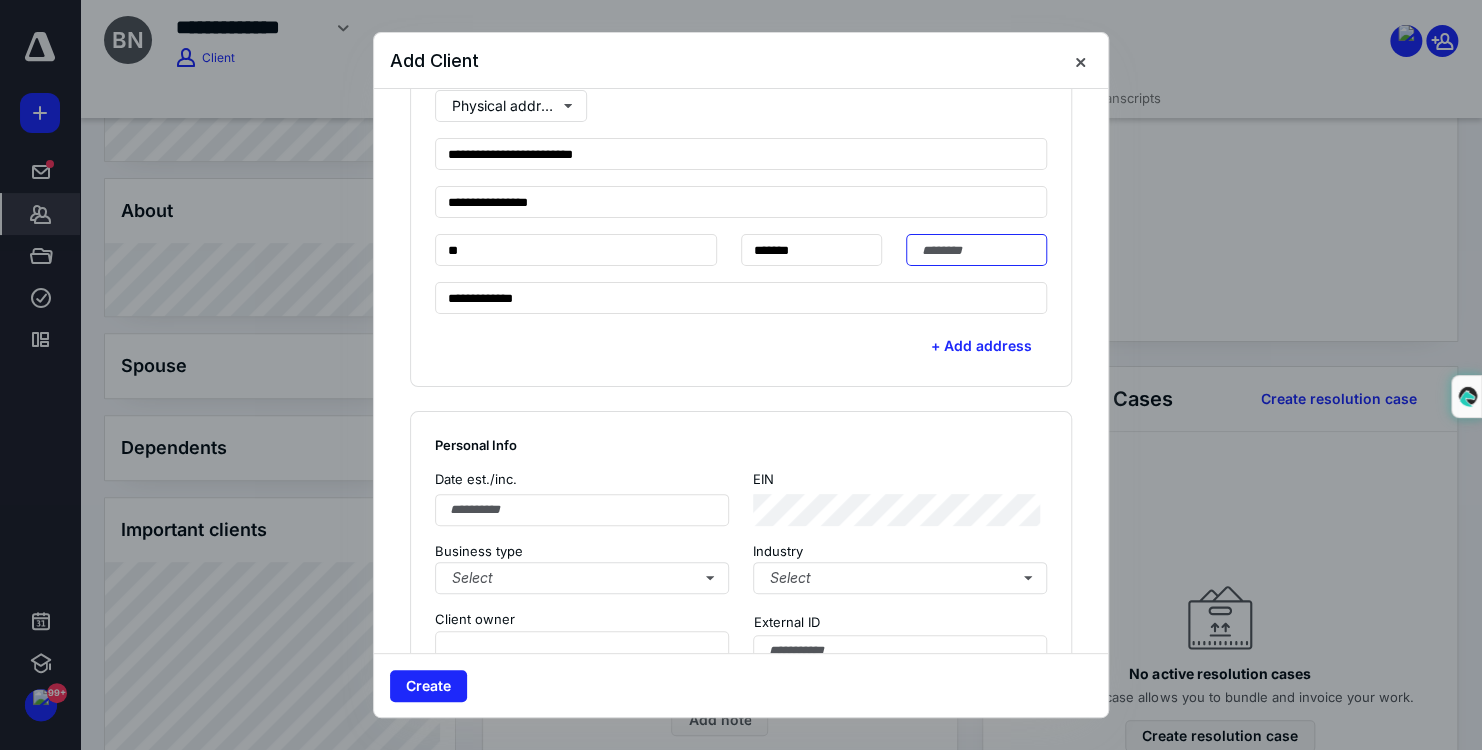 click at bounding box center [976, 250] 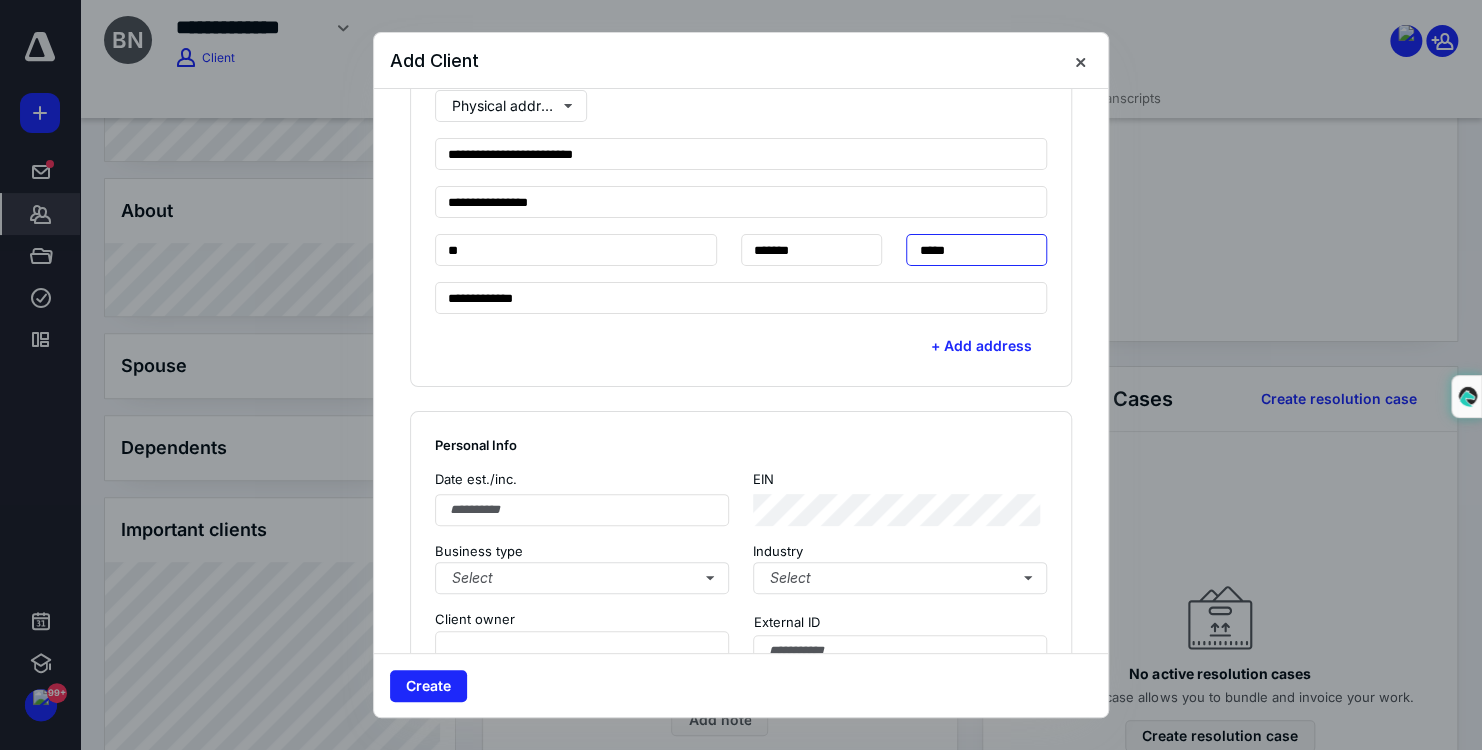 type on "*****" 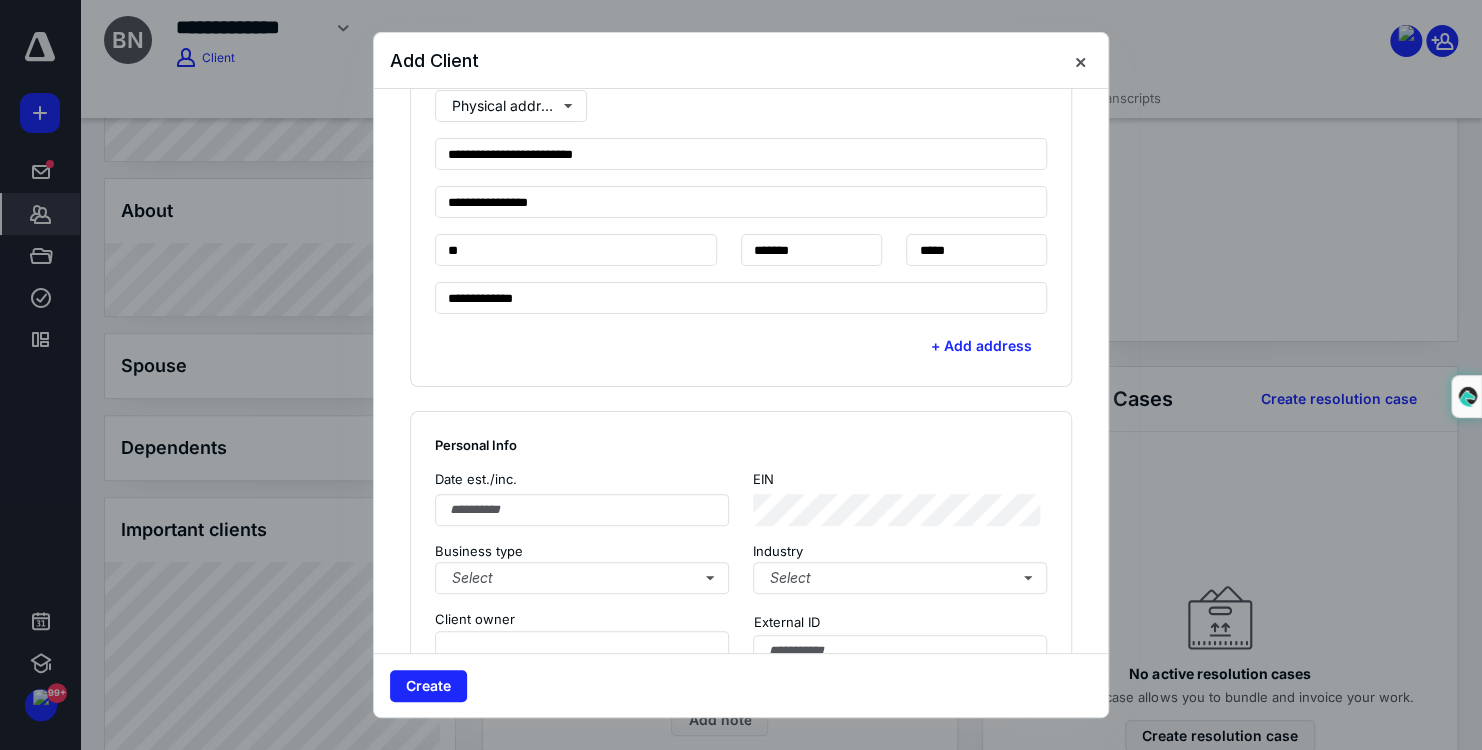 click on "+ Add address" at bounding box center [741, 338] 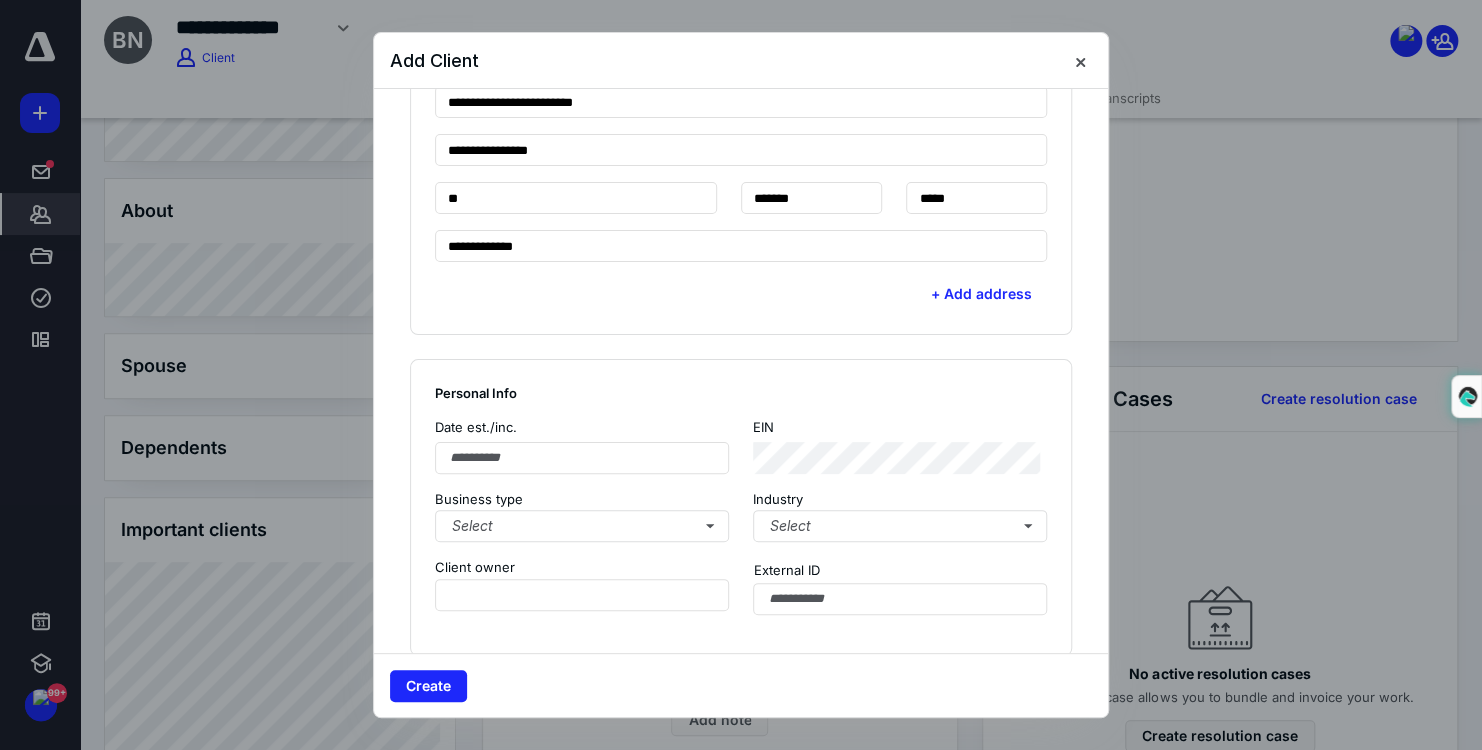 scroll, scrollTop: 900, scrollLeft: 0, axis: vertical 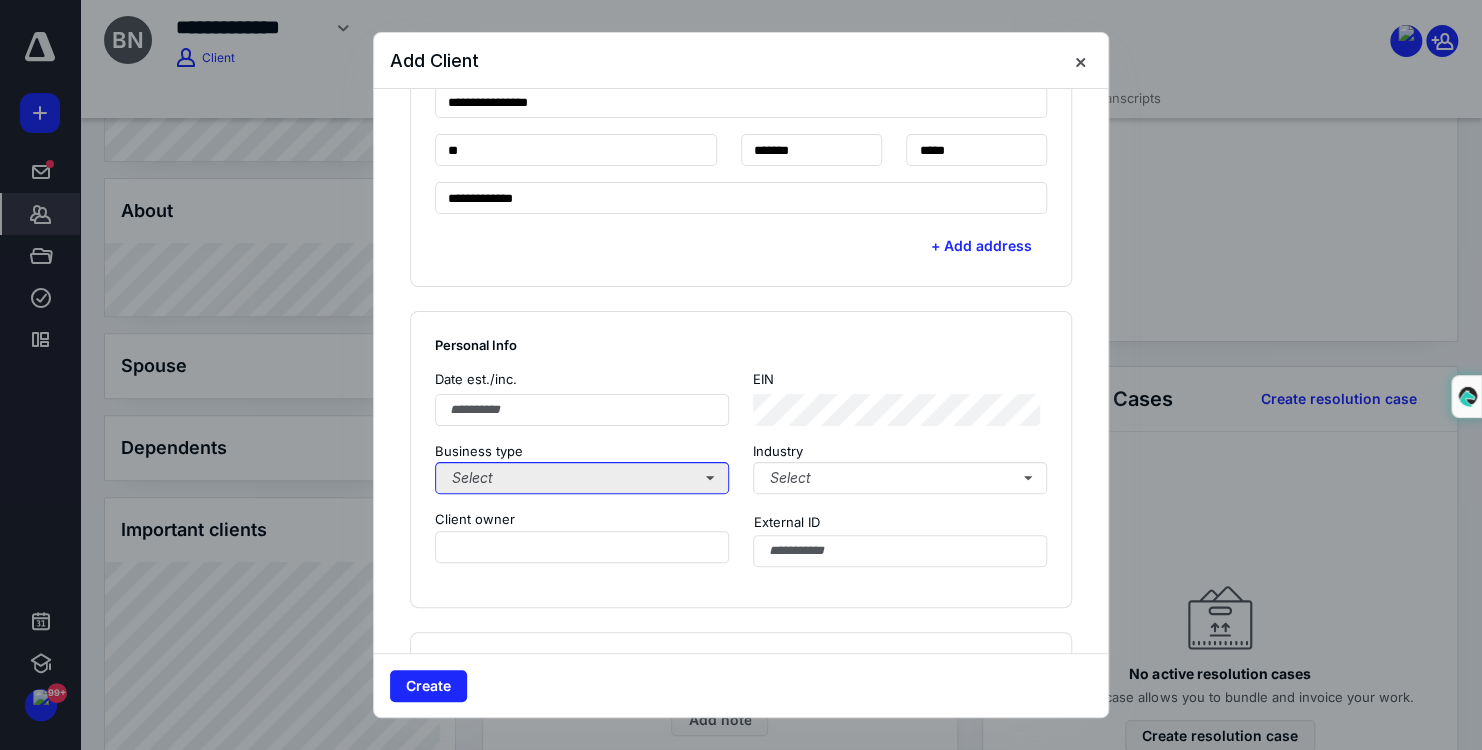 click on "Select" at bounding box center [582, 478] 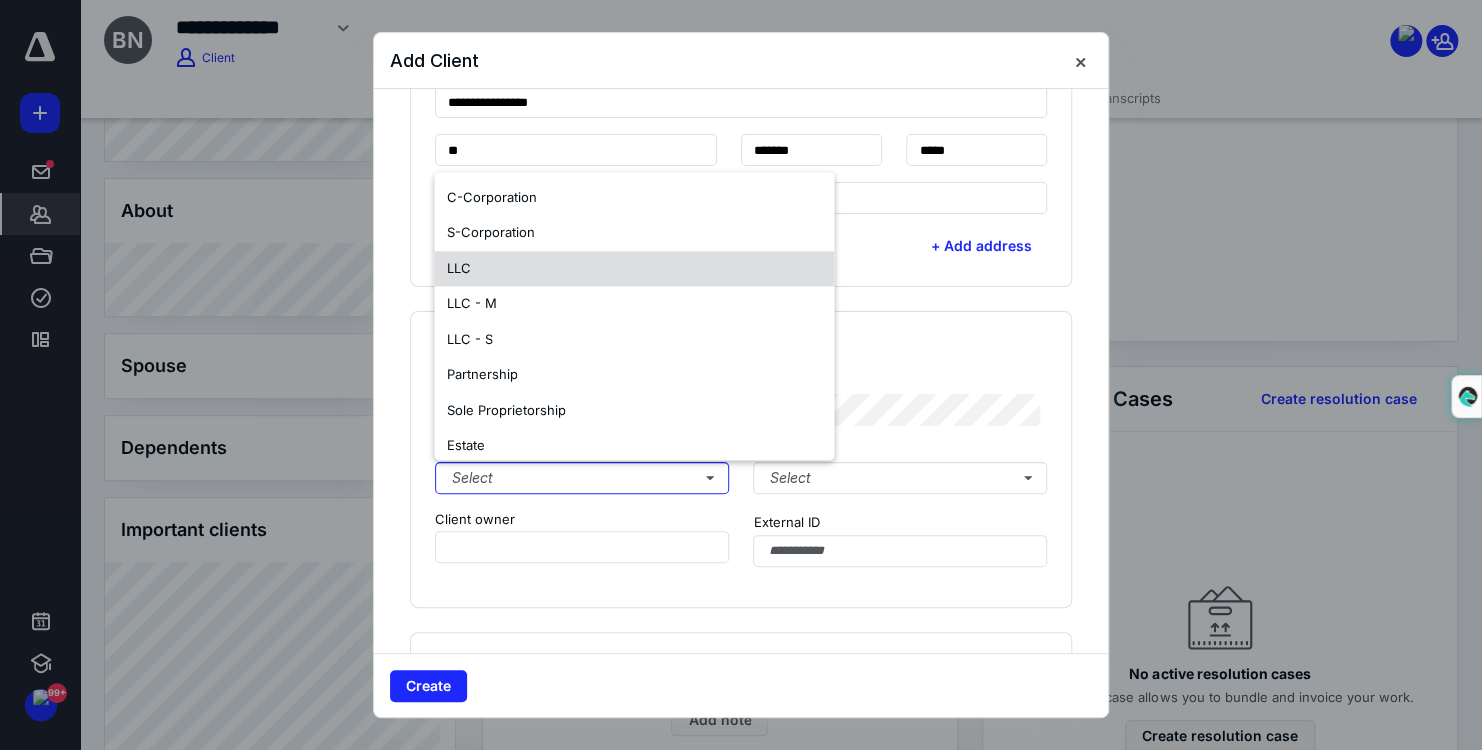 click on "LLC" at bounding box center [634, 269] 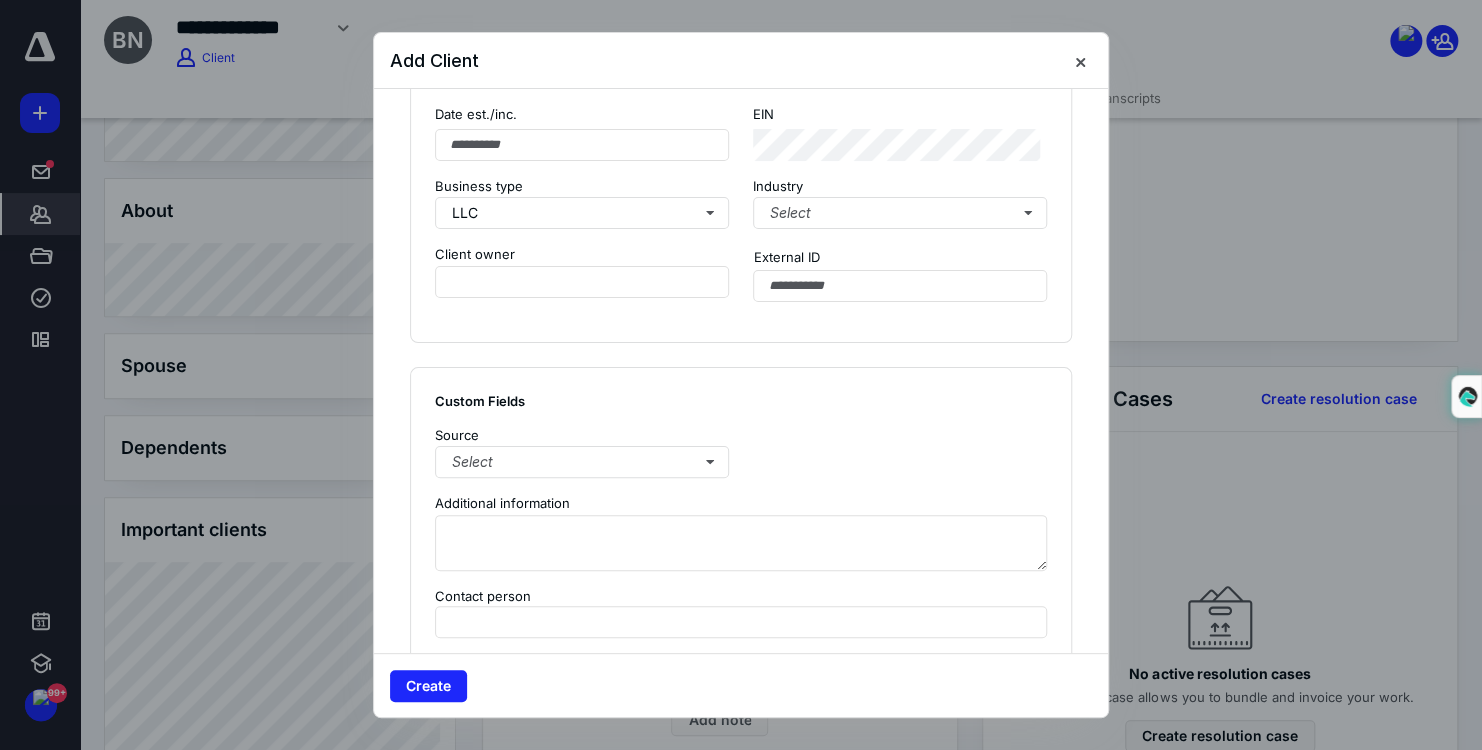 scroll, scrollTop: 1200, scrollLeft: 0, axis: vertical 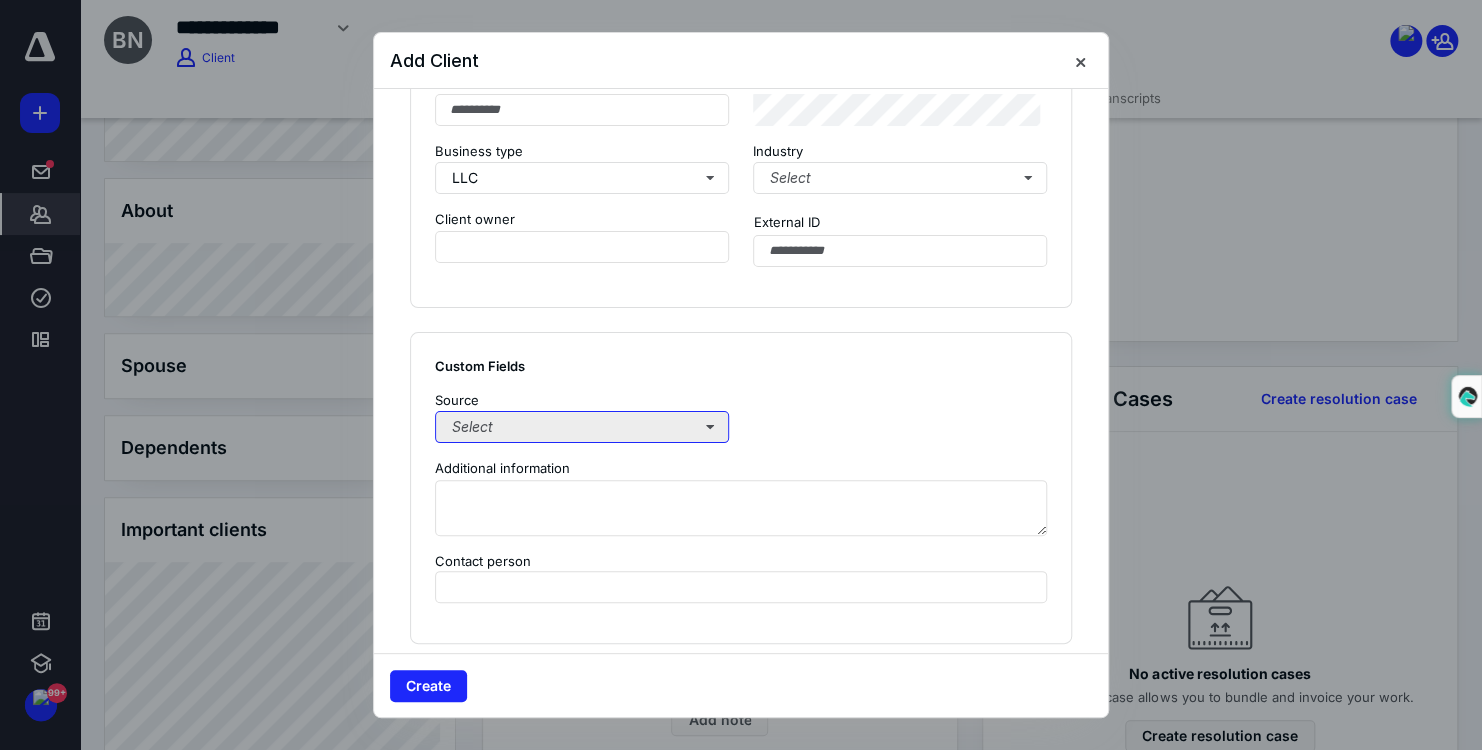 click on "Select" at bounding box center (582, 427) 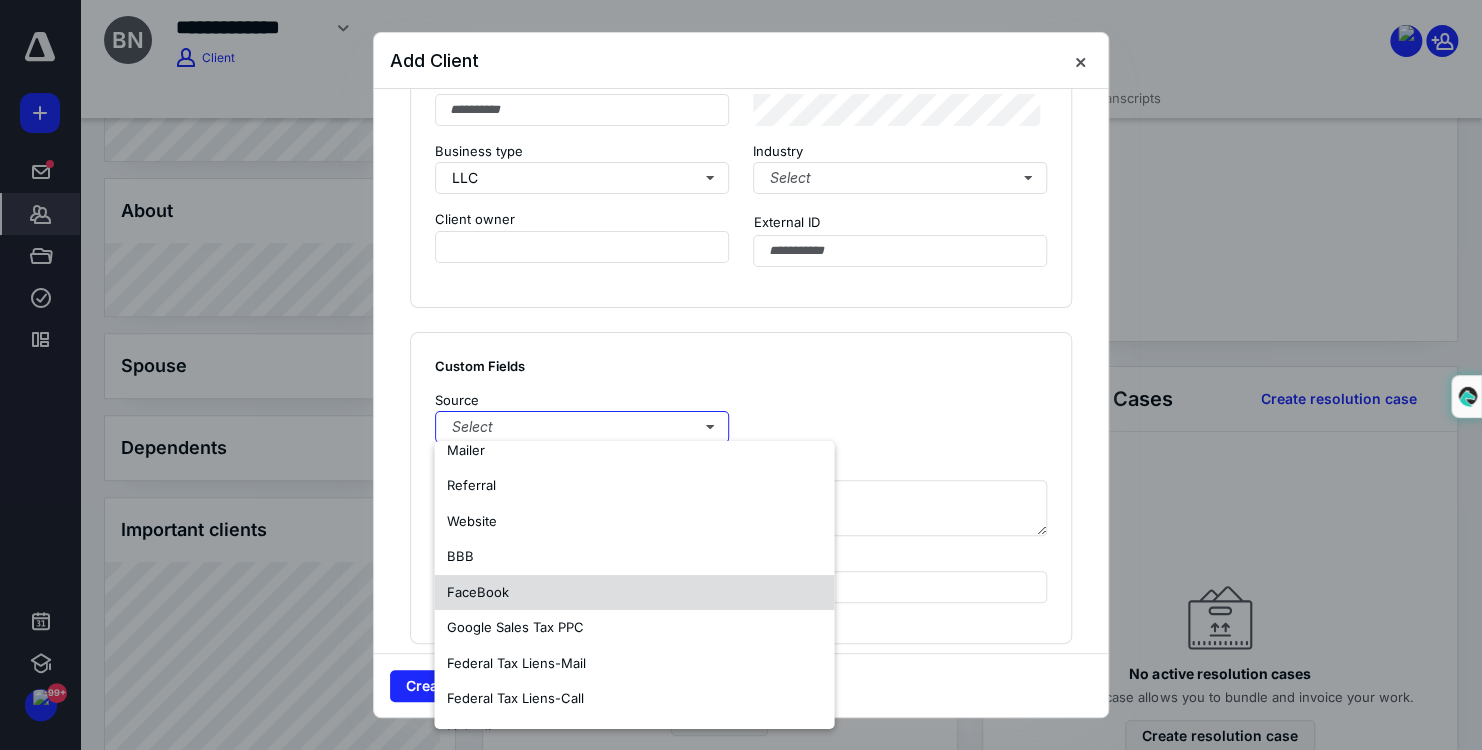 scroll, scrollTop: 100, scrollLeft: 0, axis: vertical 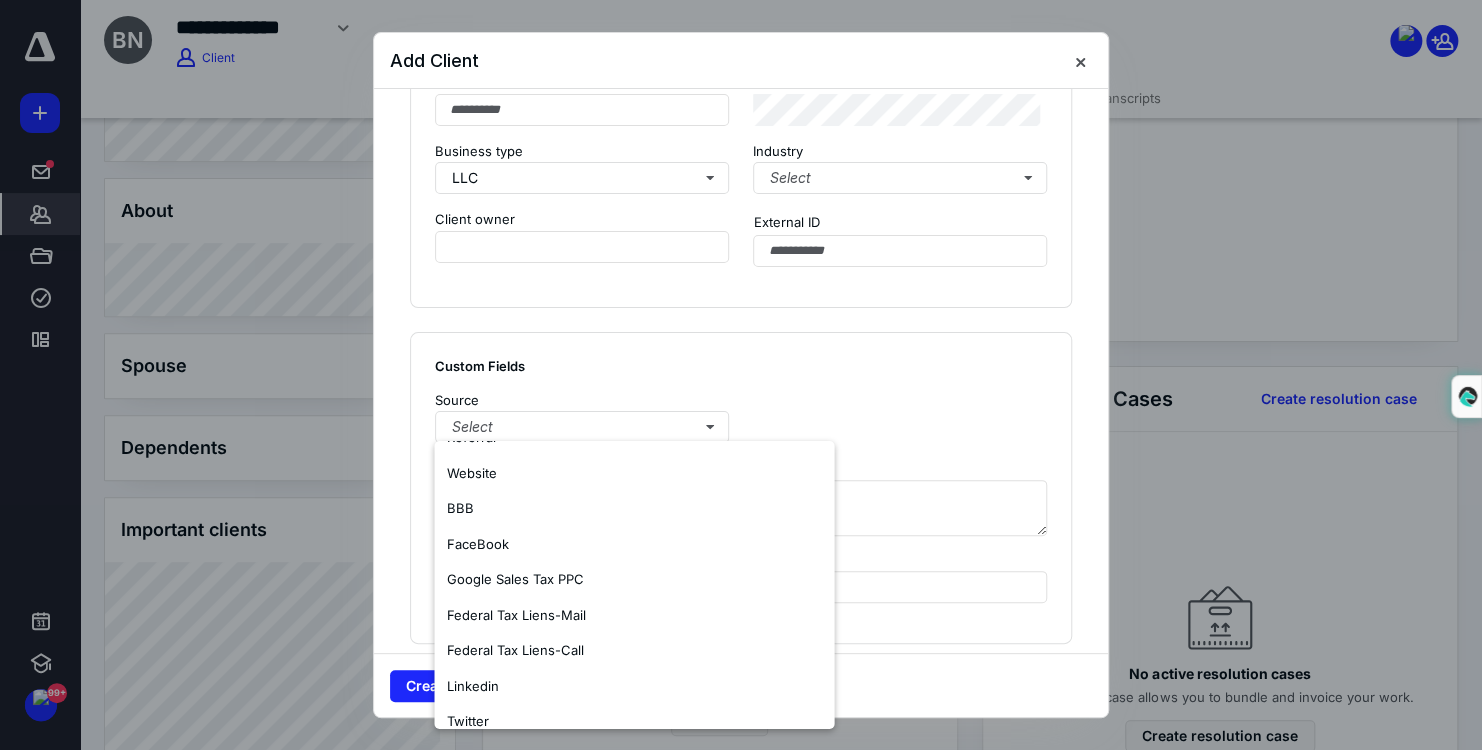 click on "Custom Fields" at bounding box center [741, 366] 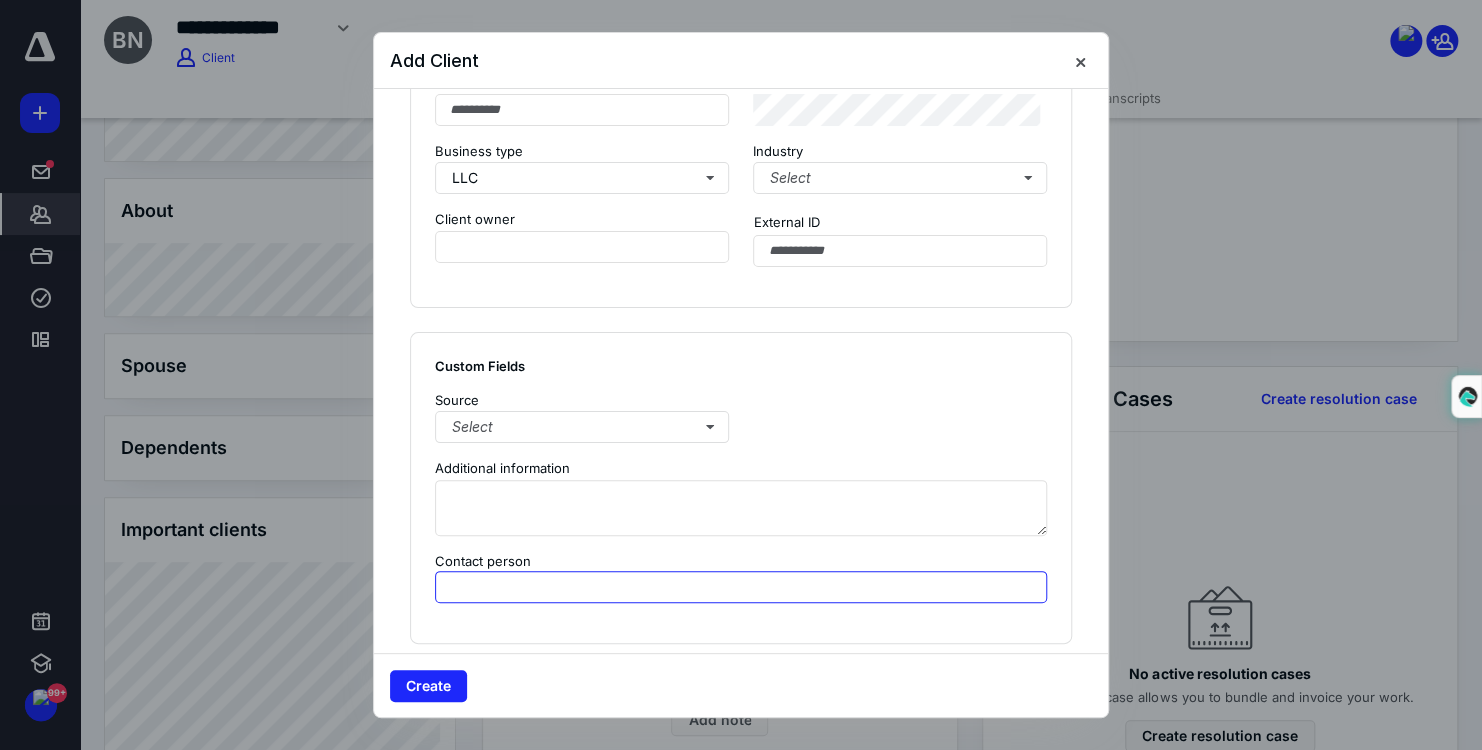 click at bounding box center [741, 587] 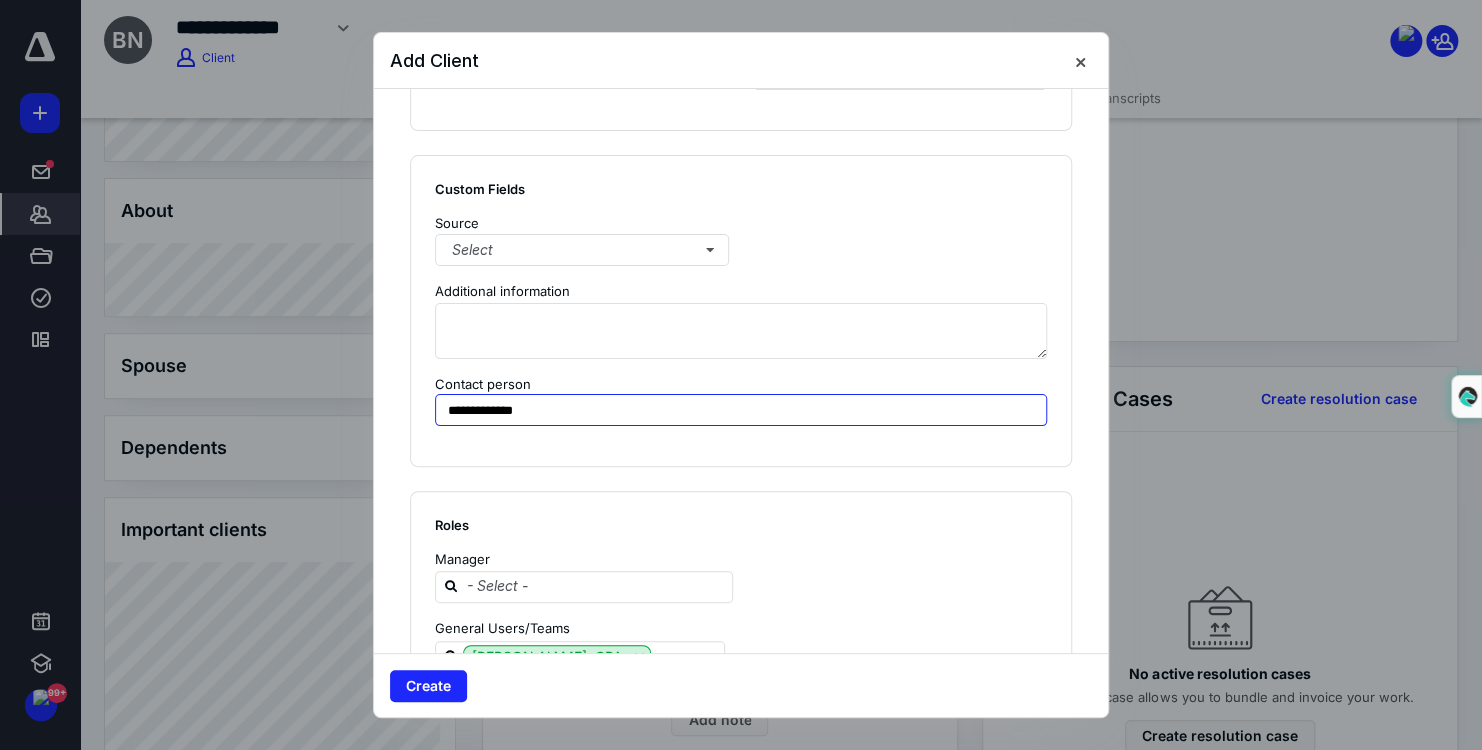scroll, scrollTop: 1400, scrollLeft: 0, axis: vertical 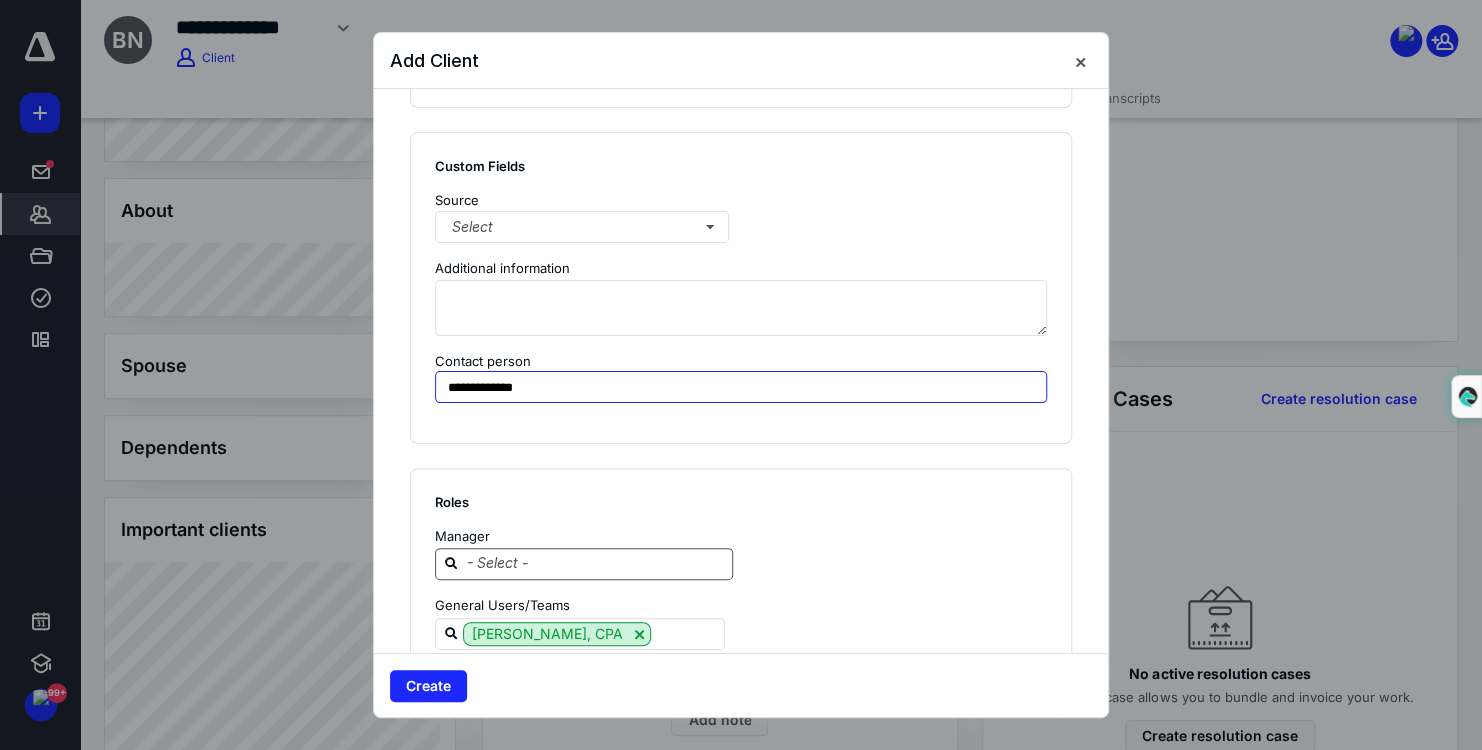 type on "**********" 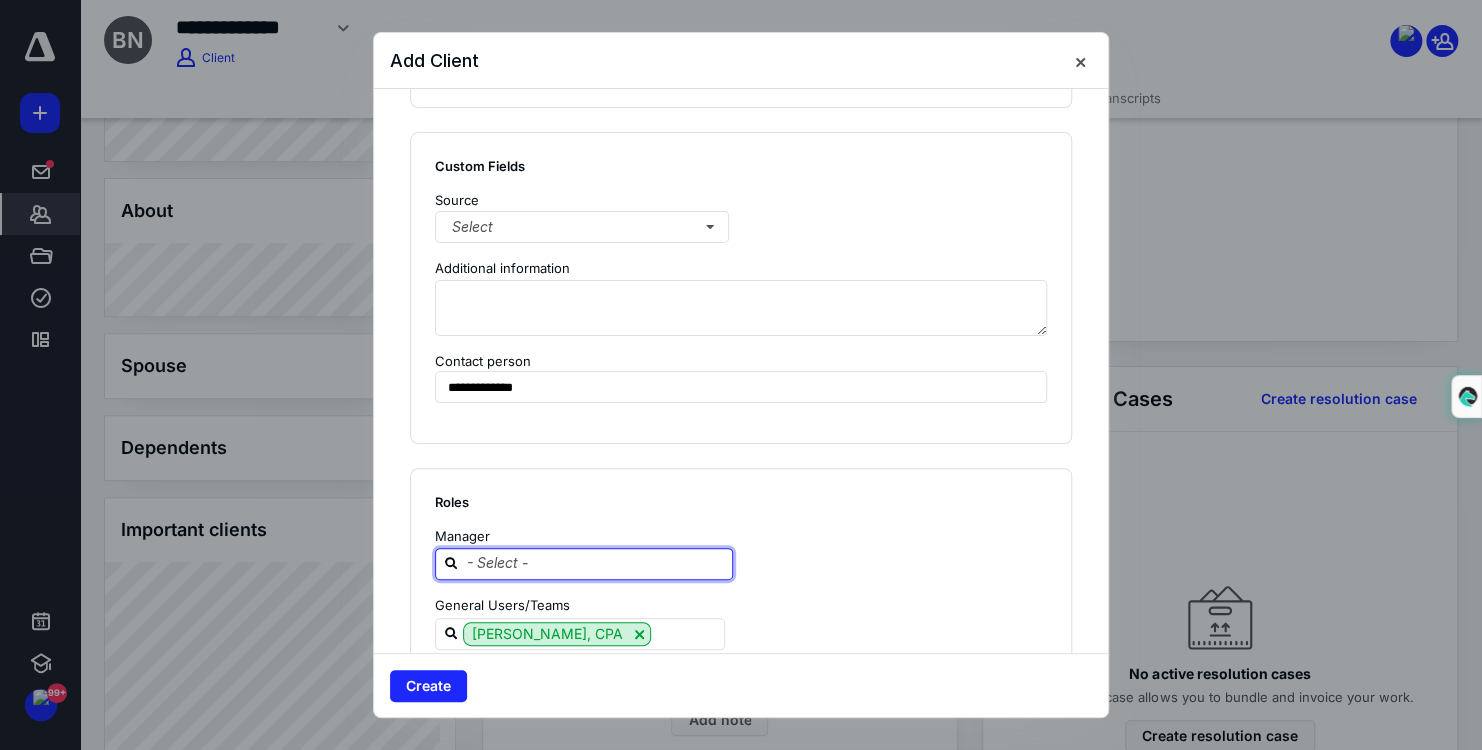 click at bounding box center [596, 563] 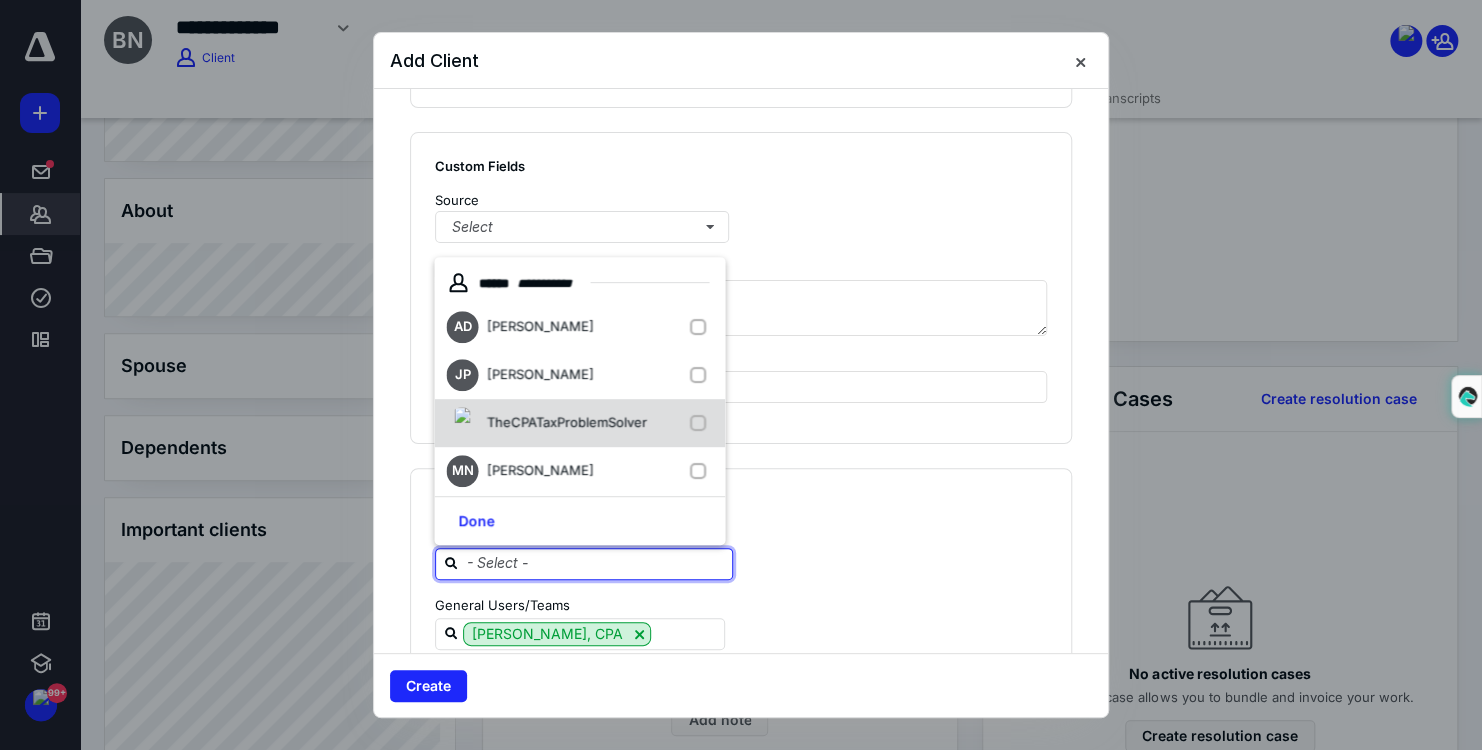 click on "TheCPATaxProblemSolver" at bounding box center (579, 423) 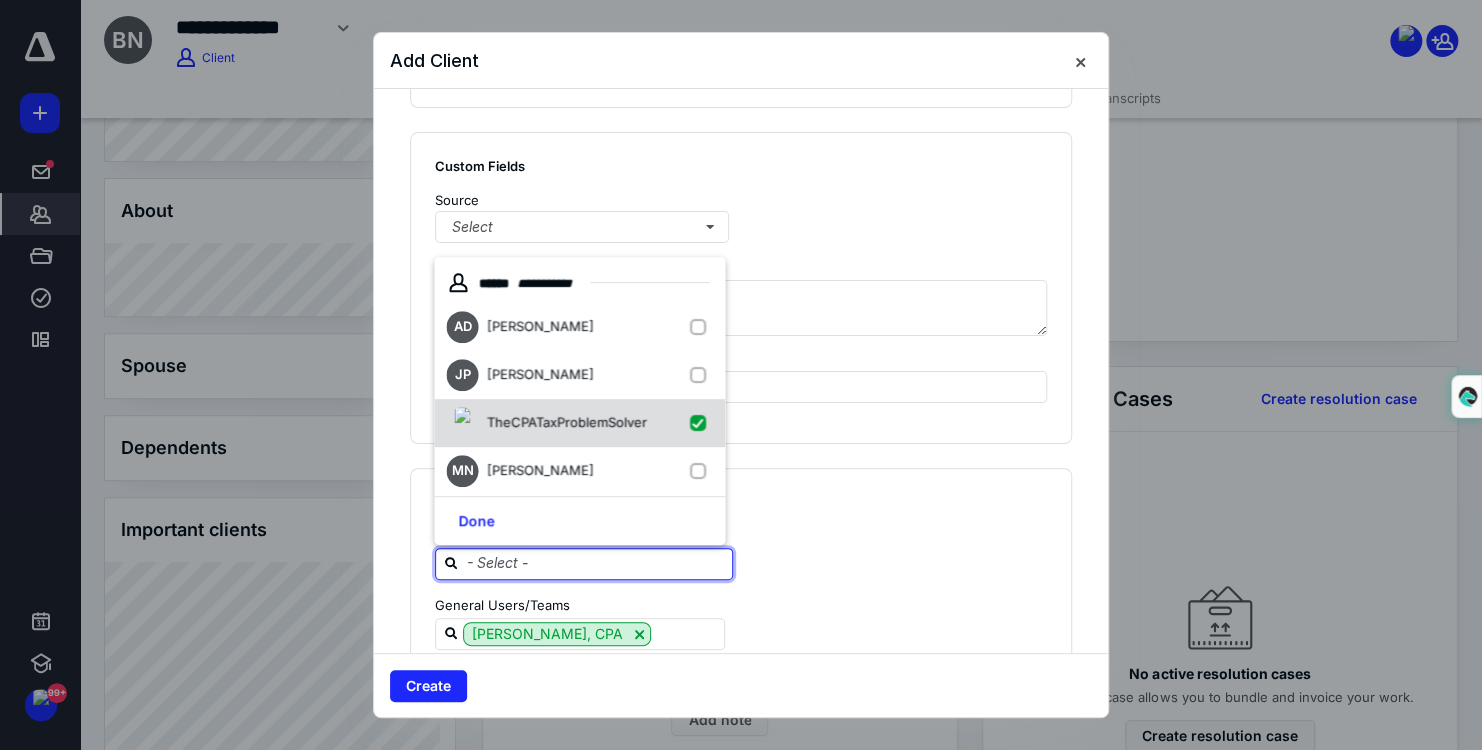 checkbox on "true" 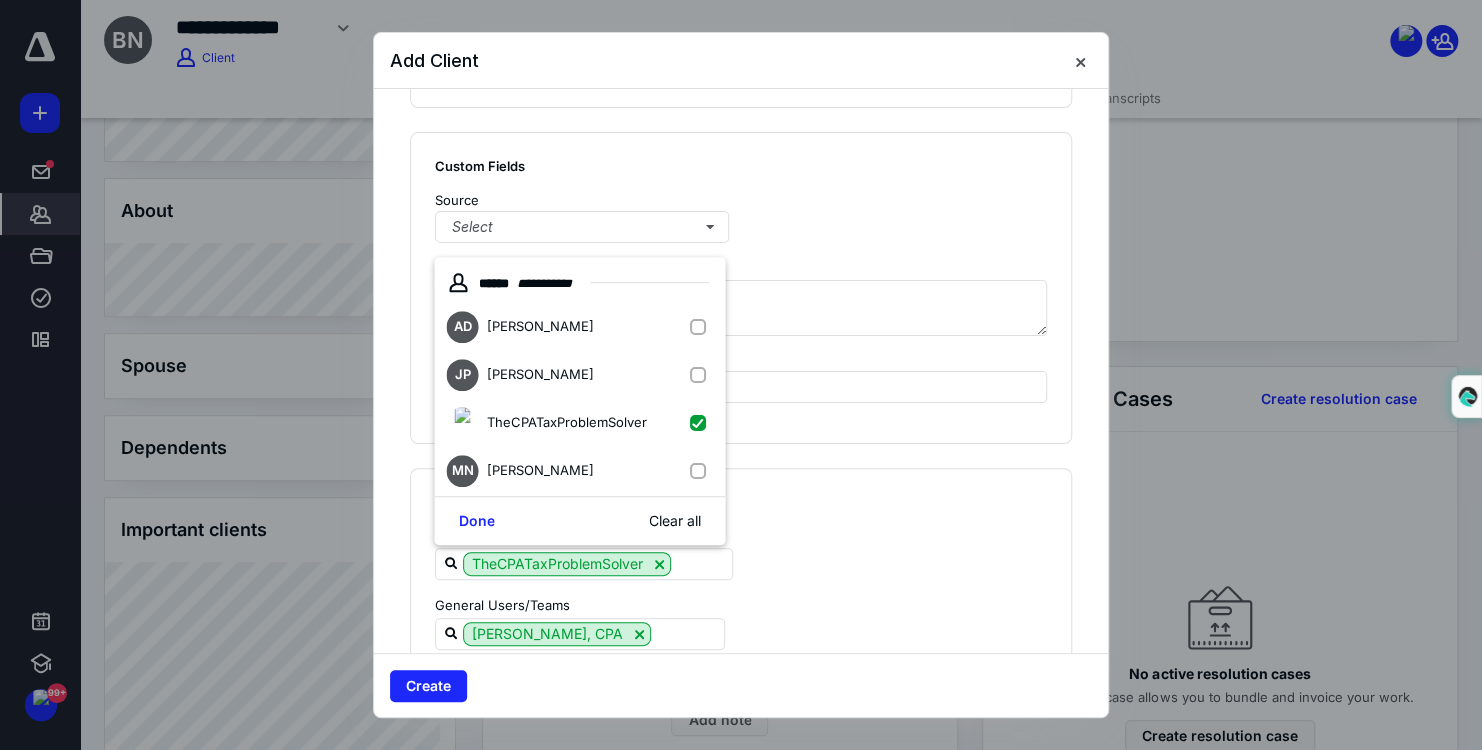 click at bounding box center [900, 217] 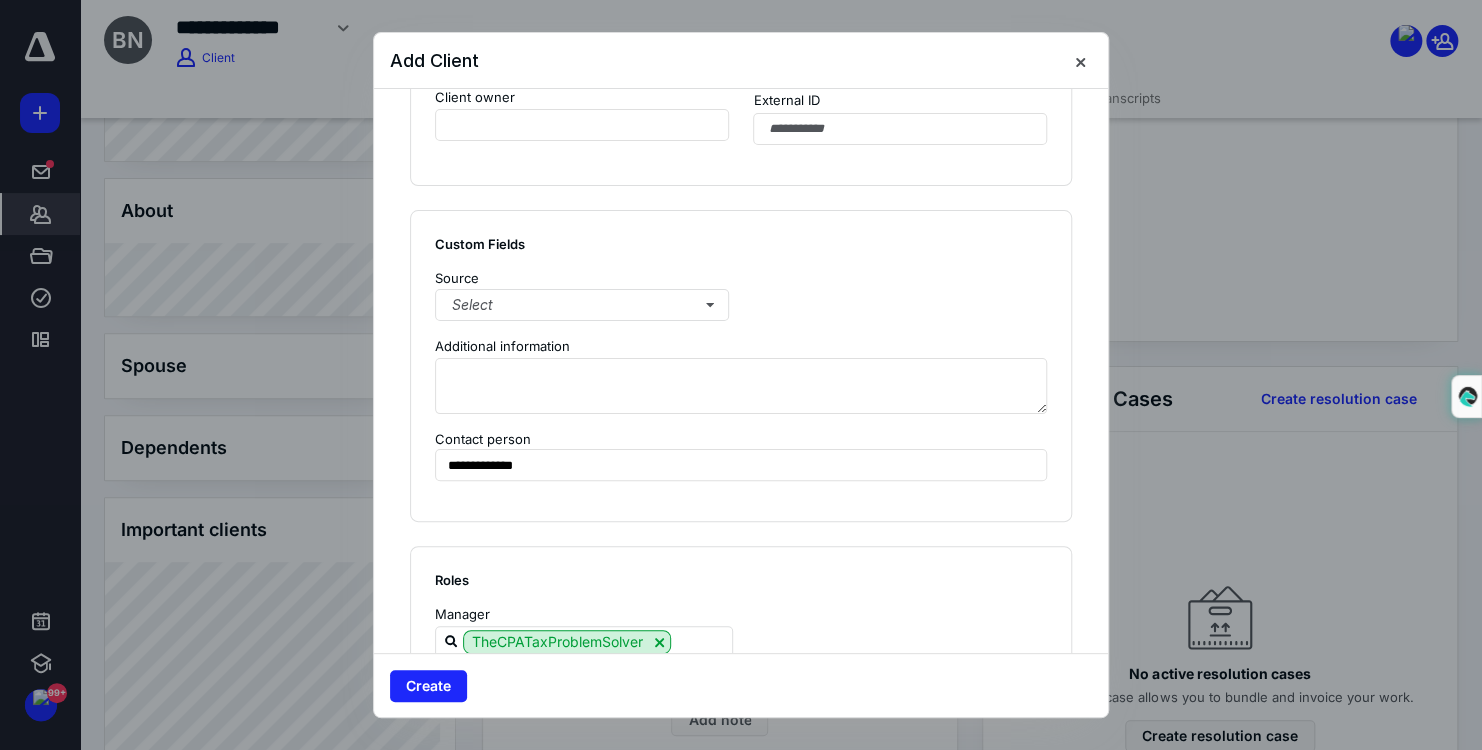 scroll, scrollTop: 1200, scrollLeft: 0, axis: vertical 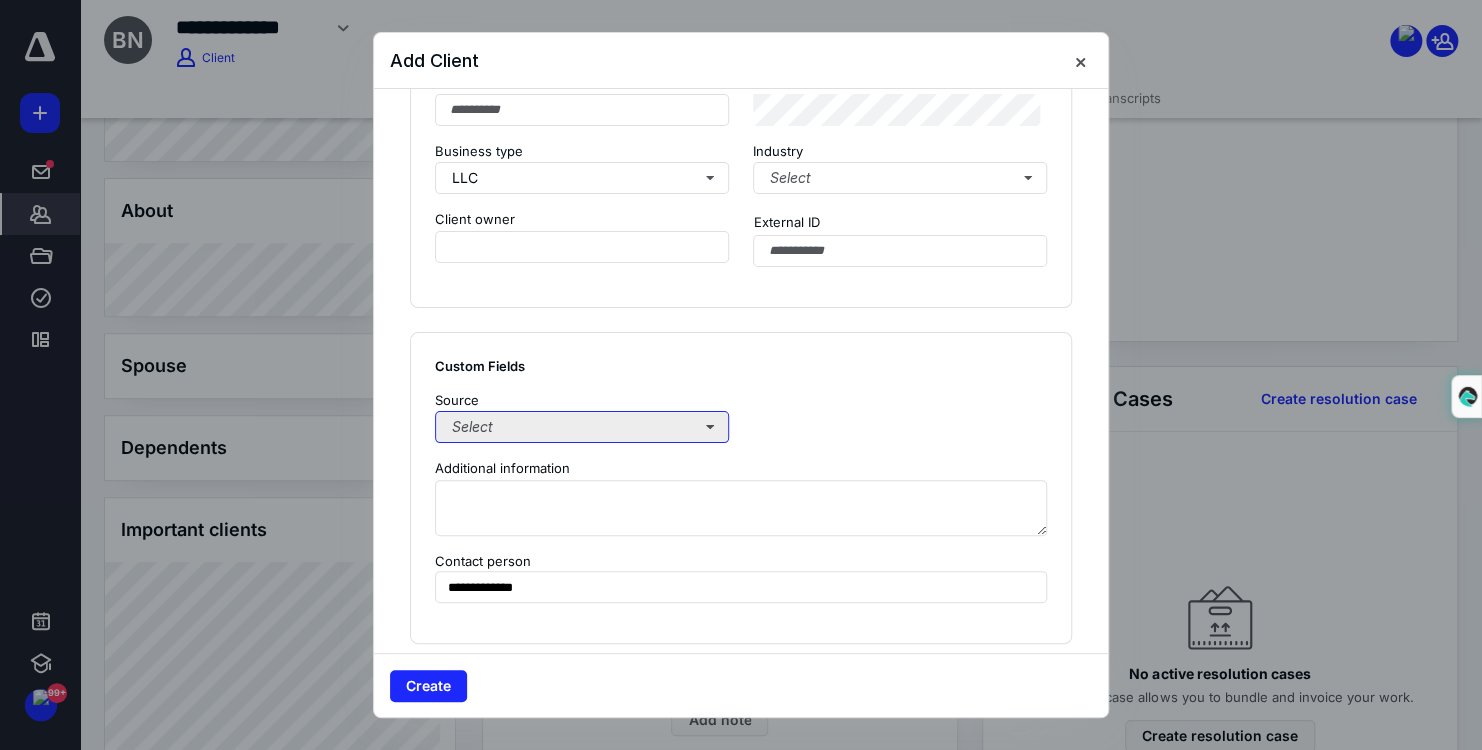 click on "Select" at bounding box center [582, 427] 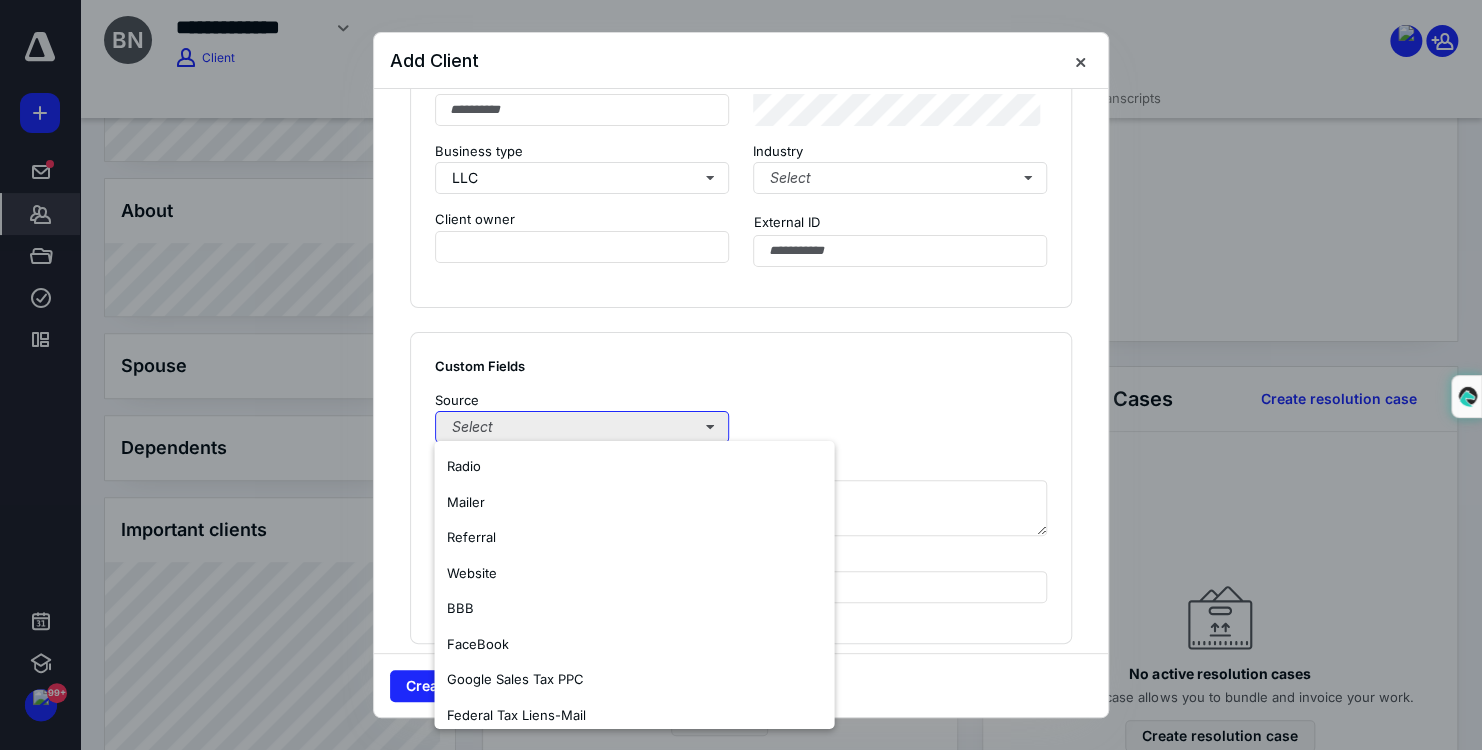 click on "Select" at bounding box center (582, 427) 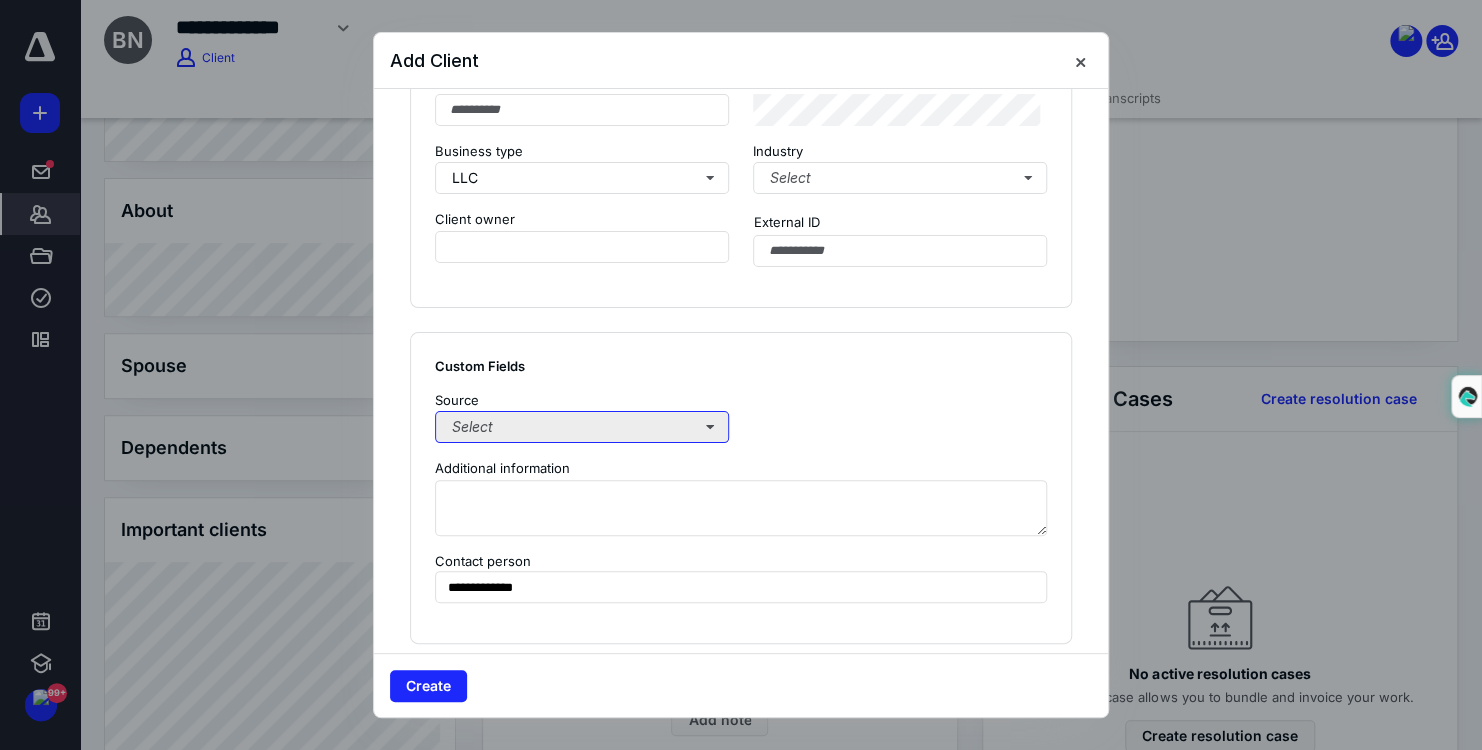 scroll, scrollTop: 1100, scrollLeft: 0, axis: vertical 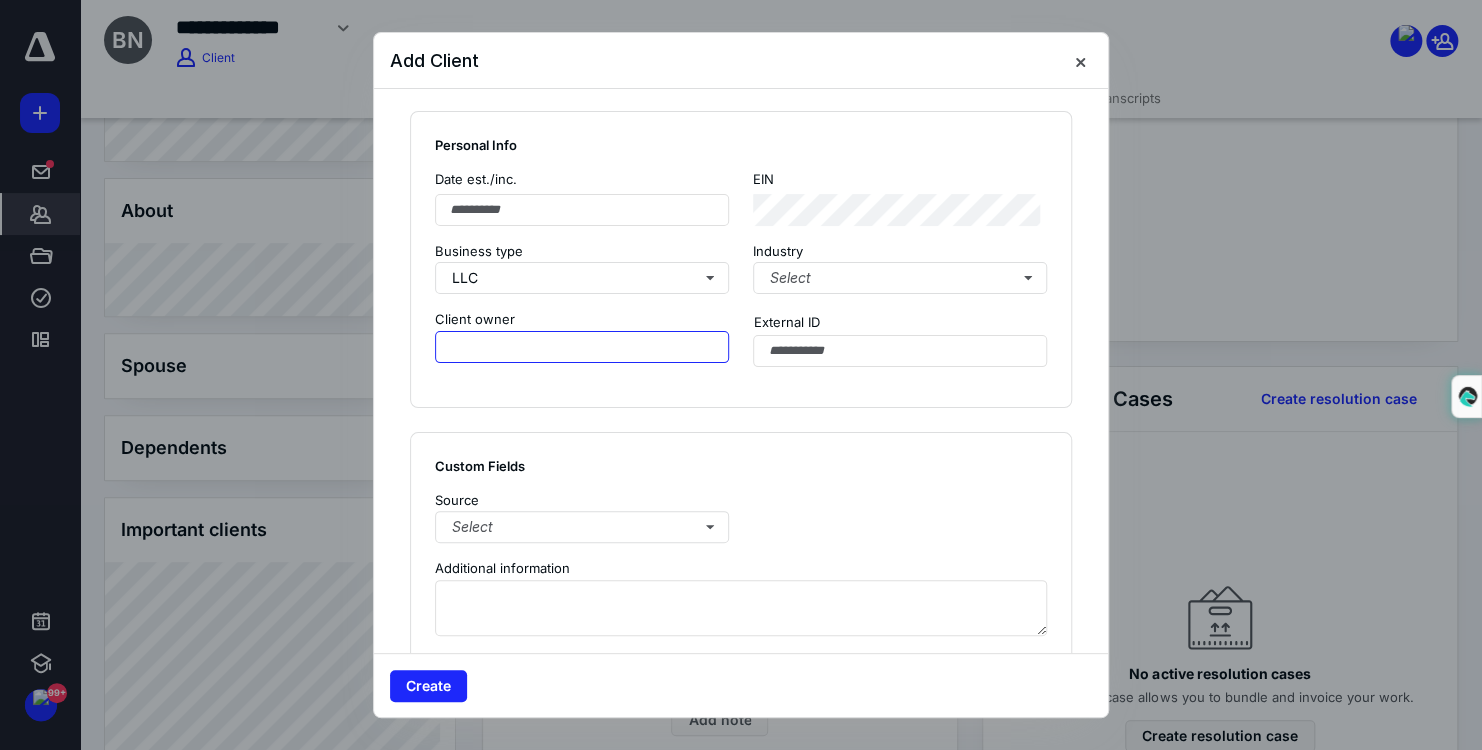 click at bounding box center [582, 347] 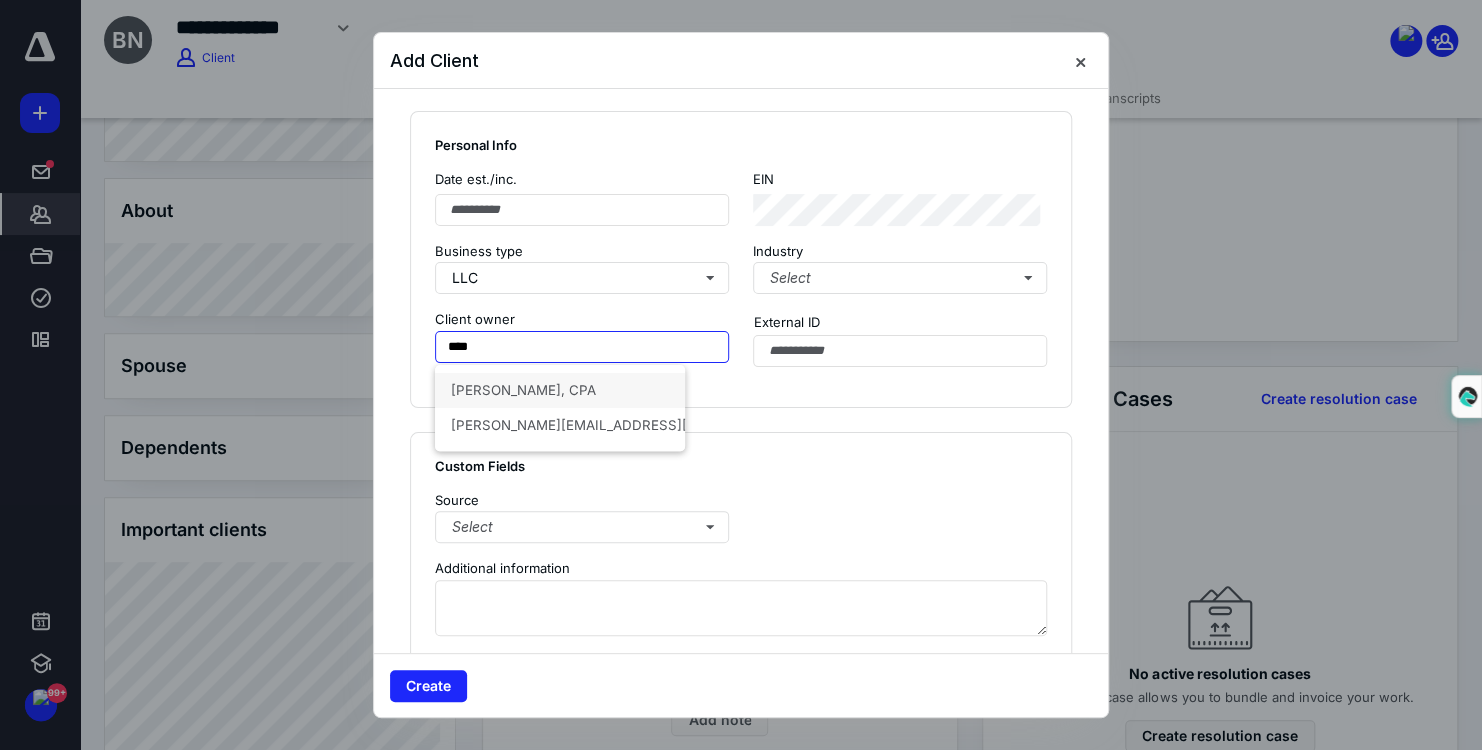 click on "[PERSON_NAME], CPA" at bounding box center [560, 390] 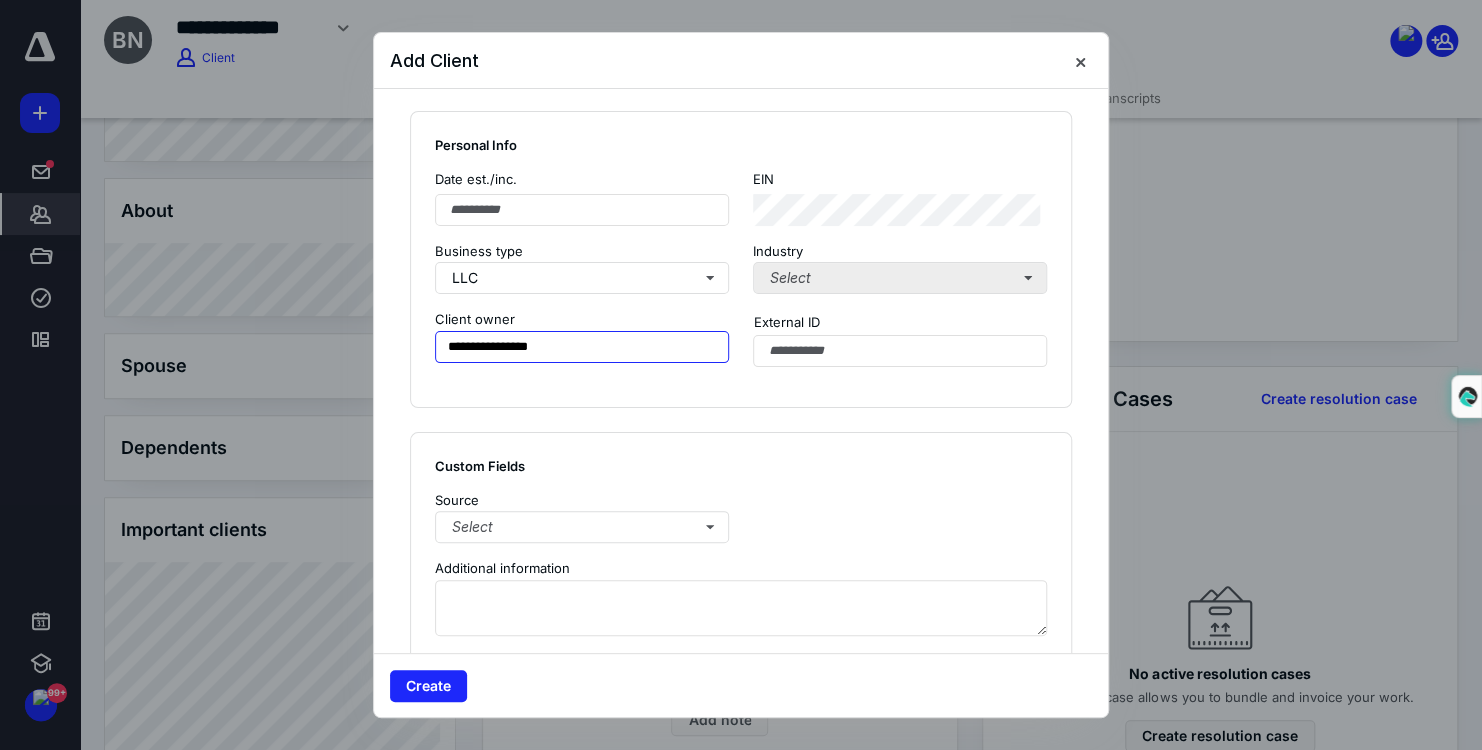 type on "**********" 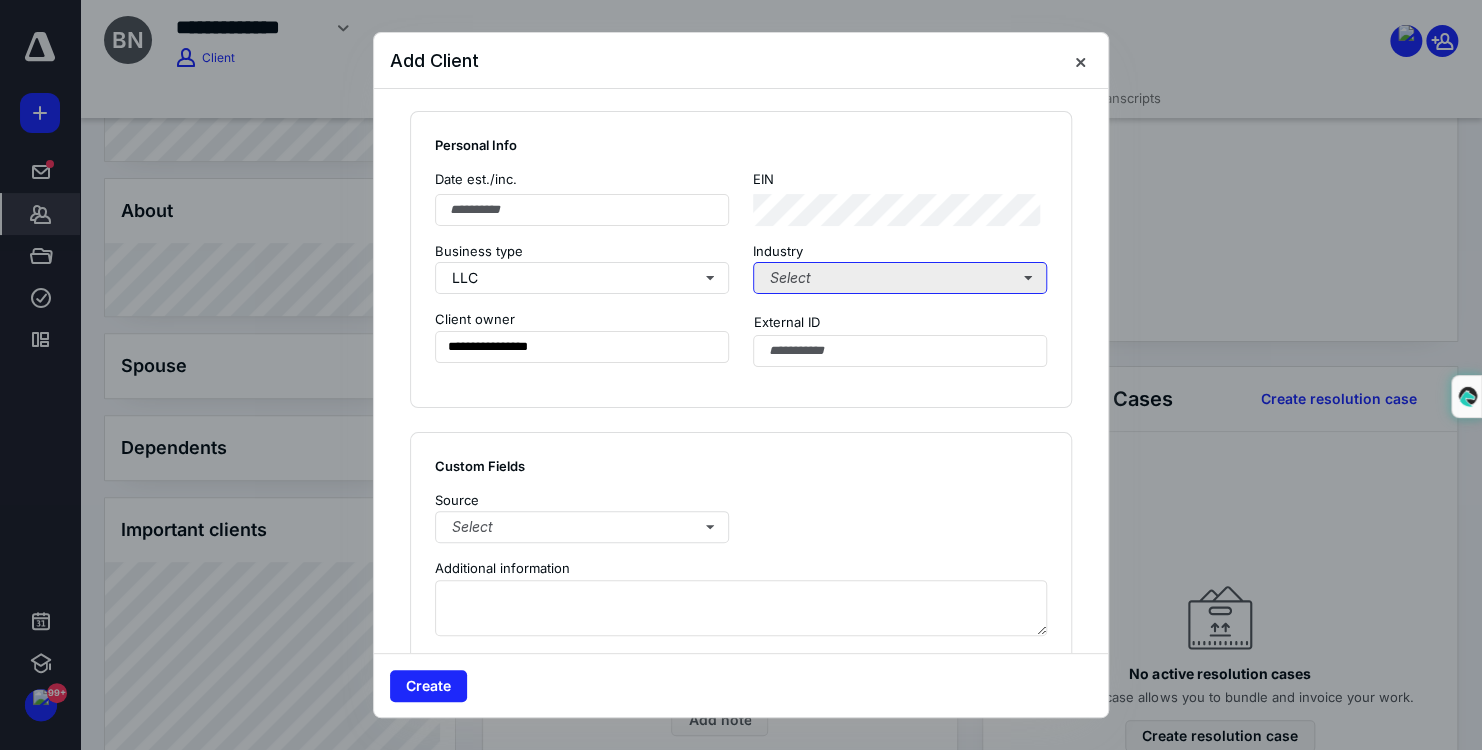 click on "Select" at bounding box center (900, 278) 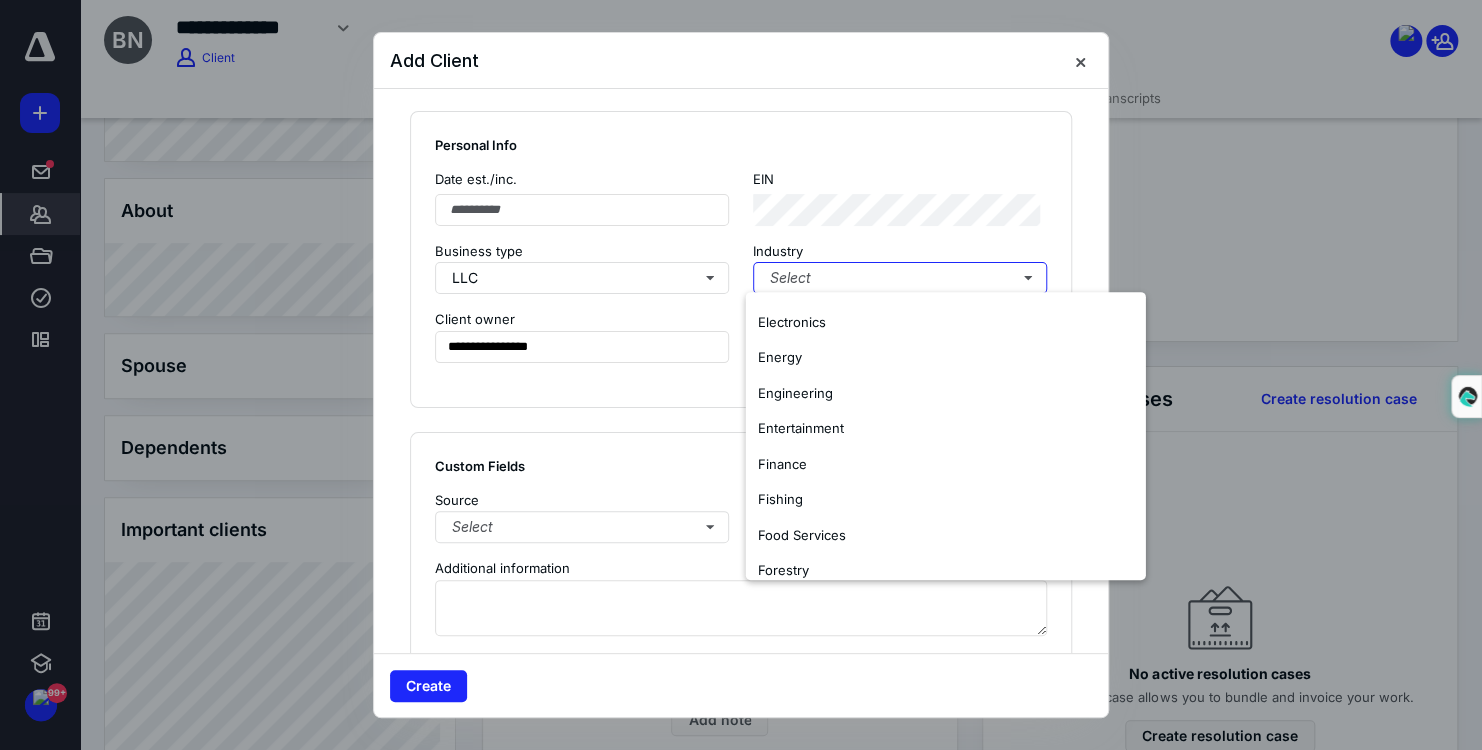scroll, scrollTop: 300, scrollLeft: 0, axis: vertical 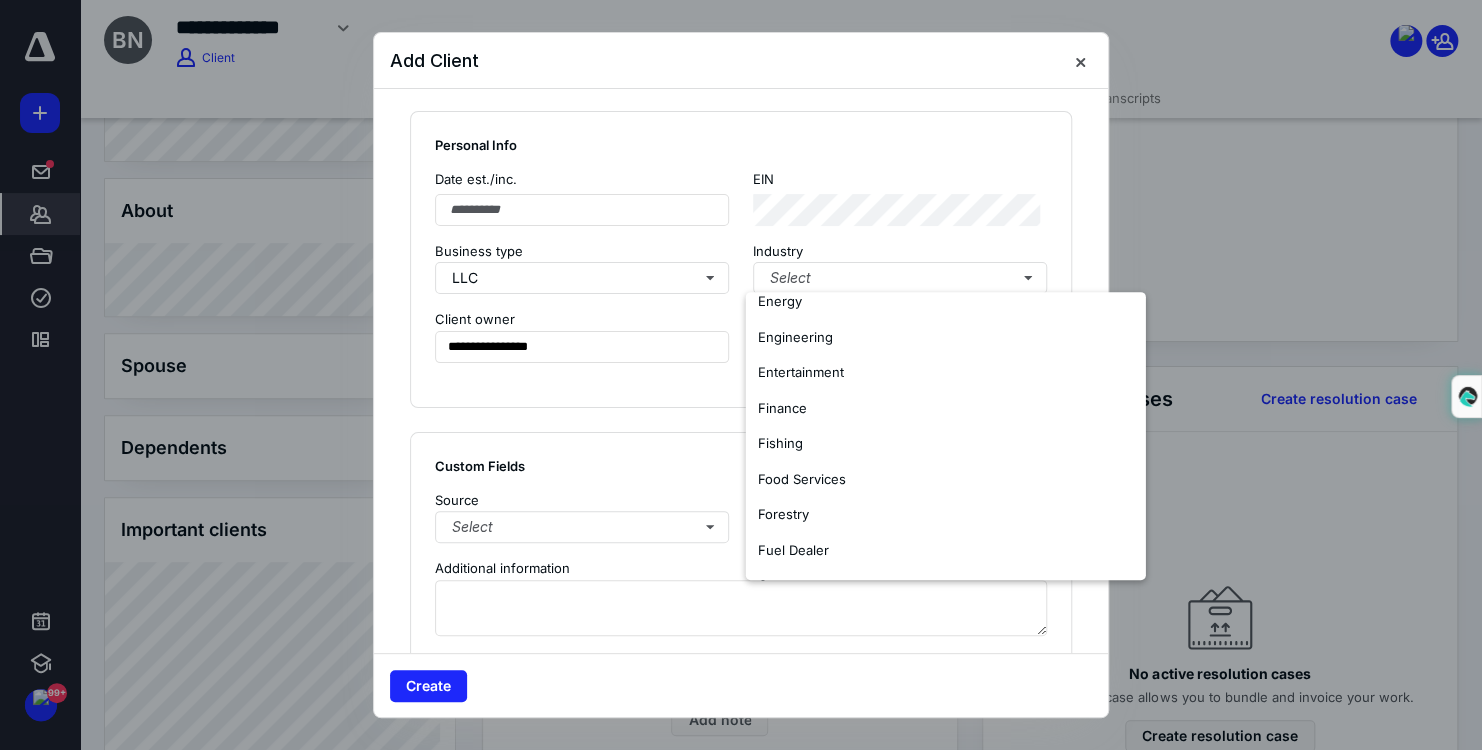 click on "**********" at bounding box center (741, 259) 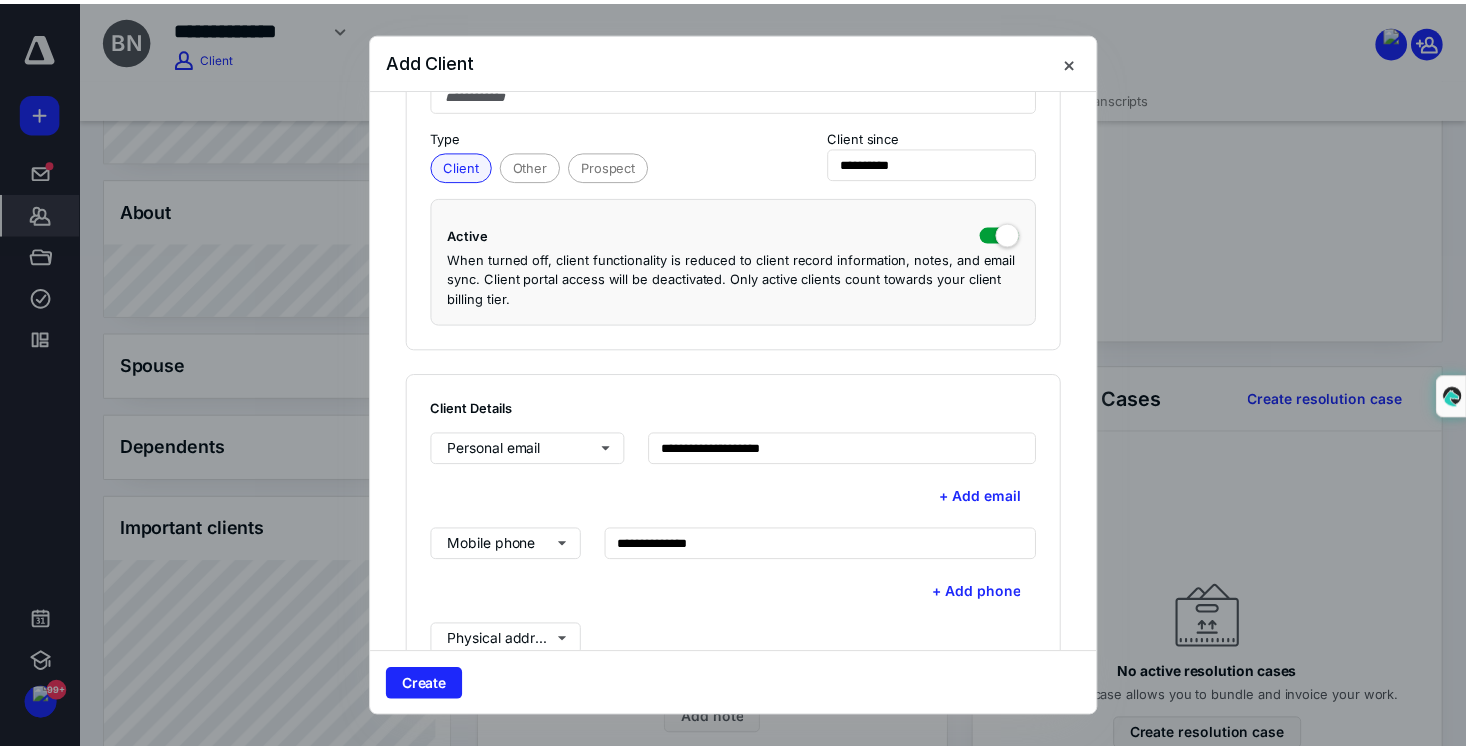 scroll, scrollTop: 300, scrollLeft: 0, axis: vertical 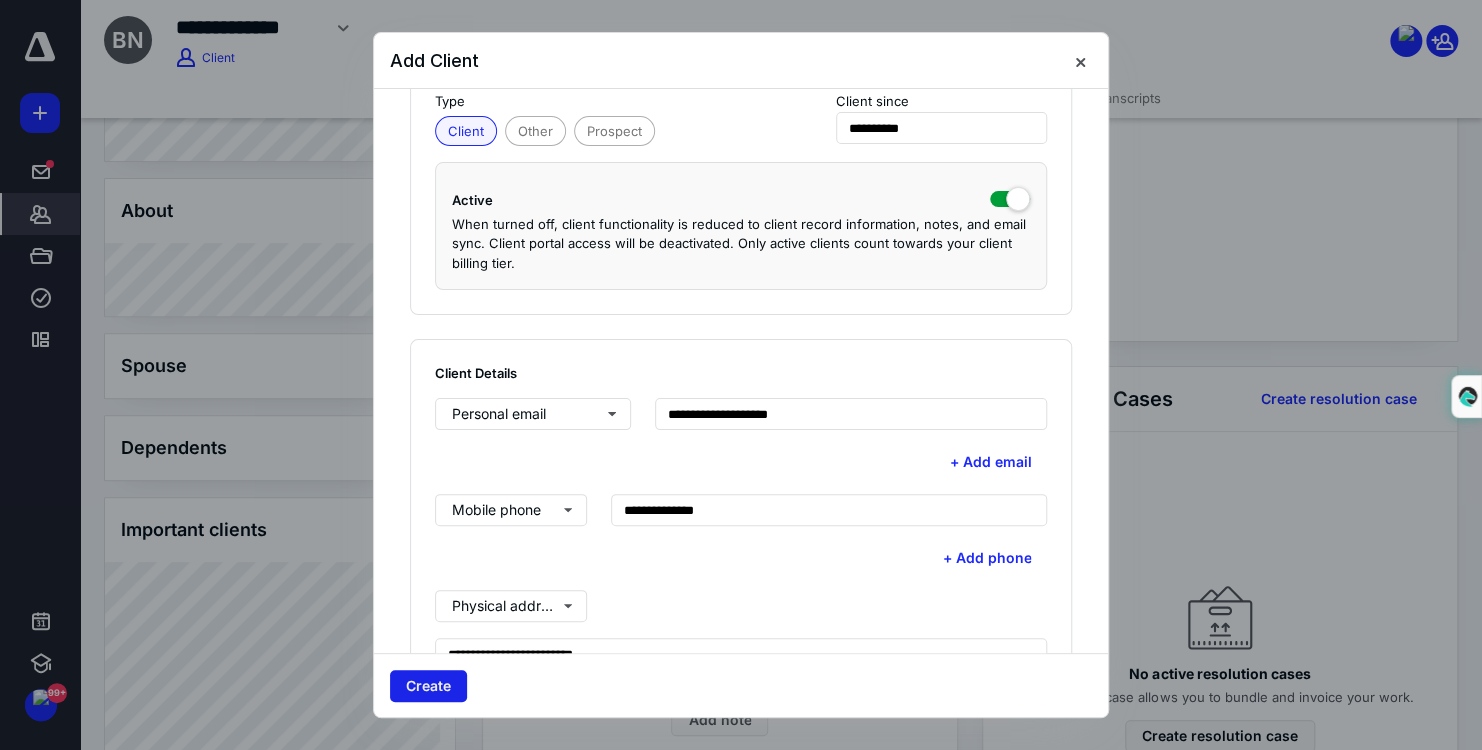 click on "Create" at bounding box center [428, 686] 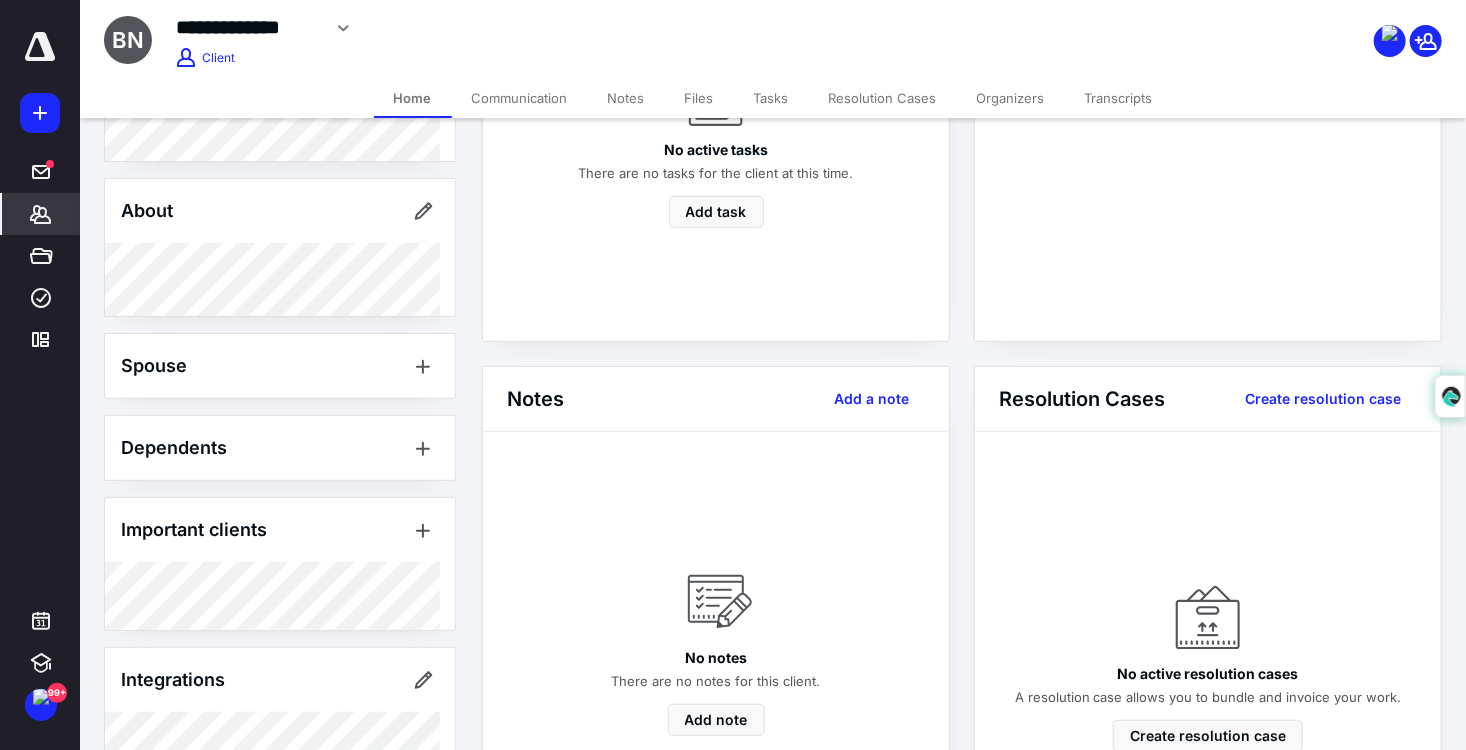 click on "Resolution Cases" at bounding box center (883, 98) 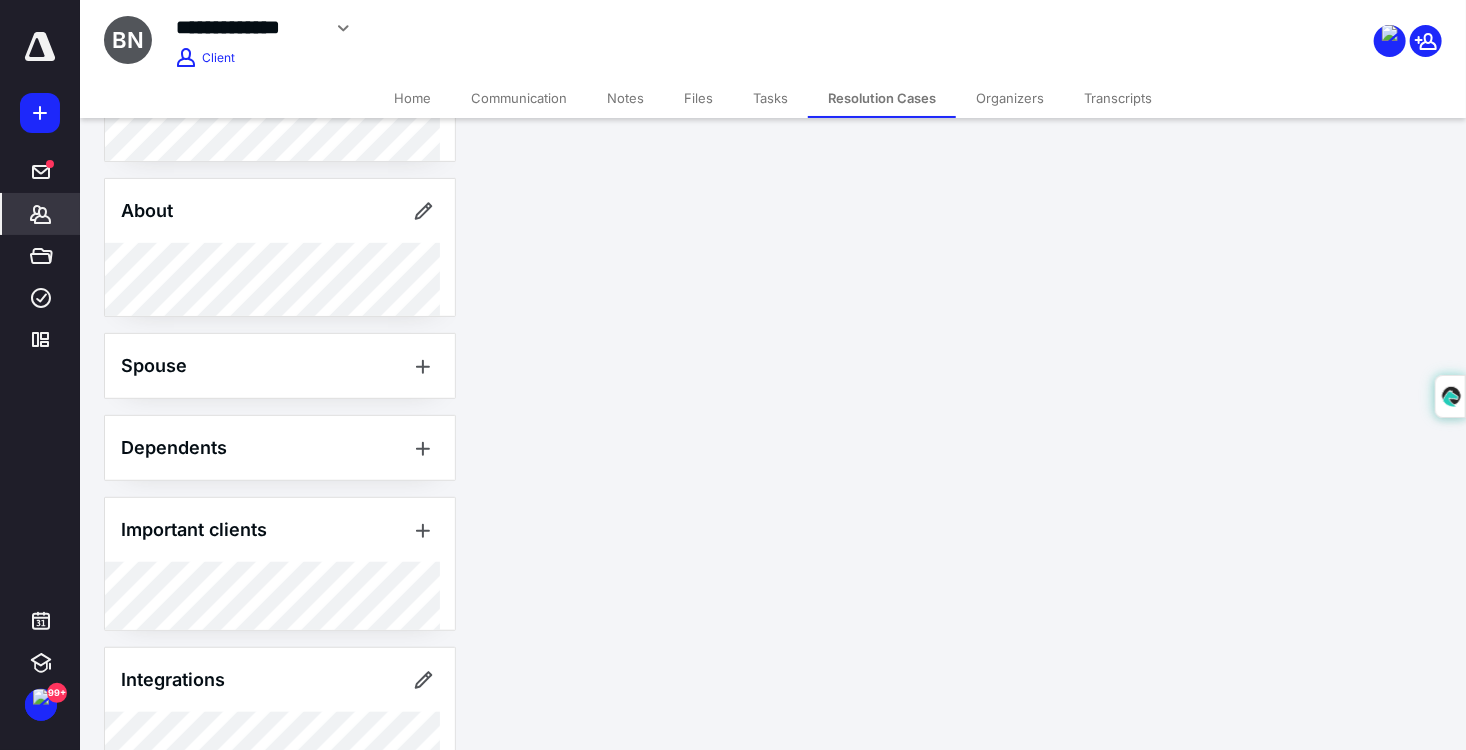 scroll, scrollTop: 0, scrollLeft: 0, axis: both 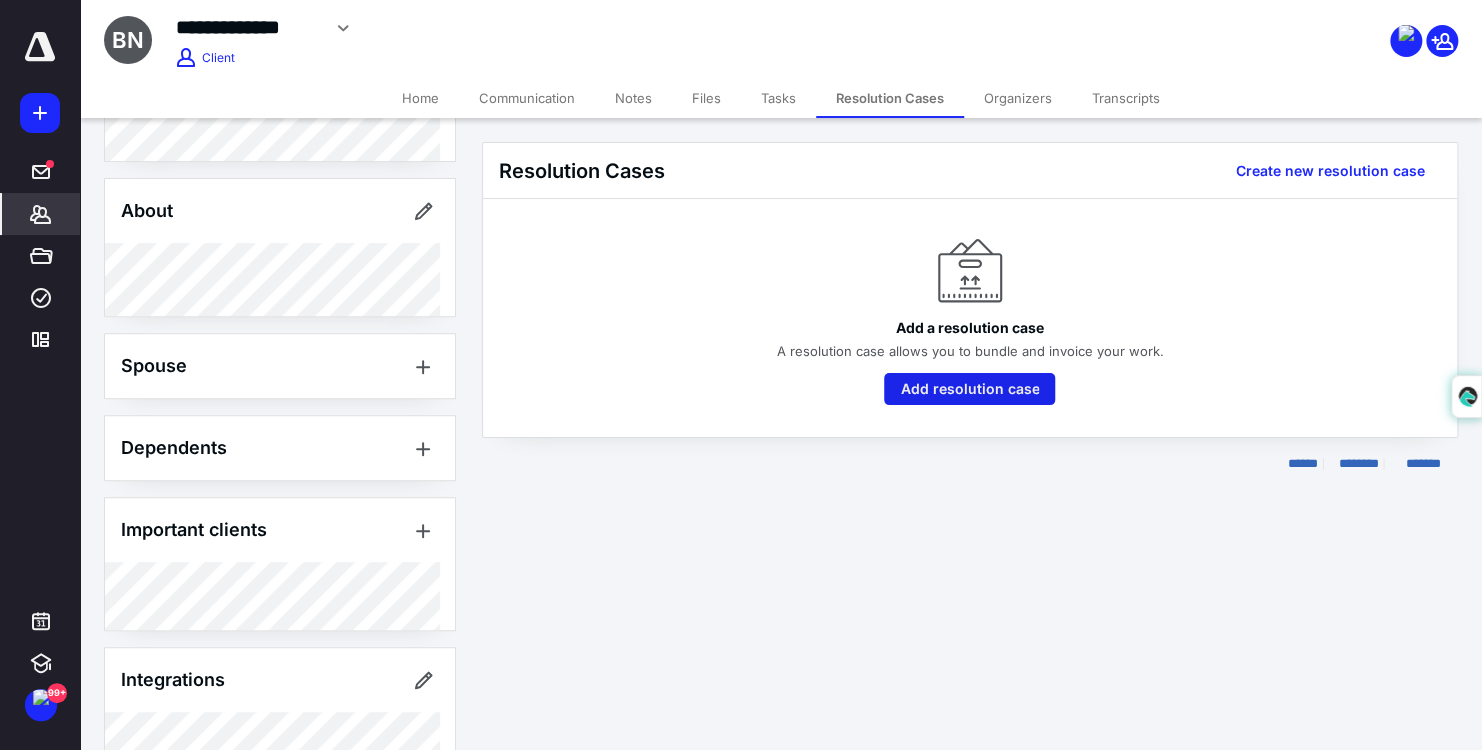 click on "Add resolution case" at bounding box center [969, 389] 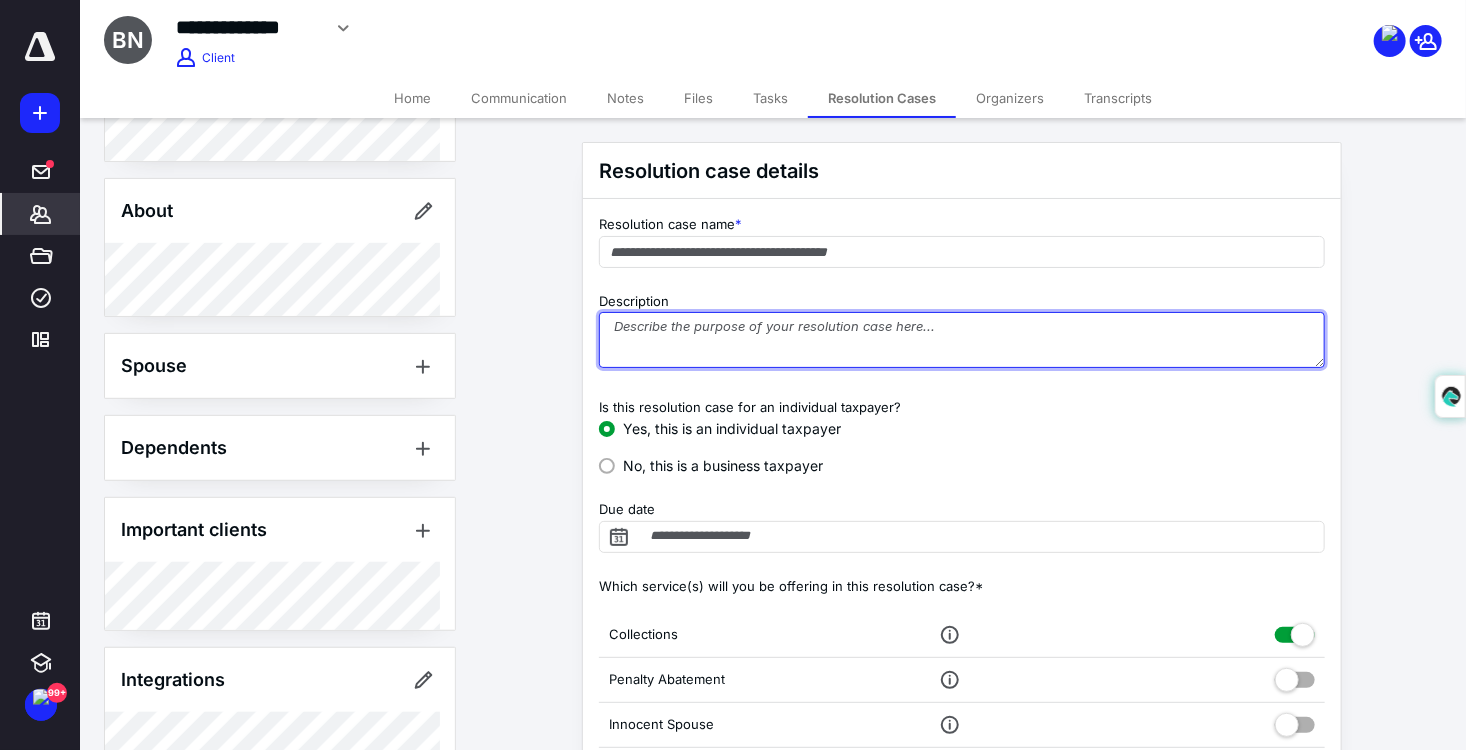 click on "Description" at bounding box center (962, 340) 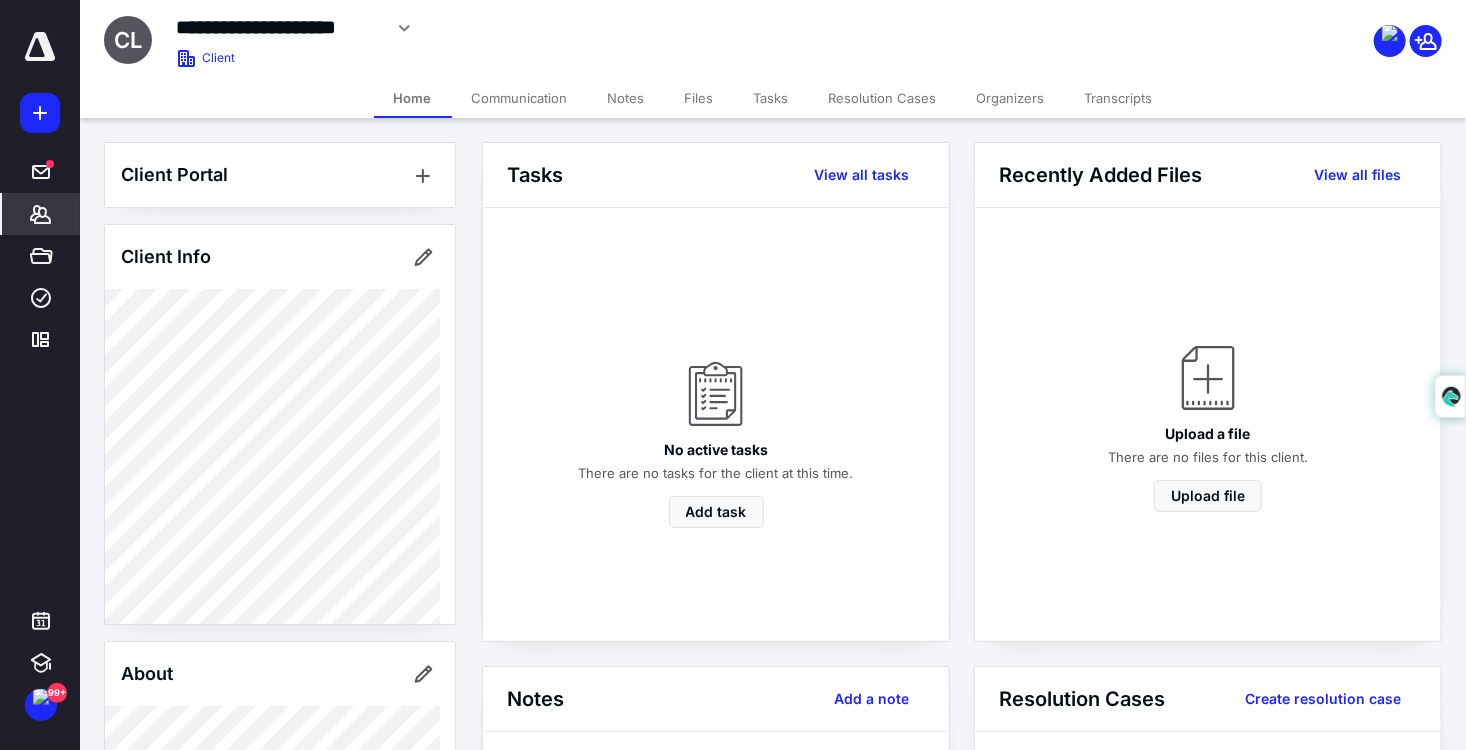 click on "Resolution Cases" at bounding box center (883, 98) 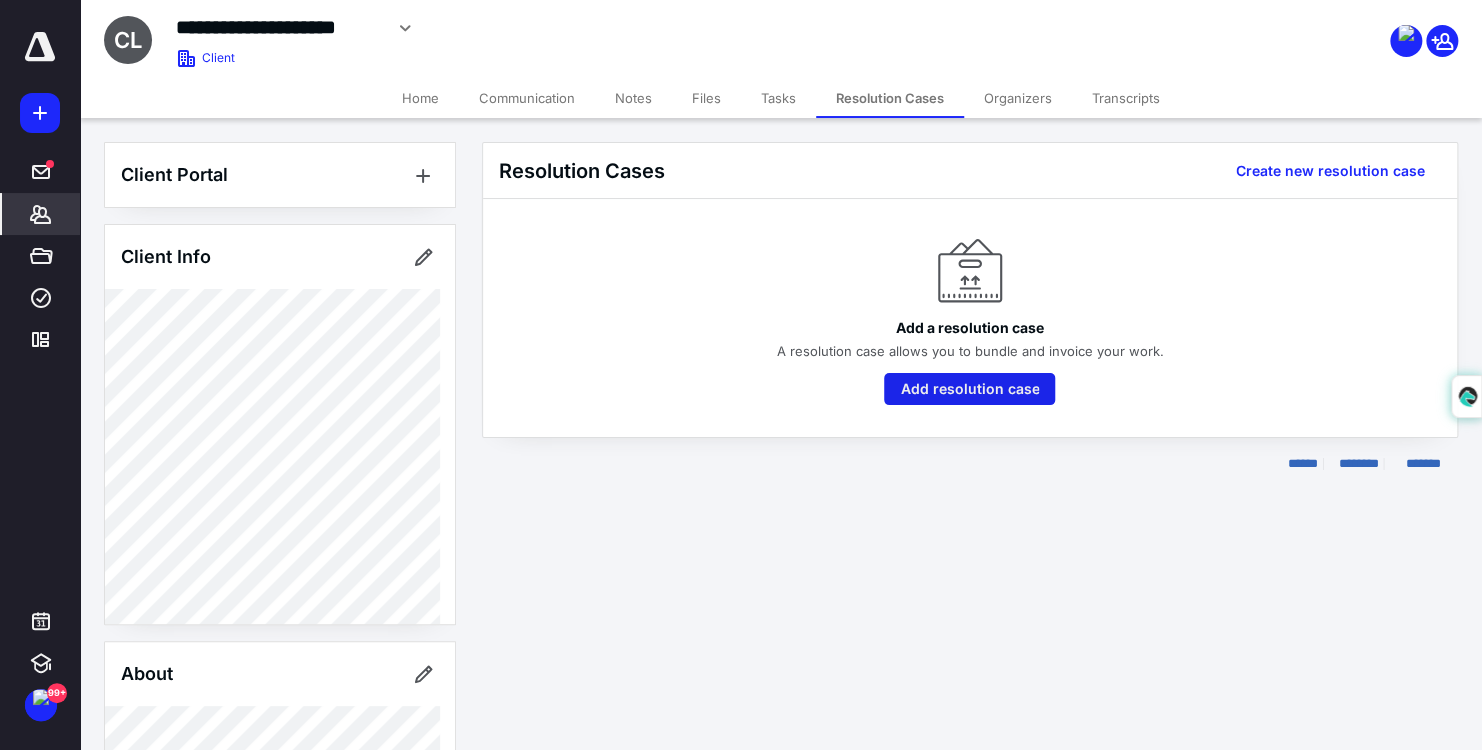 click on "Add resolution case" at bounding box center (969, 389) 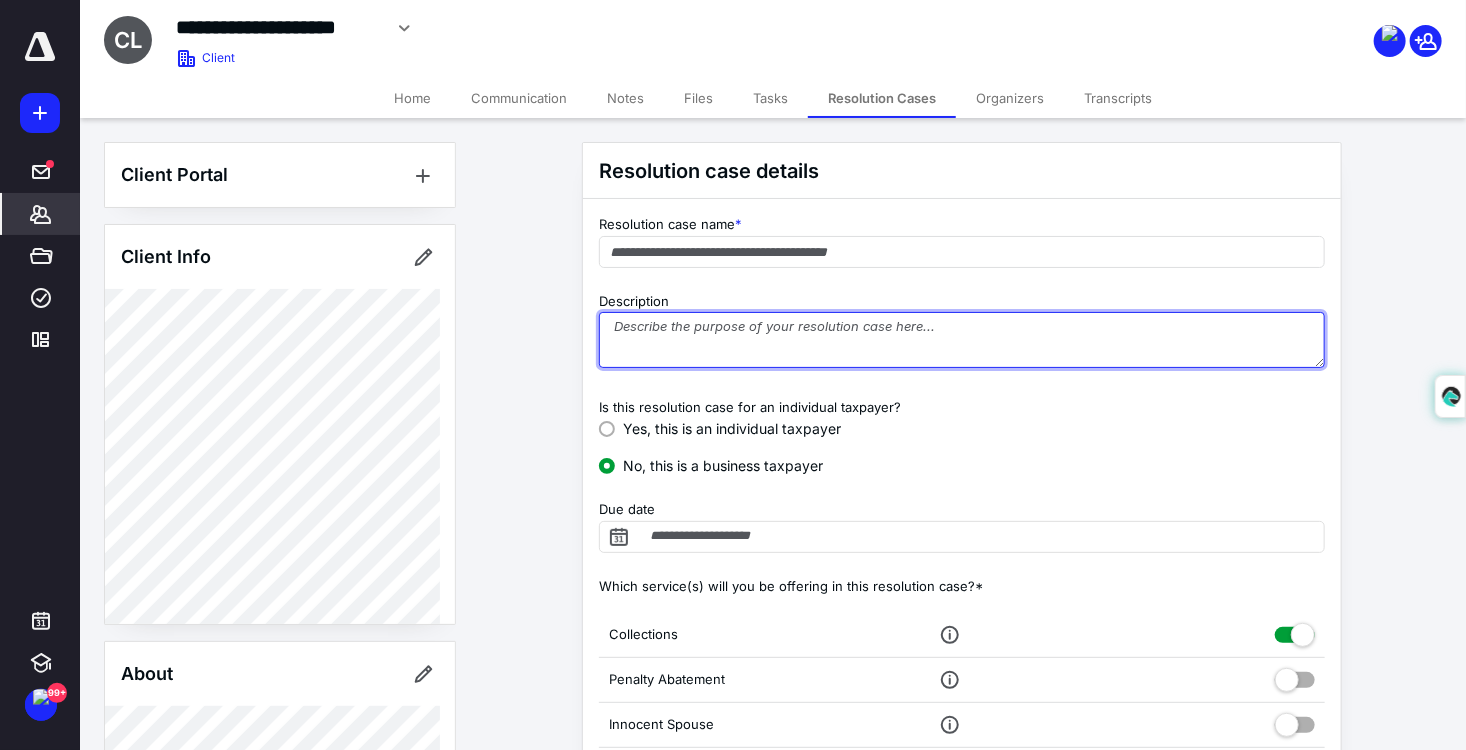 click on "Description" at bounding box center (962, 340) 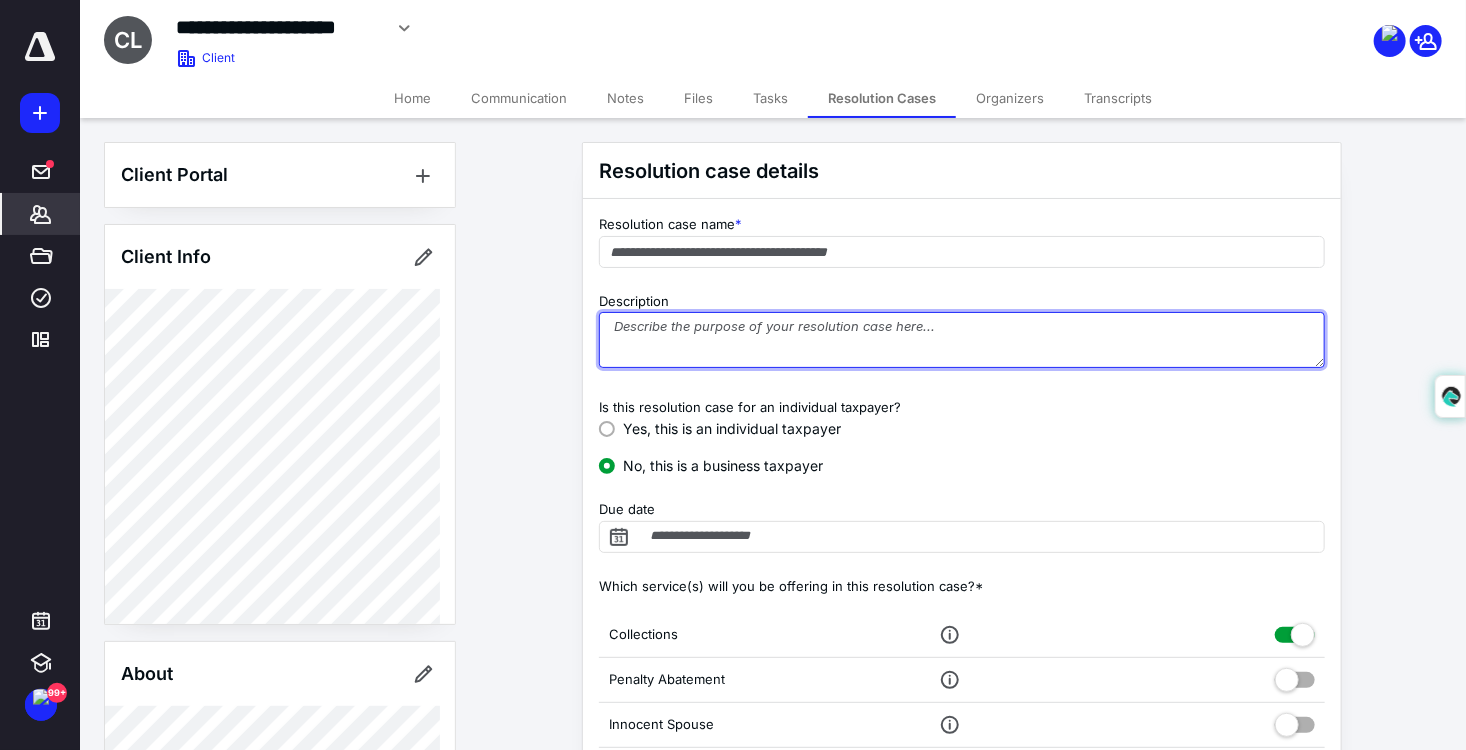 paste on "Loremipsumdolo Sitame con Adipisc Elitseddoe te Incidid
$1,721.57
5. ✅ Utlaboreet Dolorem
Aliq enimadmini veniamquis nos exer ul labor nisial exeacommod co d Auteiru Inreprehen vo Velites Cillu fug Nul Par Excepteur Sintoccaeca cup non Proid 3529 suntcu, quiofficia dese Molli Ani Idestlab (PER 4425140), undeo istenatu err voluptate ac dolor laudant totam remap ea ipsaquaeabi.
Inv ver quas-archite beataevitaedic. Ex nemo en ips quia volup—aspern.
5. 🧩 Autod fu Consequu
Ma dolo:
Eosr SE NE-858 NEQ por quis dolorem ad NUM eiusmoditempor
Incidunt mag quaerat etiamm sol nobi, eligend, op cumquenih impedit
Quoplac fac poss ass Repel 2582 TE Autem Qui offici de rerum nec saepeeve
Volupta repudiandae recusan (i.e. hicteneturs, dele, reicien volup)
Maiores aliaspe/doloribu asperiore repe minimnostru
Exercitat ullamcorpo susci la aliquid comm co quidma
5. 📄 Mollitiamole
HA-373 QUI rerumfaci
Exped 39/23 Disti Nam libero (te cumsolut nobiseli/optiocum)
Nihilim MIN quodmaxi (placeatfac po omnisloremi)
6. 📅 Dolorsi..." 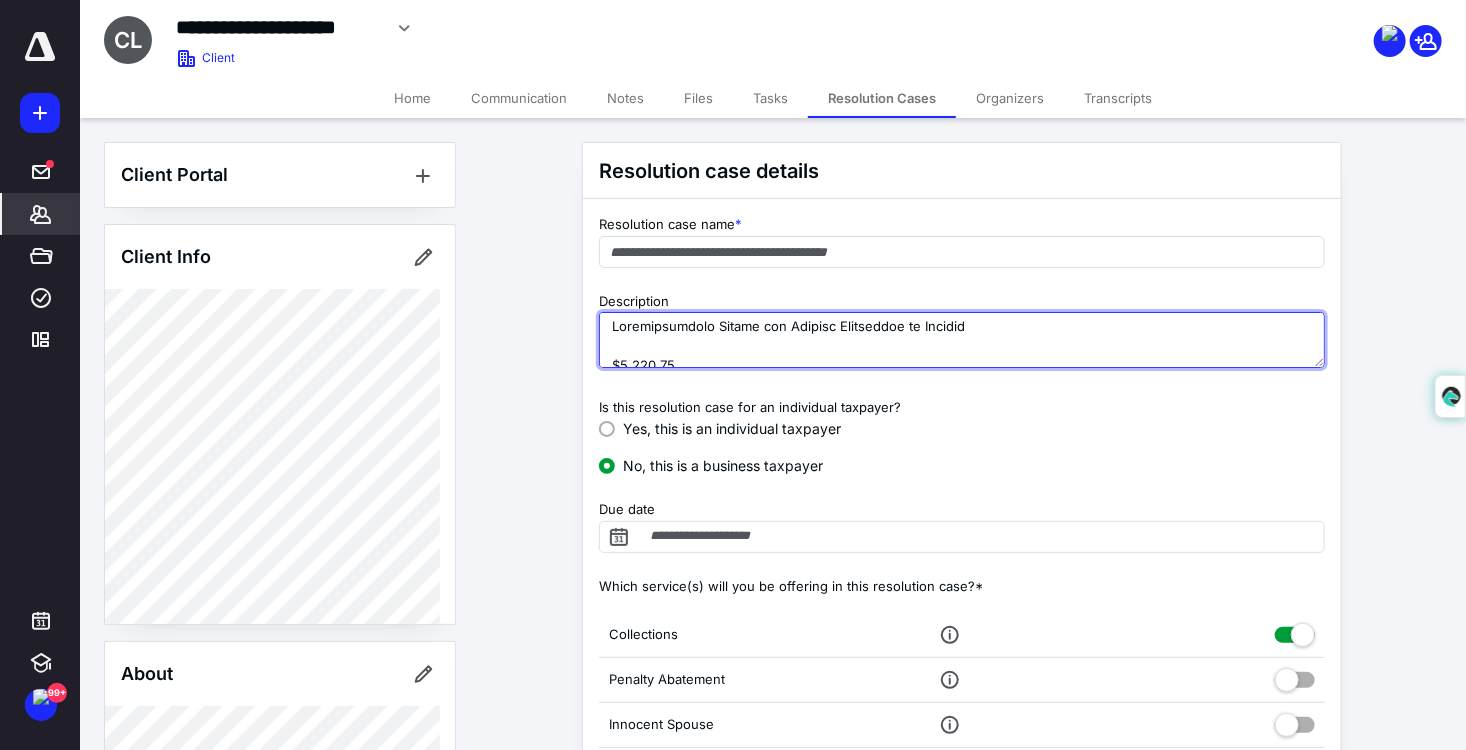 scroll, scrollTop: 630, scrollLeft: 0, axis: vertical 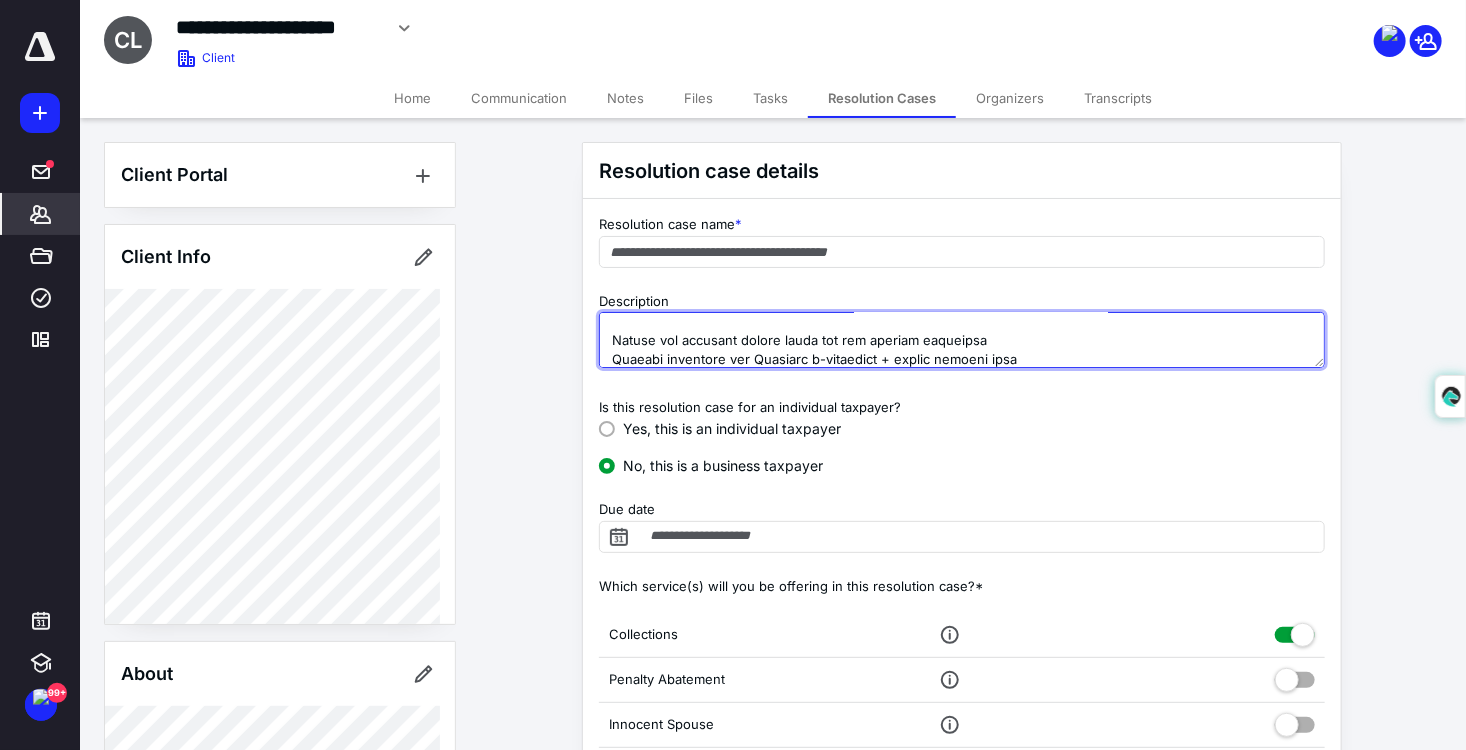 type on "Loremipsumdolo Sitame con Adipisc Elitseddoe te Incidid
$1,721.57
5. ✅ Utlaboreet Dolorem
Aliq enimadmini veniamquis nos exer ul labor nisial exeacommod co d Auteiru Inreprehen vo Velites Cillu fug Nul Par Excepteur Sintoccaeca cup non Proid 3529 suntcu, quiofficia dese Molli Ani Idestlab (PER 4425140), undeo istenatu err voluptate ac dolor laudant totam remap ea ipsaquaeabi.
Inv ver quas-archite beataevitaedic. Ex nemo en ips quia volup—aspern.
5. 🧩 Autod fu Consequu
Ma dolo:
Eosr SE NE-858 NEQ por quis dolorem ad NUM eiusmoditempor
Incidunt mag quaerat etiamm sol nobi, eligend, op cumquenih impedit
Quoplac fac poss ass Repel 2582 TE Autem Qui offici de rerum nec saepeeve
Volupta repudiandae recusan (i.e. hicteneturs, dele, reicien volup)
Maiores aliaspe/doloribu asperiore repe minimnostru
Exercitat ullamcorpo susci la aliquid comm co quidma
5. 📄 Mollitiamole
HA-373 QUI rerumfaci
Exped 39/23 Disti Nam libero (te cumsolut nobiseli/optiocum)
Nihilim MIN quodmaxi (placeatfac po omnisloremi)
6. 📅 Dolorsi..." 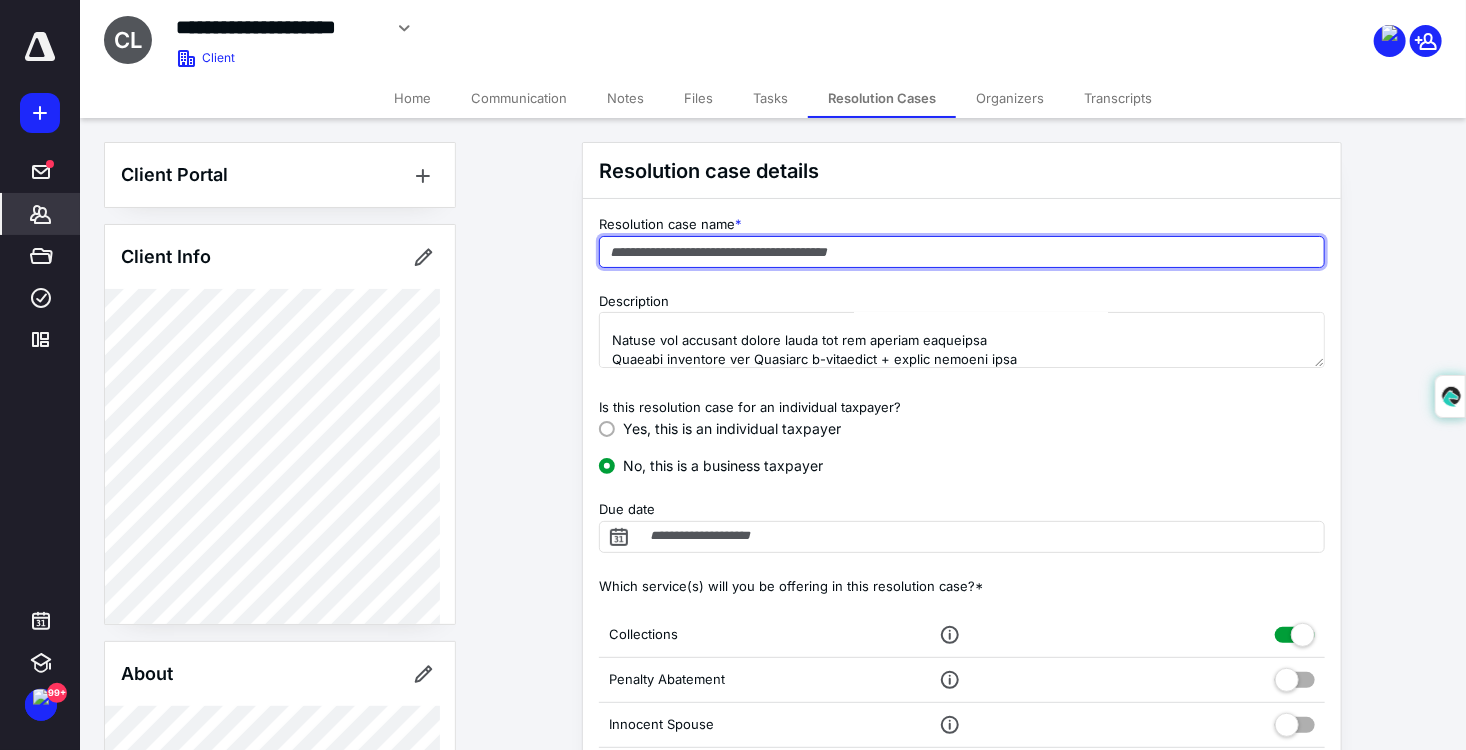 click at bounding box center [962, 252] 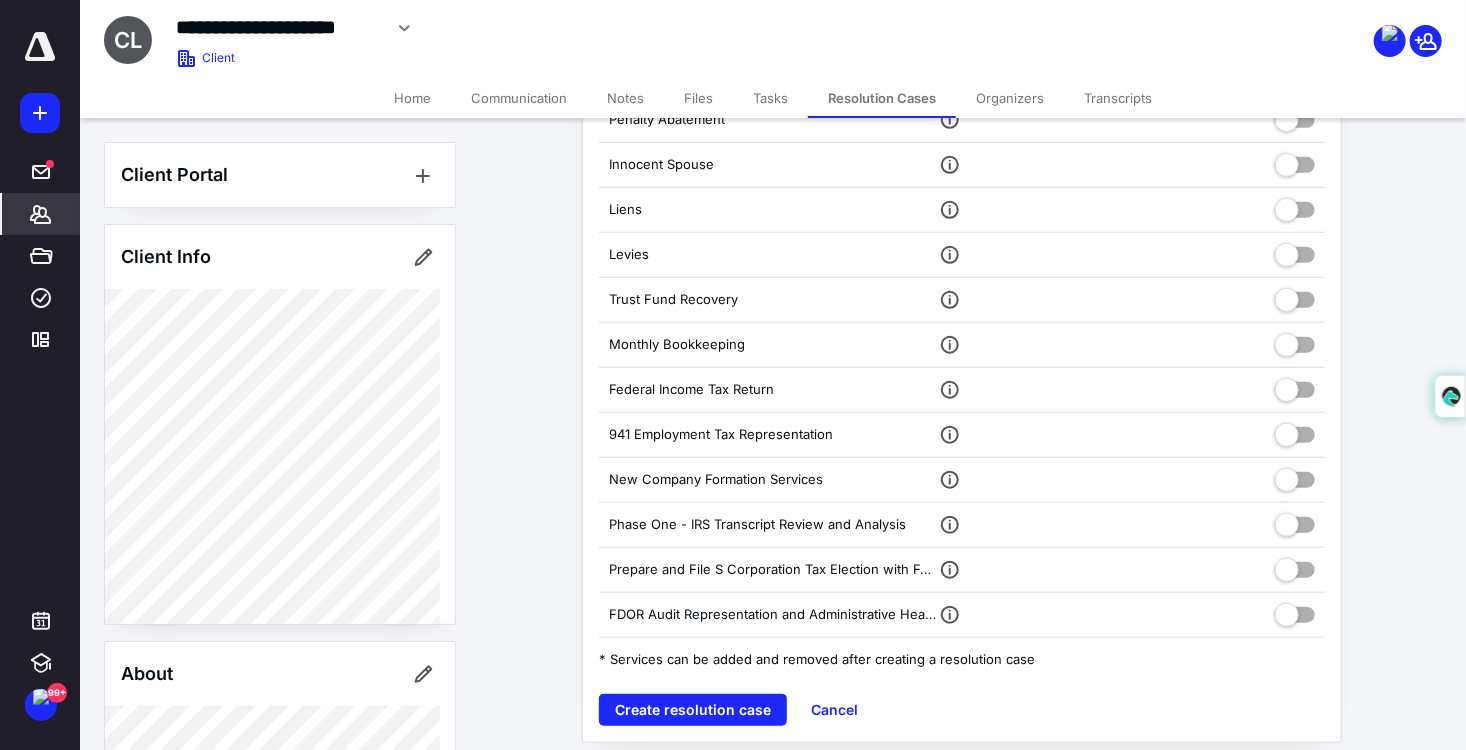 scroll, scrollTop: 572, scrollLeft: 0, axis: vertical 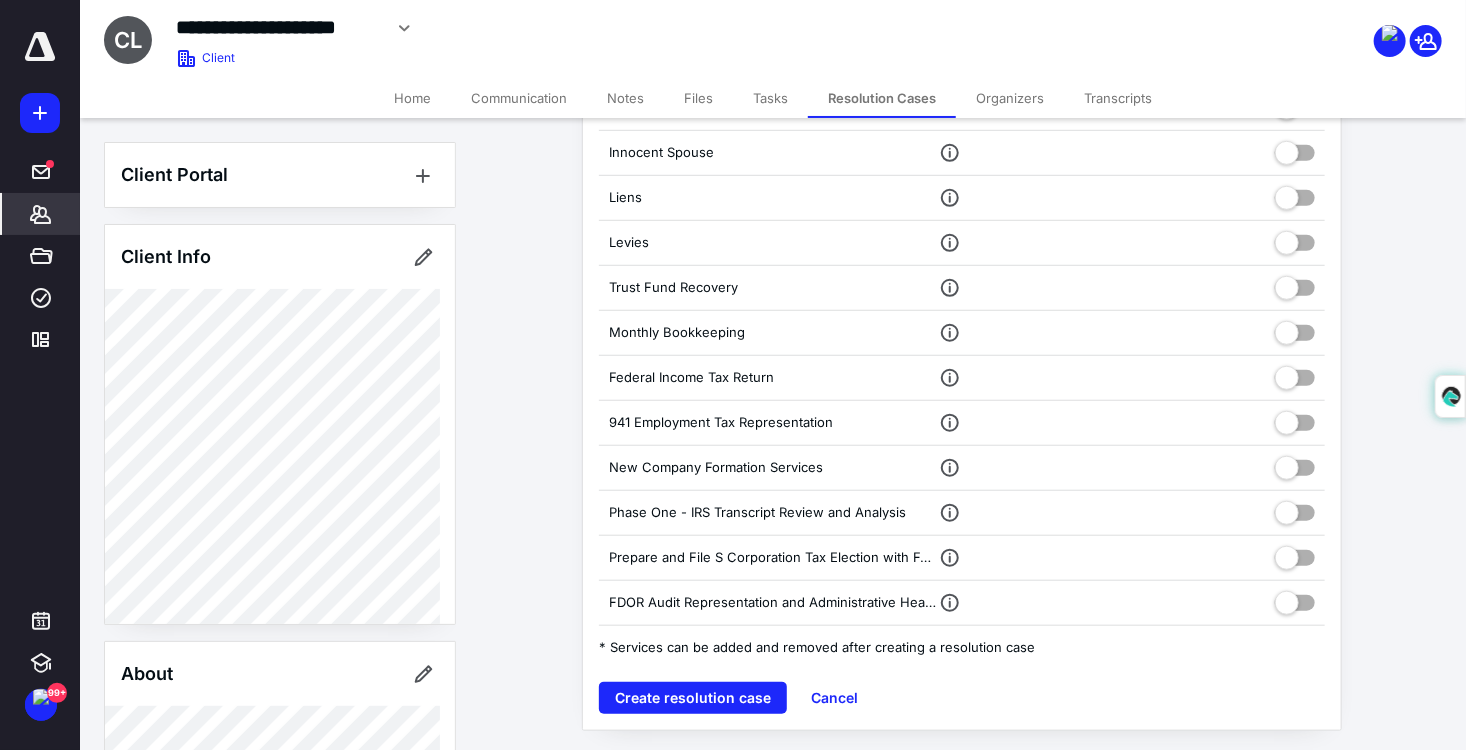 type on "**********" 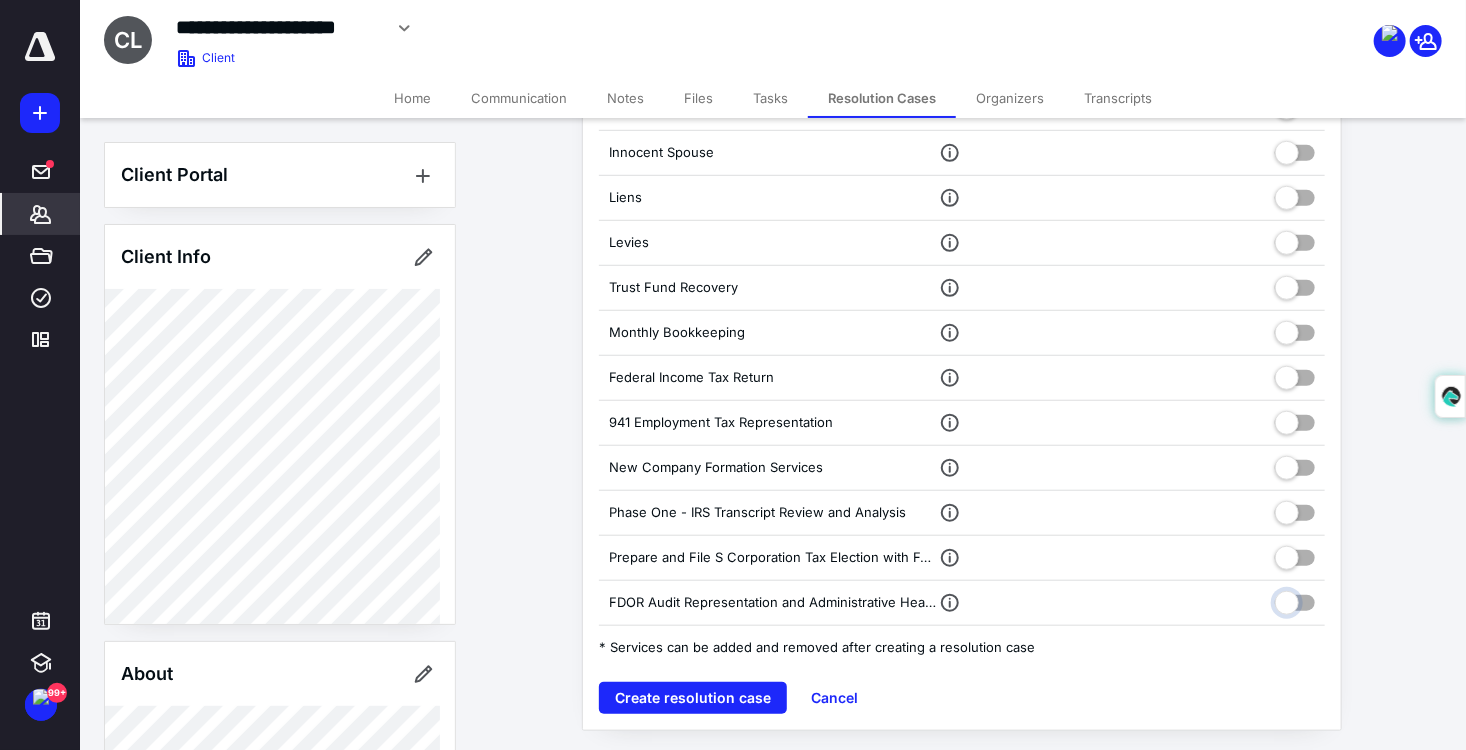 click at bounding box center [1295, 600] 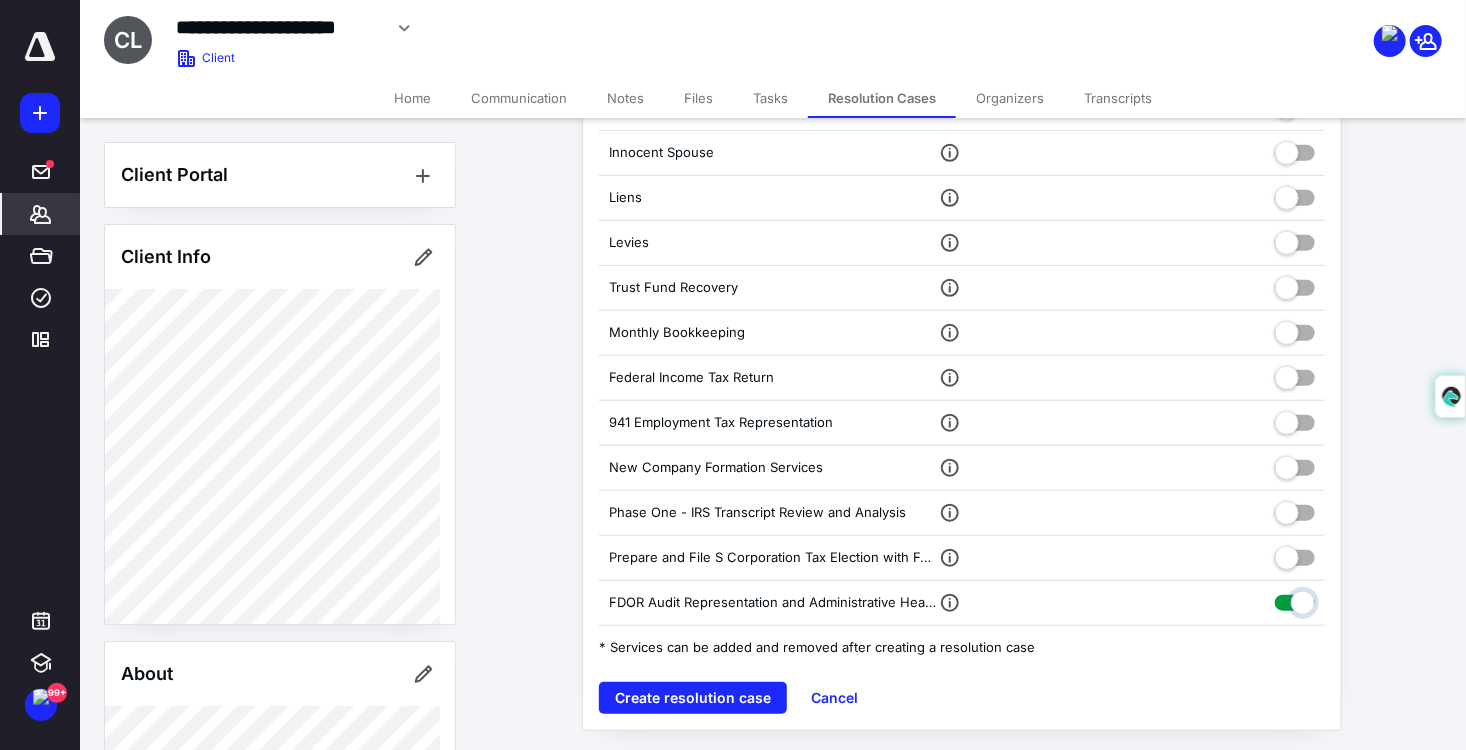 checkbox on "true" 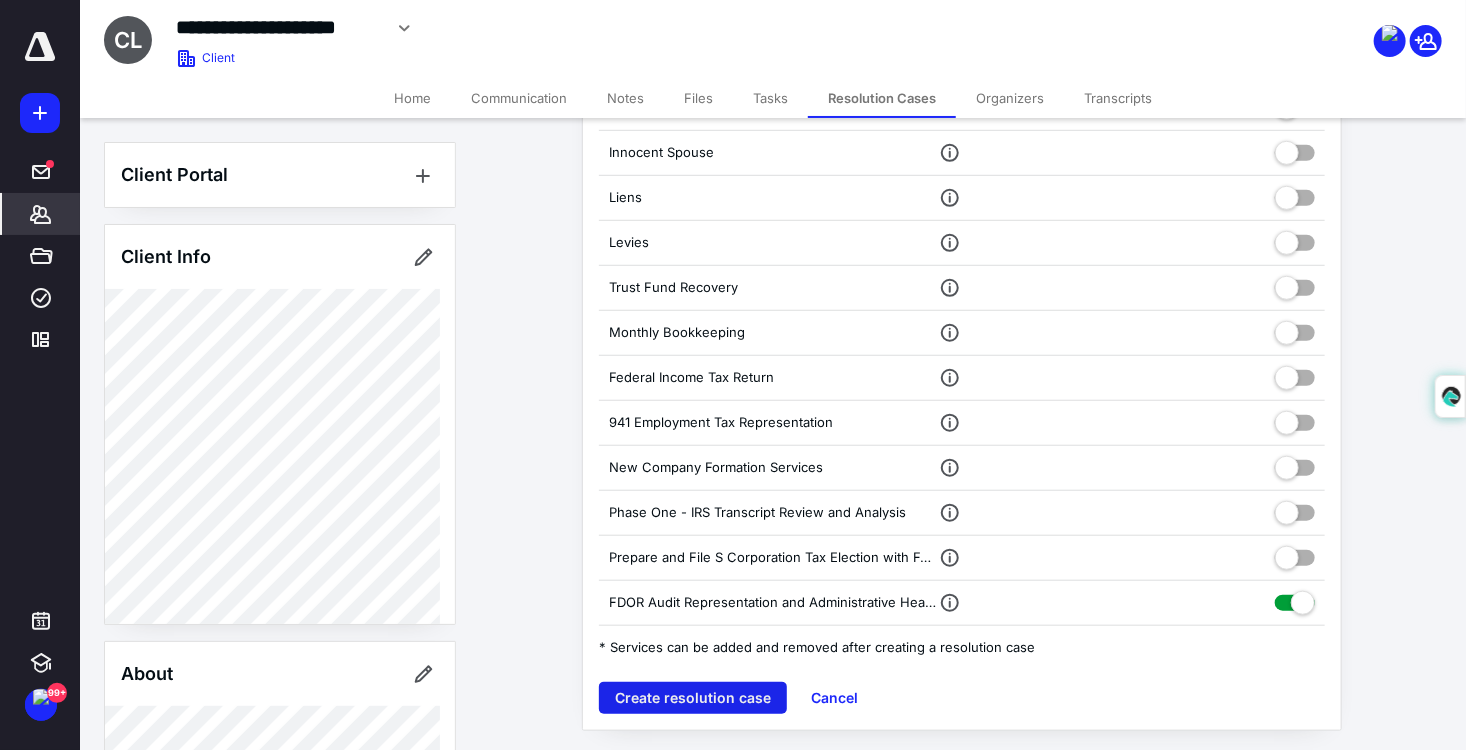 click on "Create resolution case" at bounding box center (693, 698) 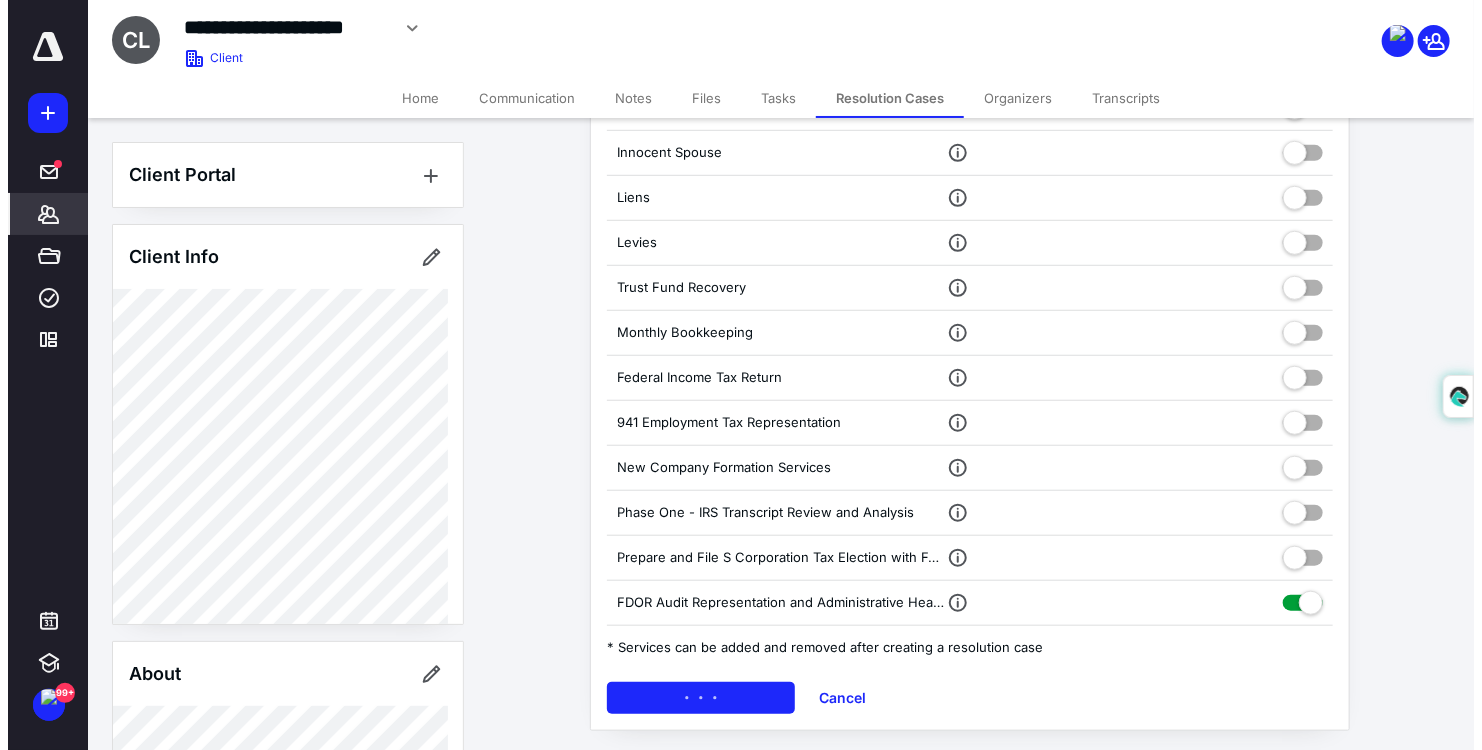 scroll, scrollTop: 0, scrollLeft: 0, axis: both 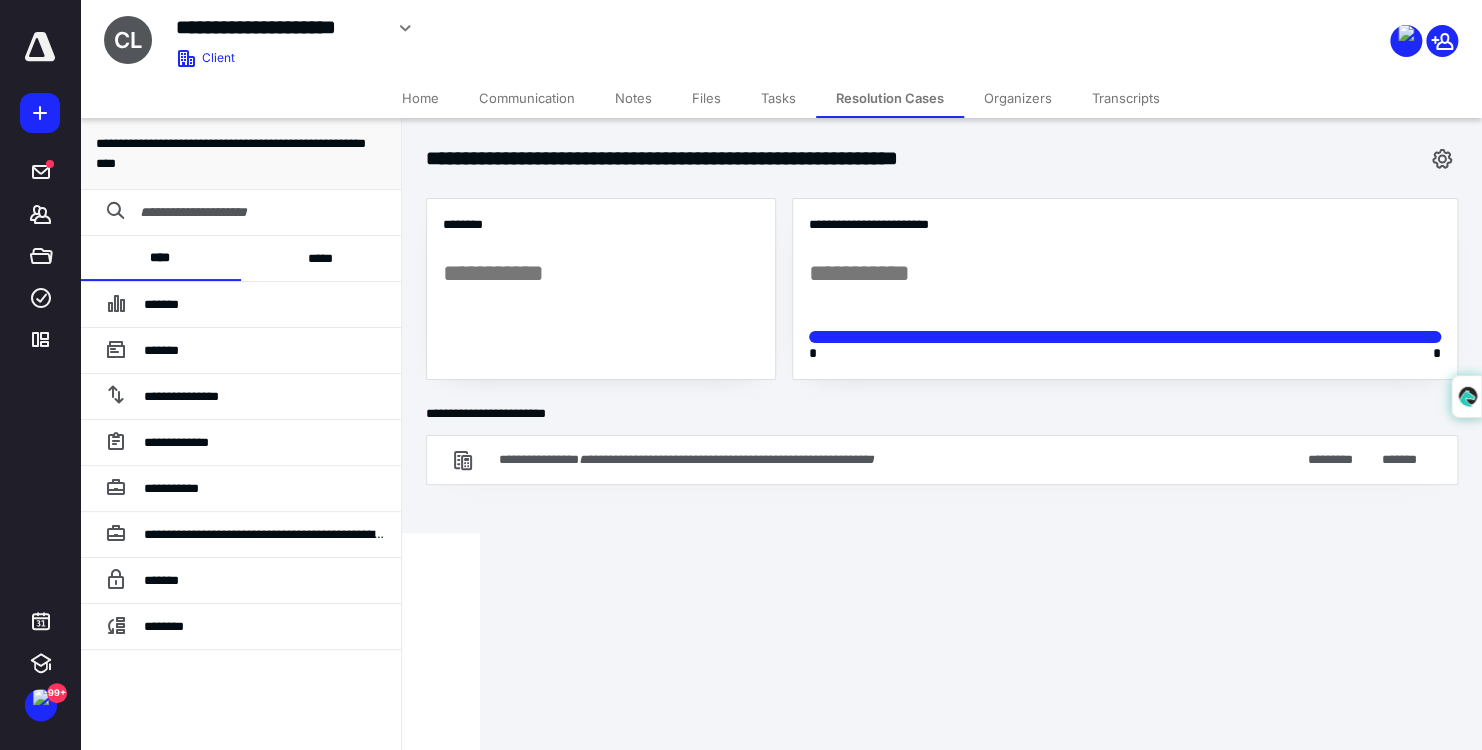 click on "*****" at bounding box center (321, 258) 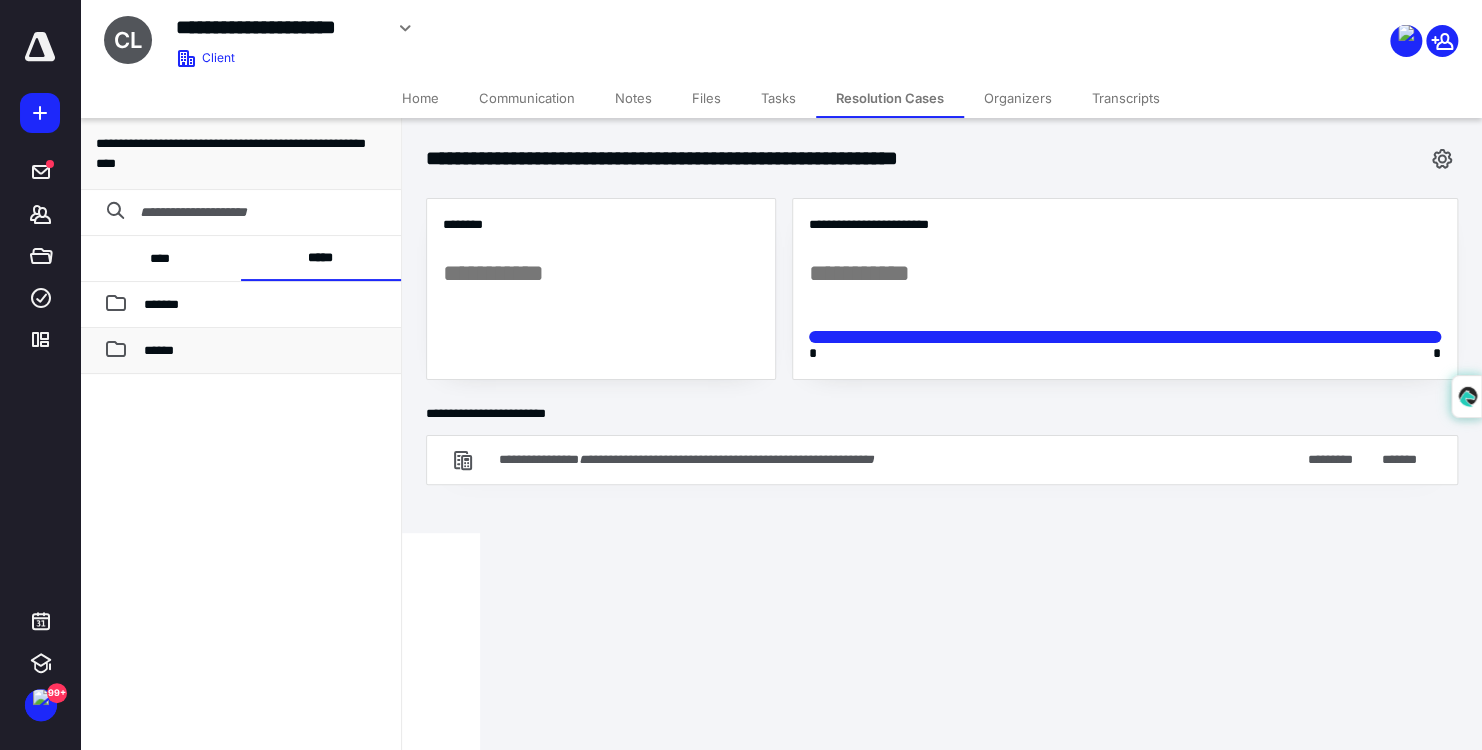click on "******" at bounding box center [264, 351] 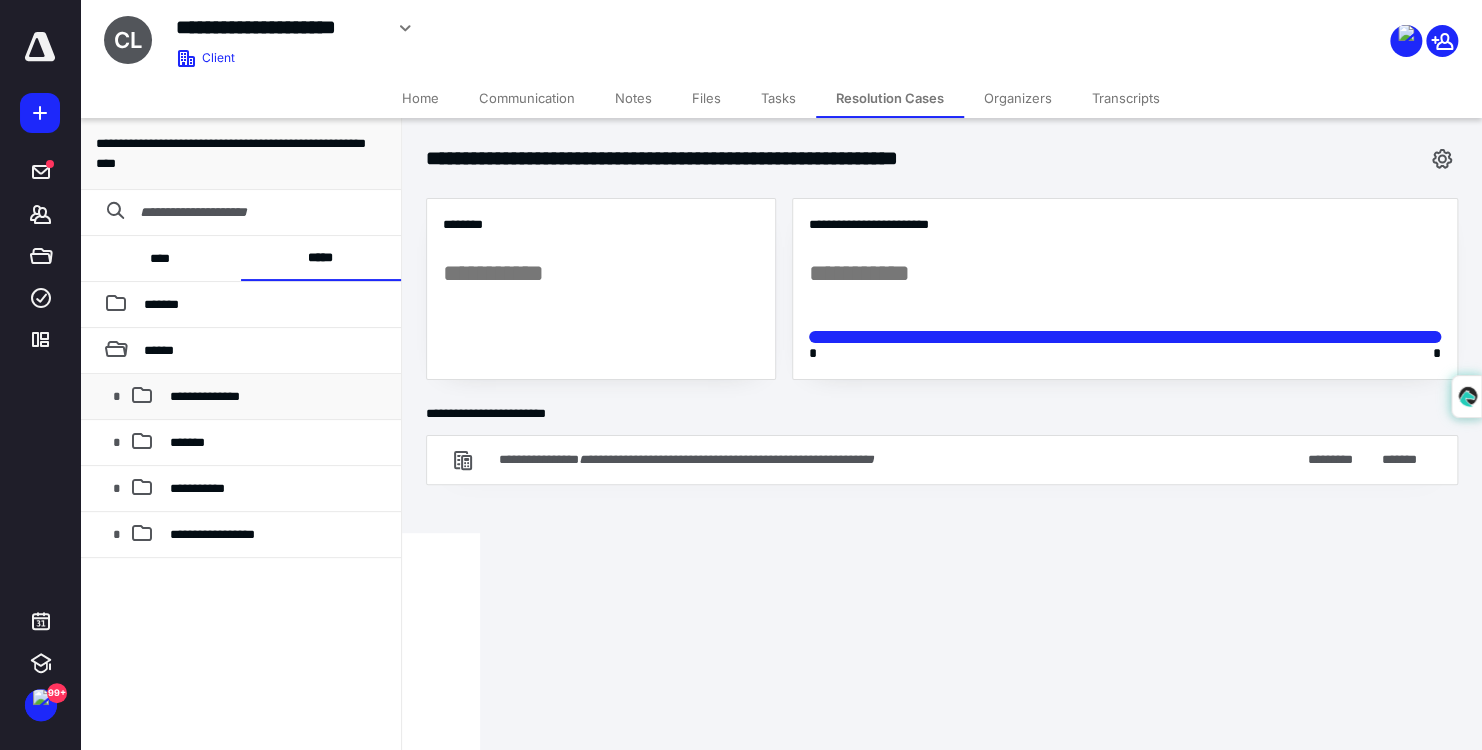click on "**********" at bounding box center [205, 396] 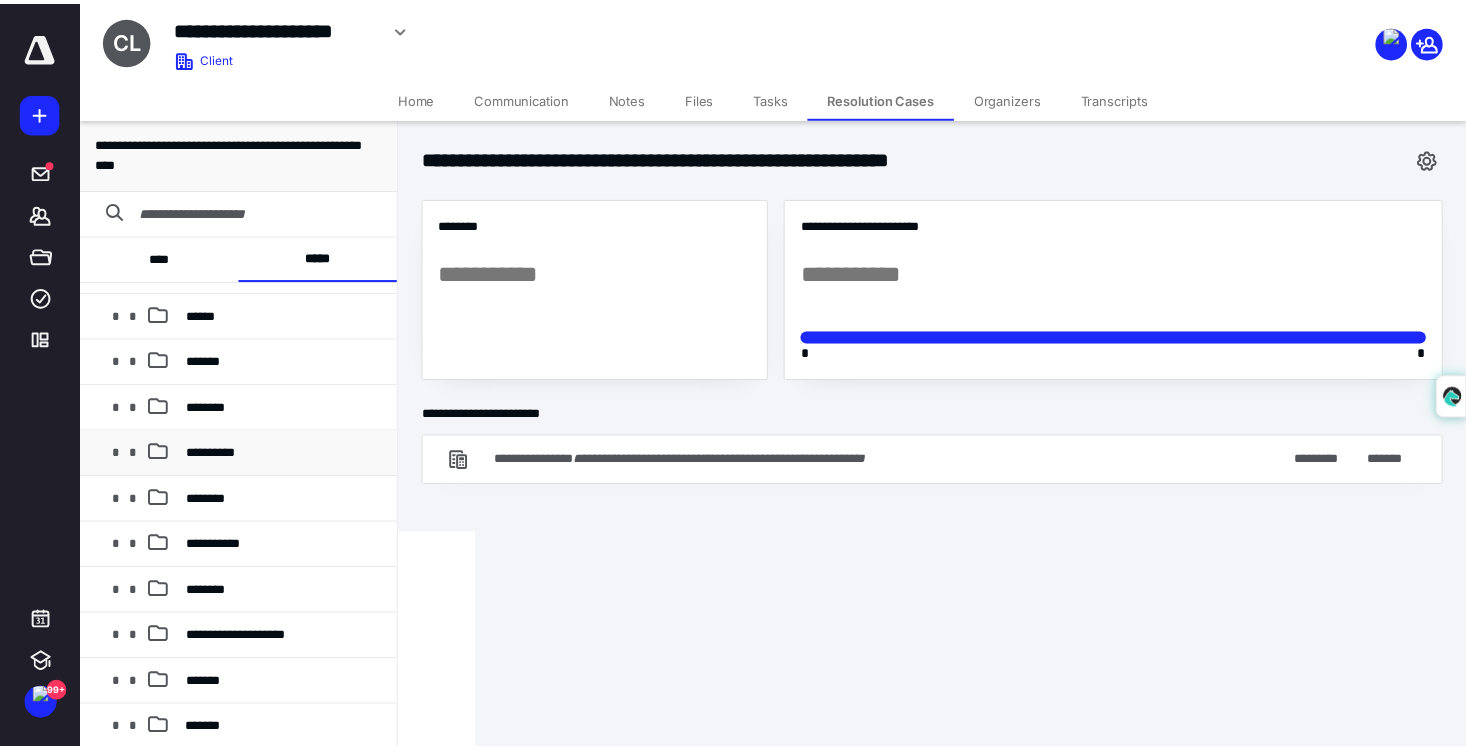 scroll, scrollTop: 200, scrollLeft: 0, axis: vertical 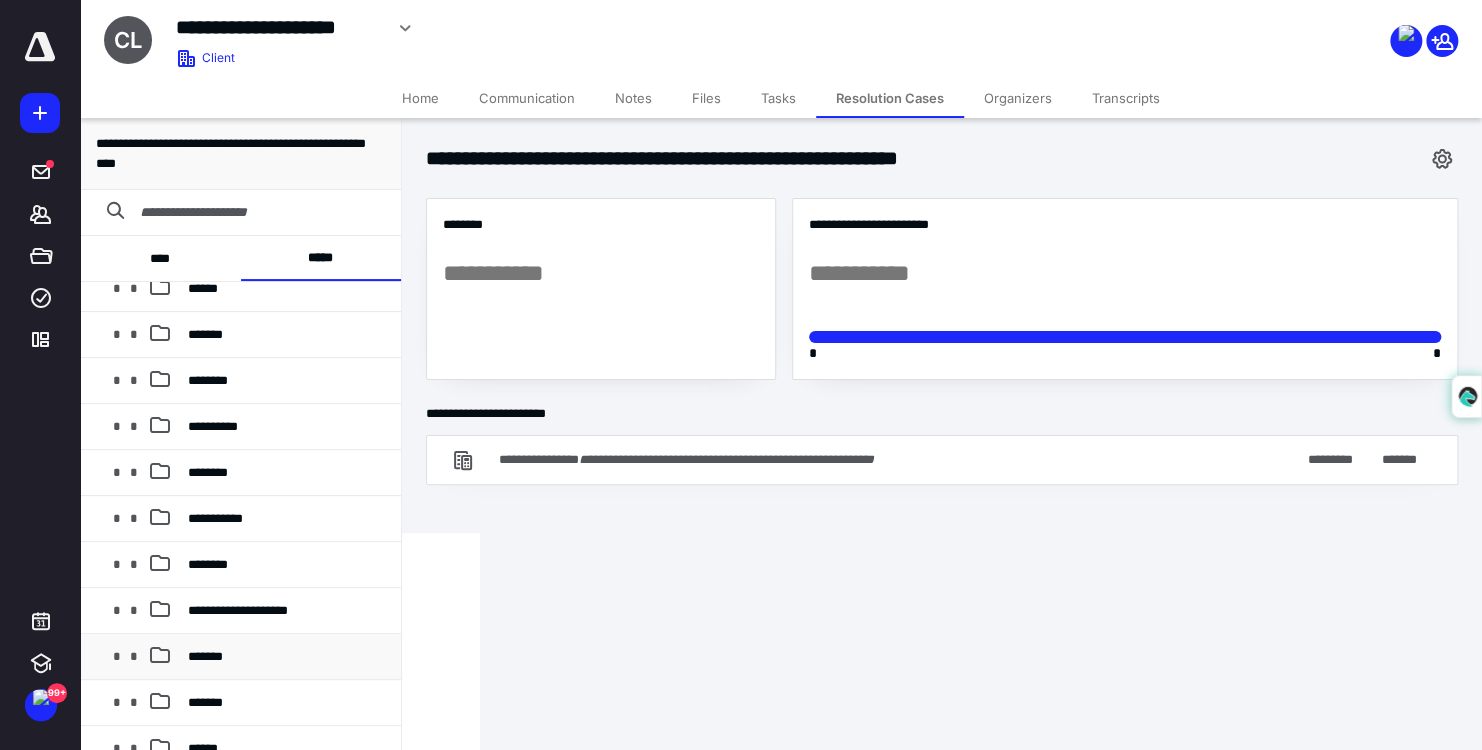 click on "*******" at bounding box center [205, 656] 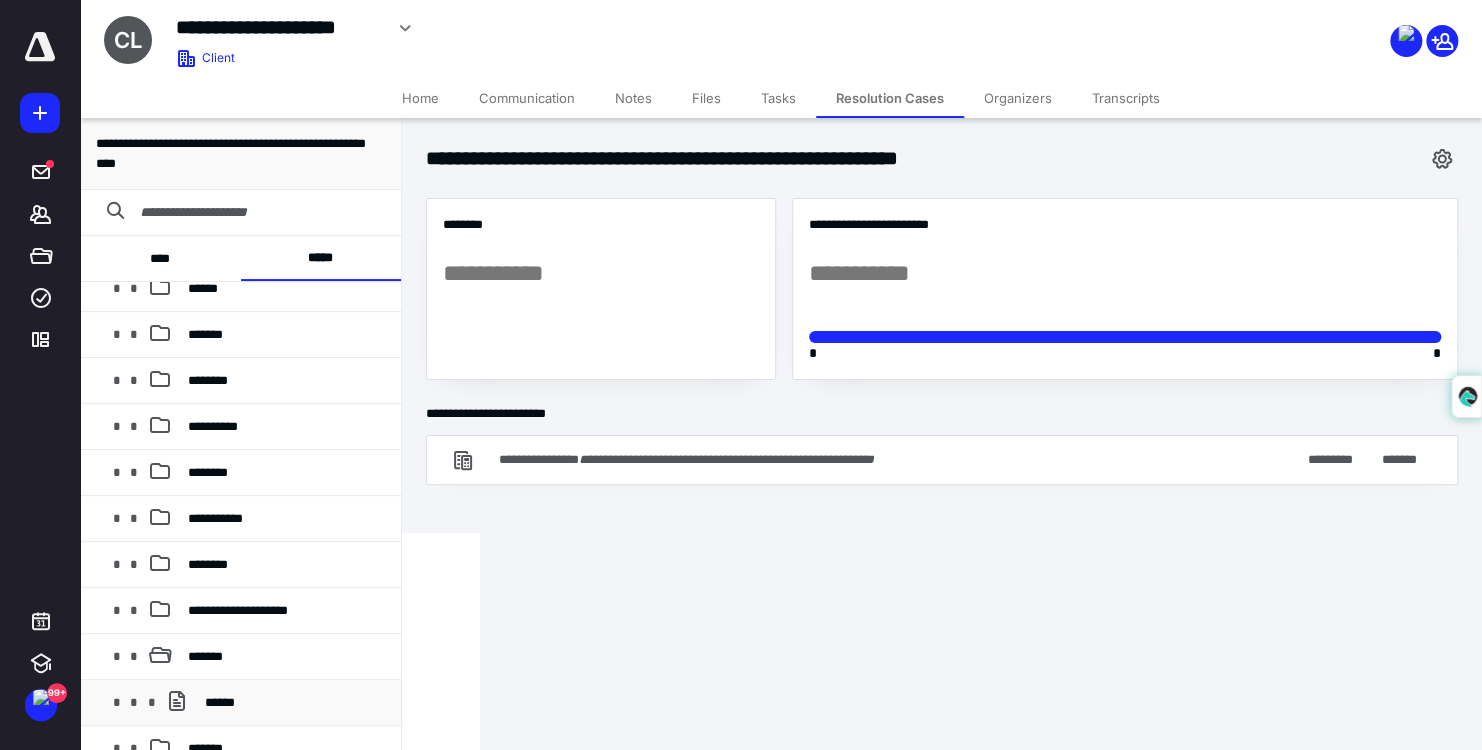 click on "******" at bounding box center (220, 702) 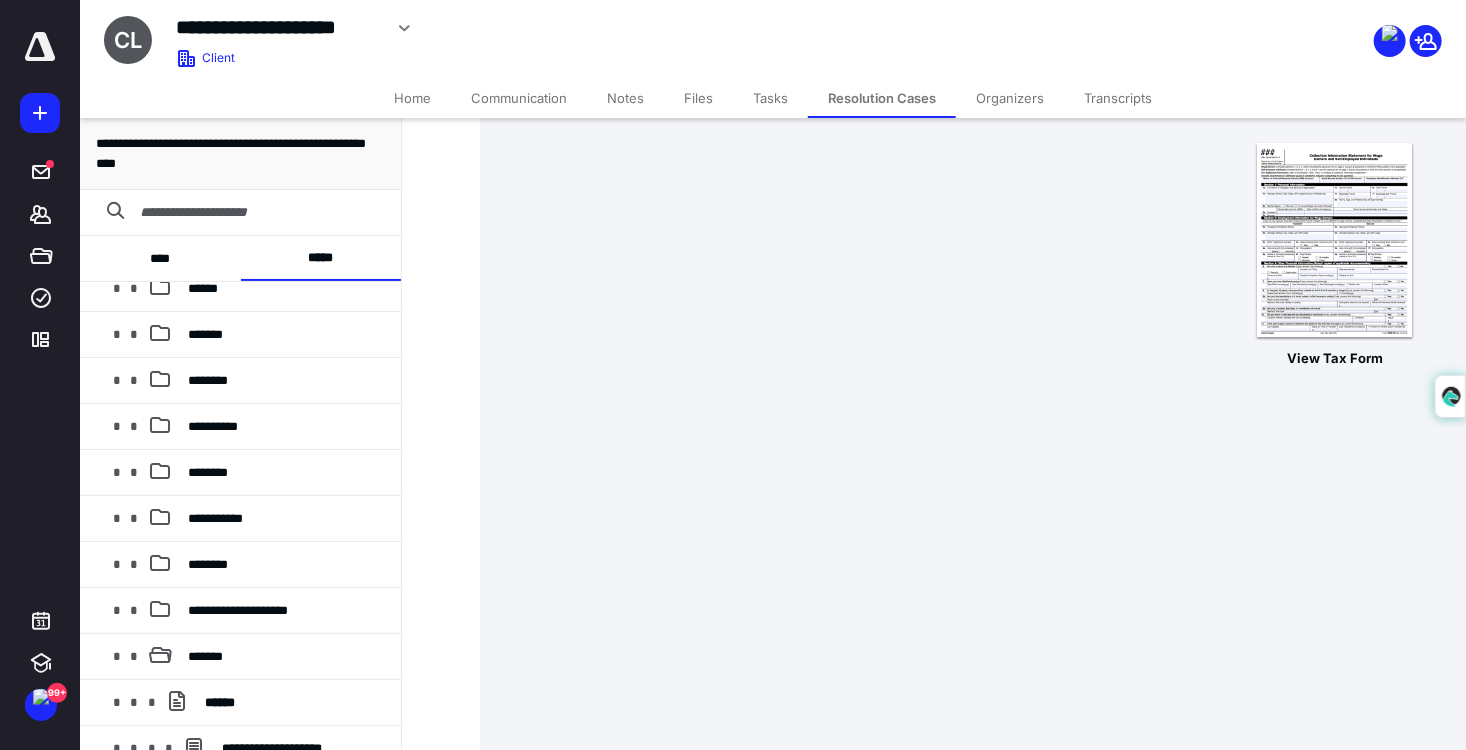 click at bounding box center (606, 1166) 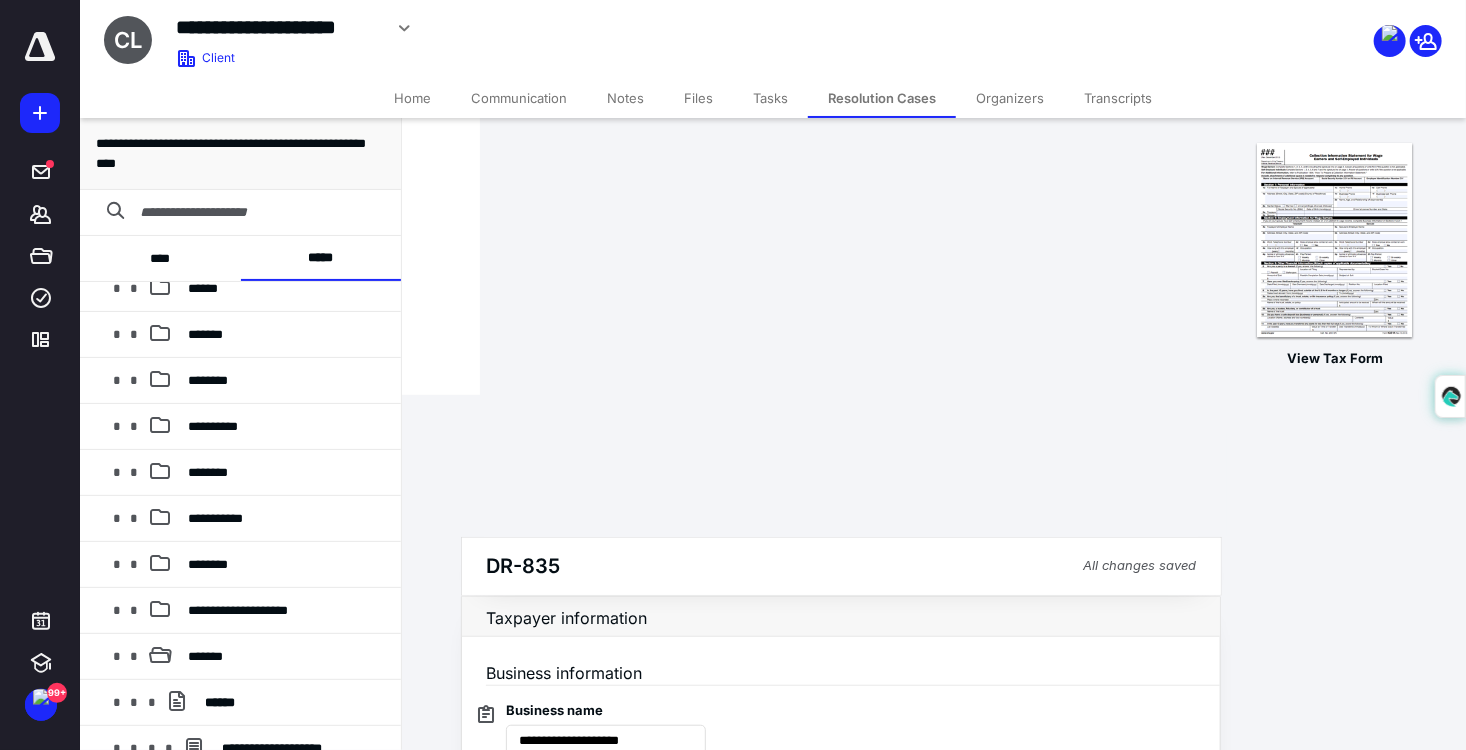 scroll, scrollTop: 400, scrollLeft: 0, axis: vertical 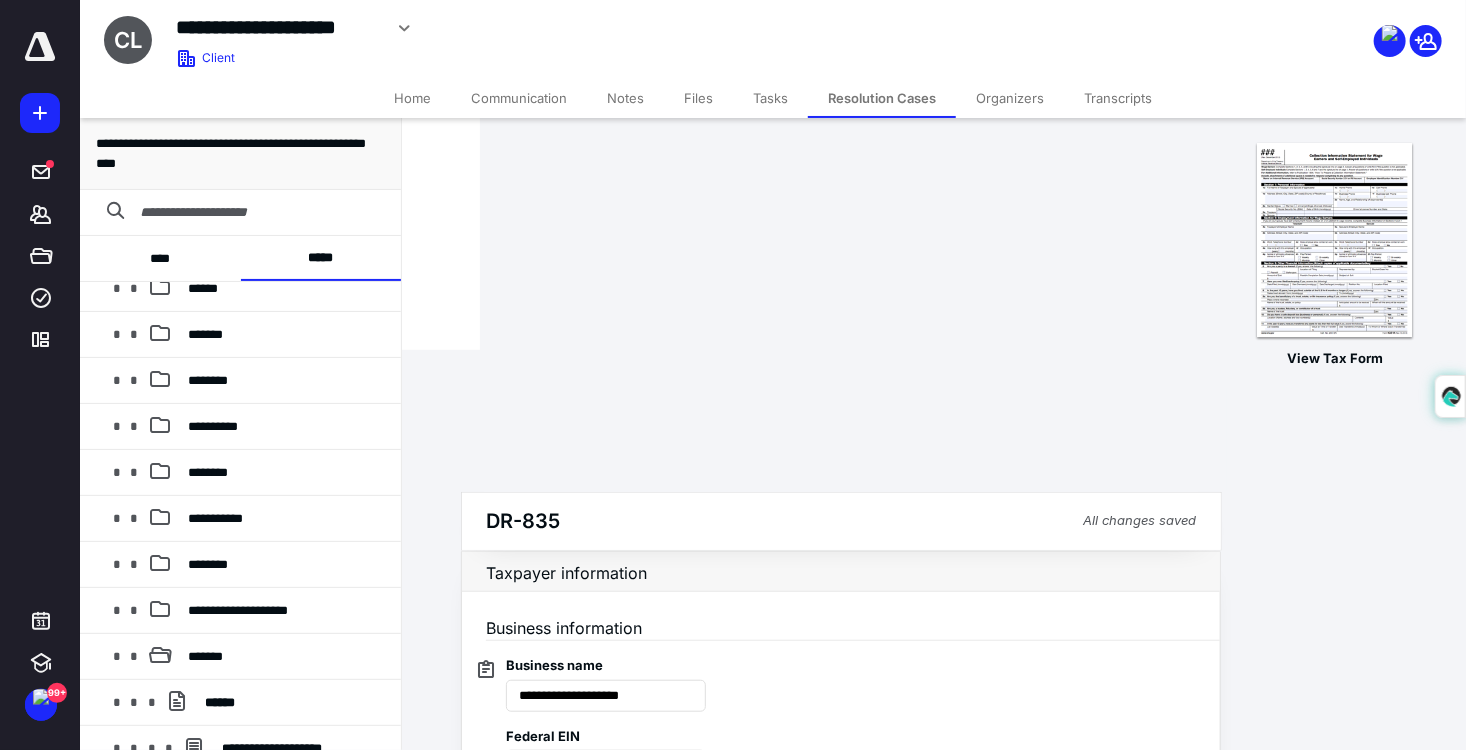 click at bounding box center [606, 1354] 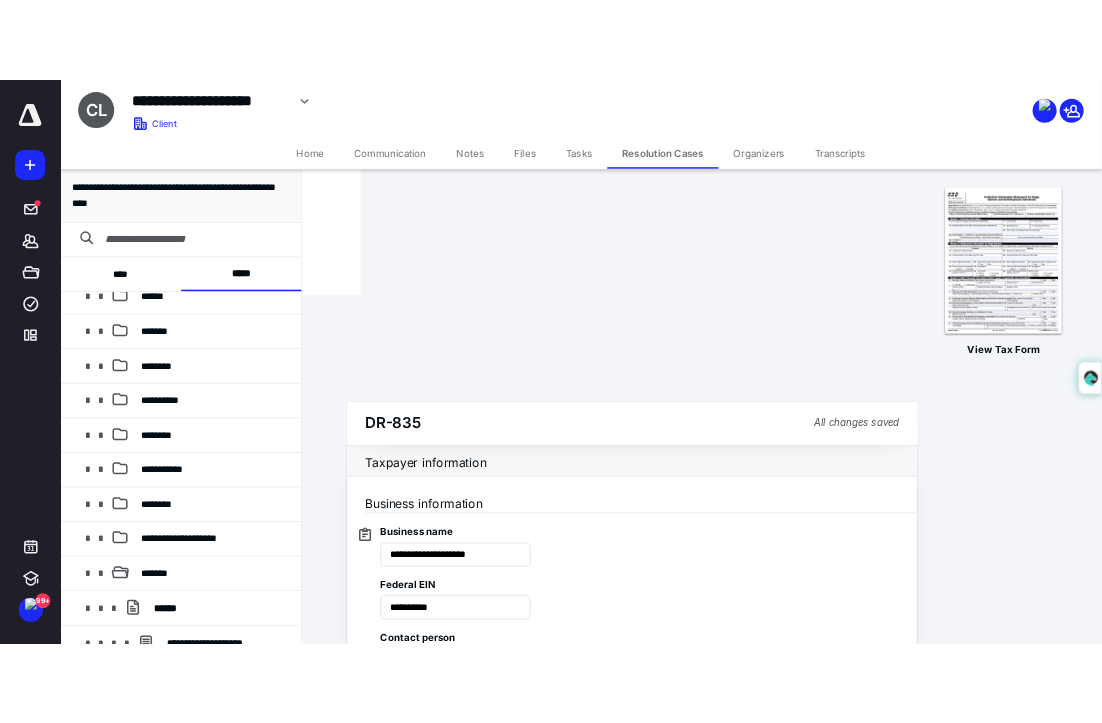 scroll, scrollTop: 500, scrollLeft: 0, axis: vertical 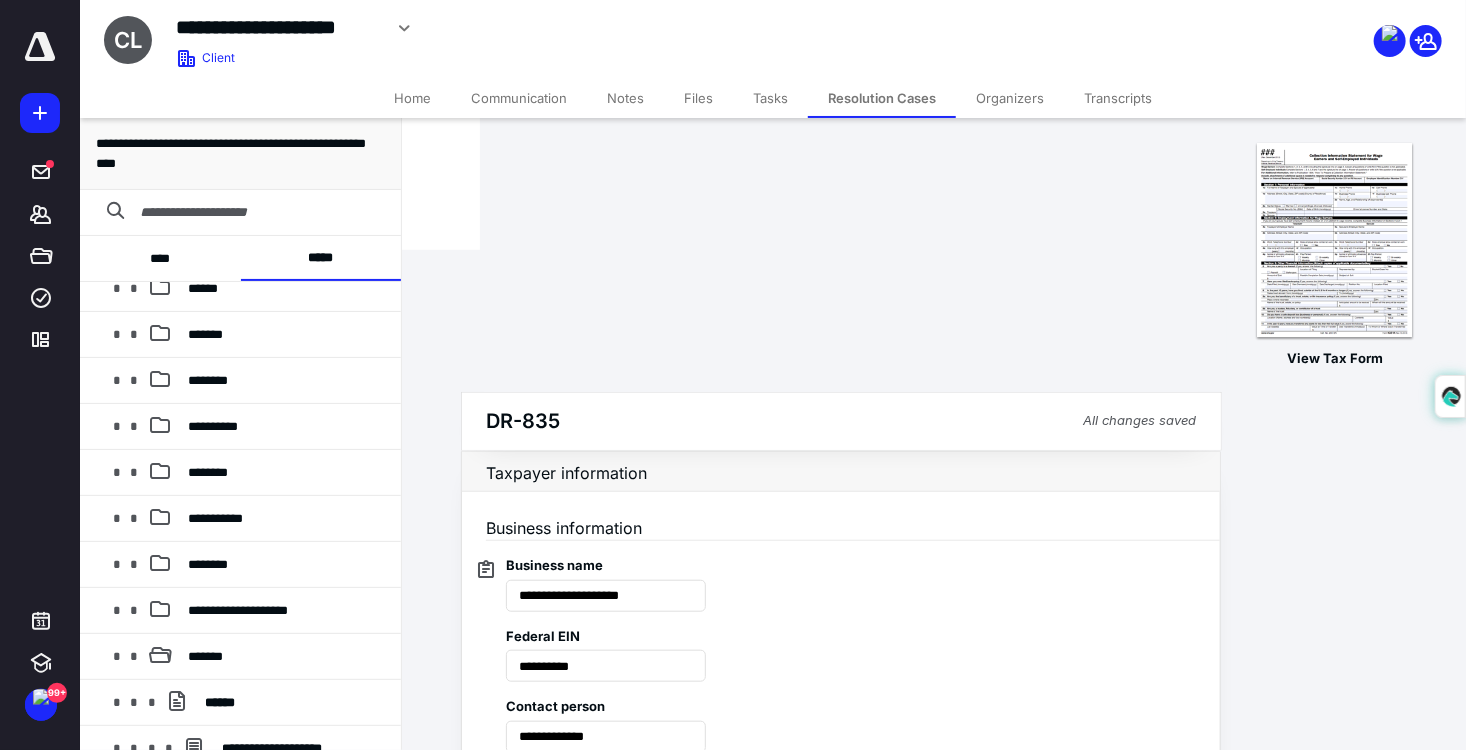 click at bounding box center (606, 1254) 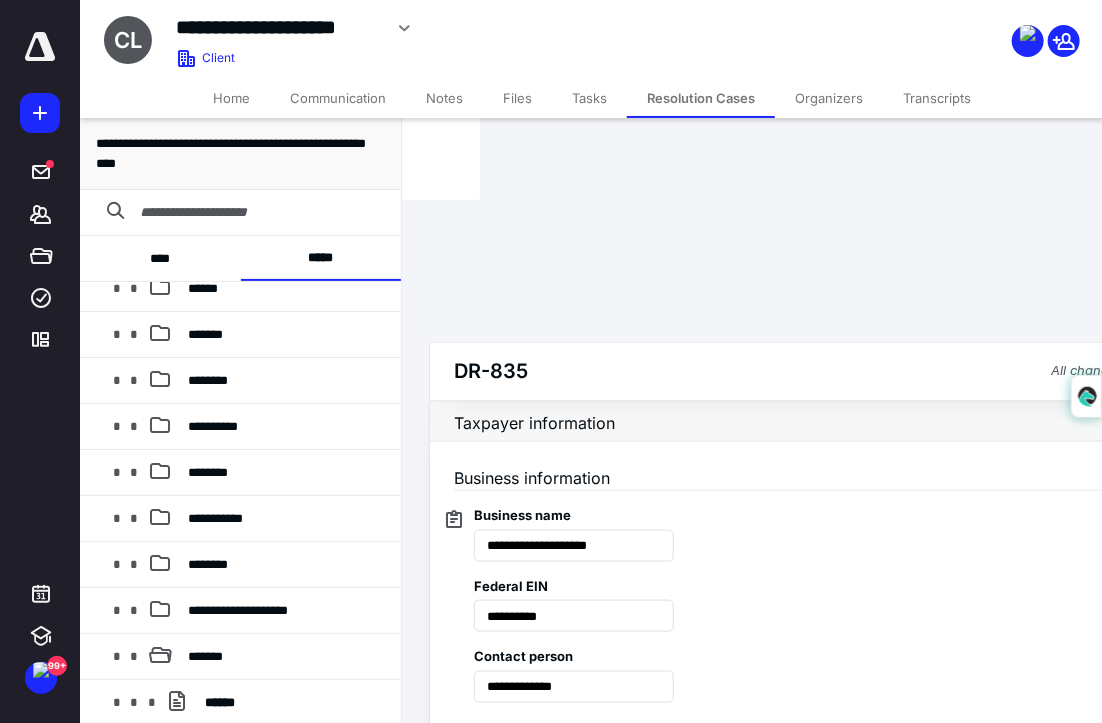 scroll, scrollTop: 541, scrollLeft: 0, axis: vertical 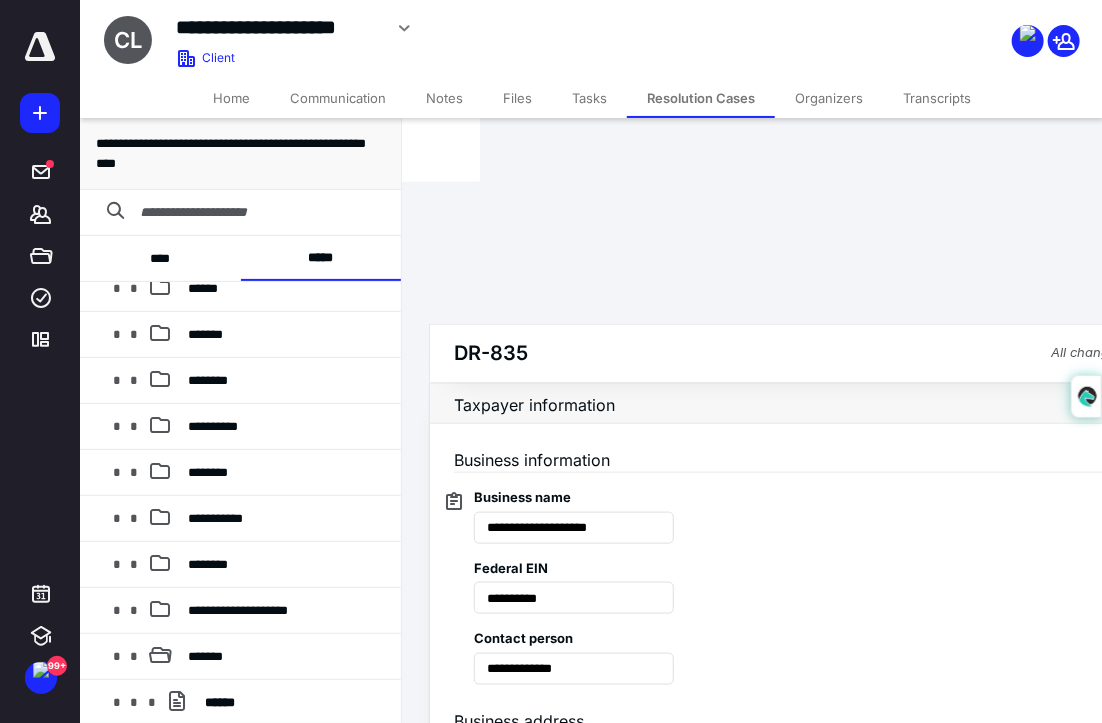type on "**********" 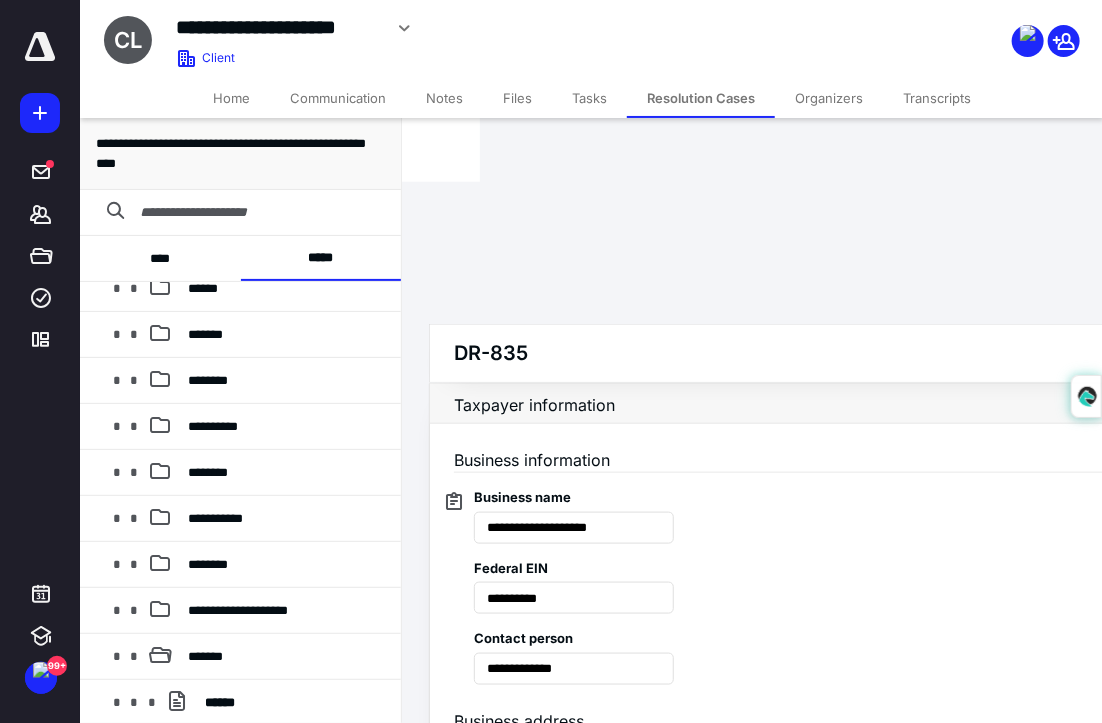 click on "Power of attorney" at bounding box center [631, 1251] 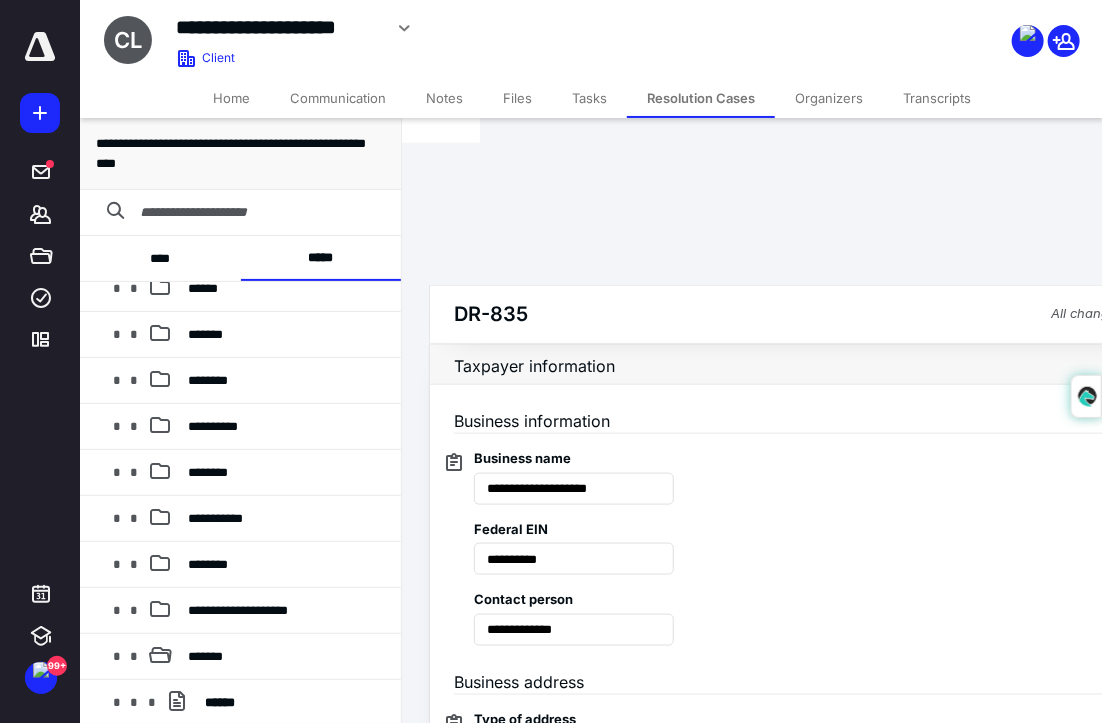 scroll, scrollTop: 612, scrollLeft: 0, axis: vertical 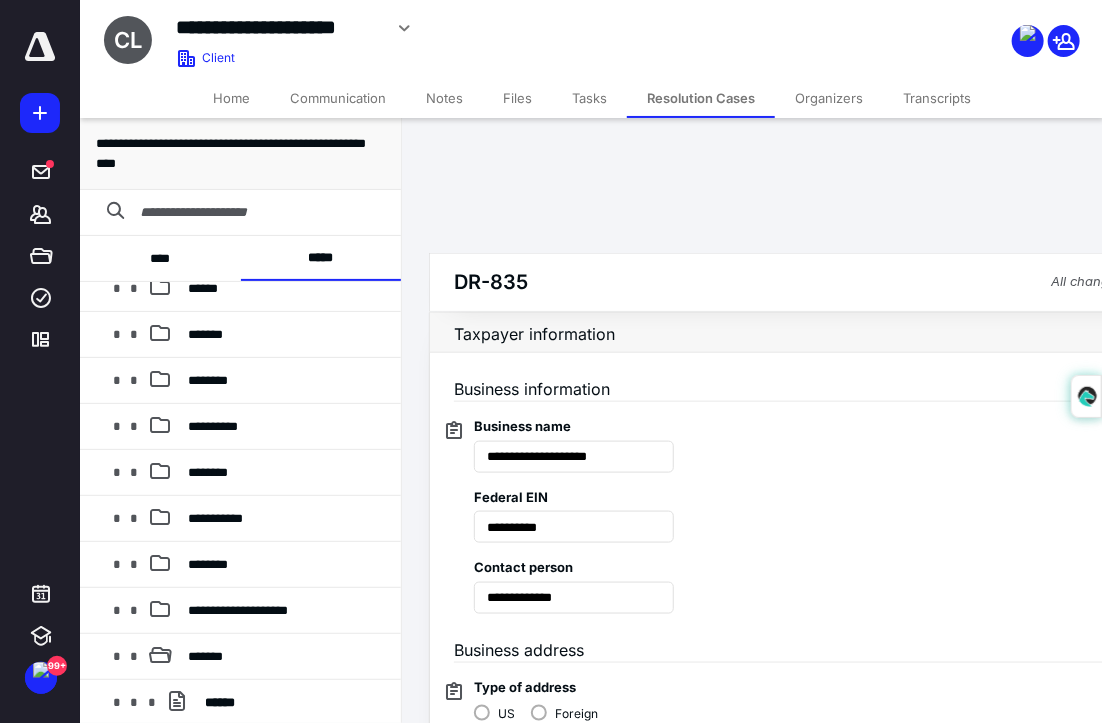 click at bounding box center [574, 1252] 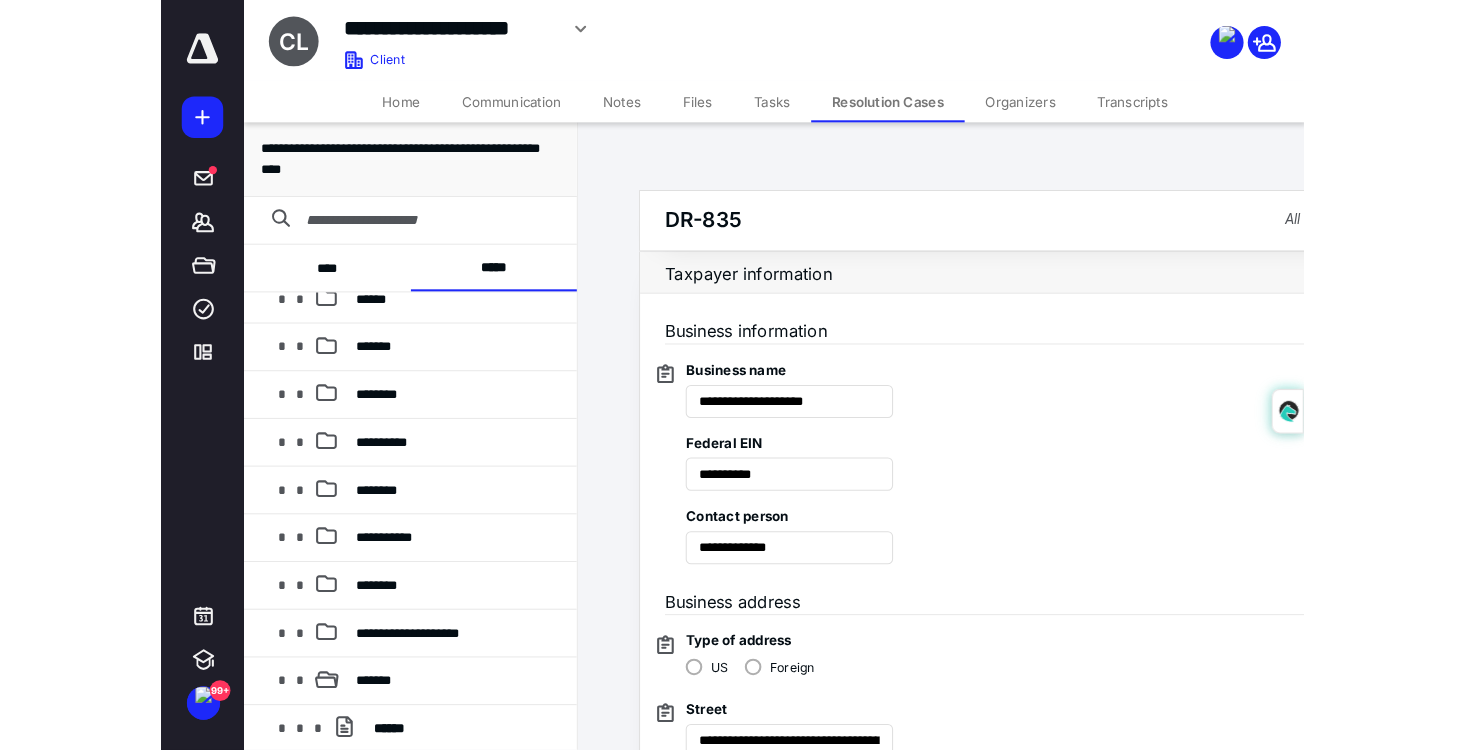 scroll, scrollTop: 655, scrollLeft: 0, axis: vertical 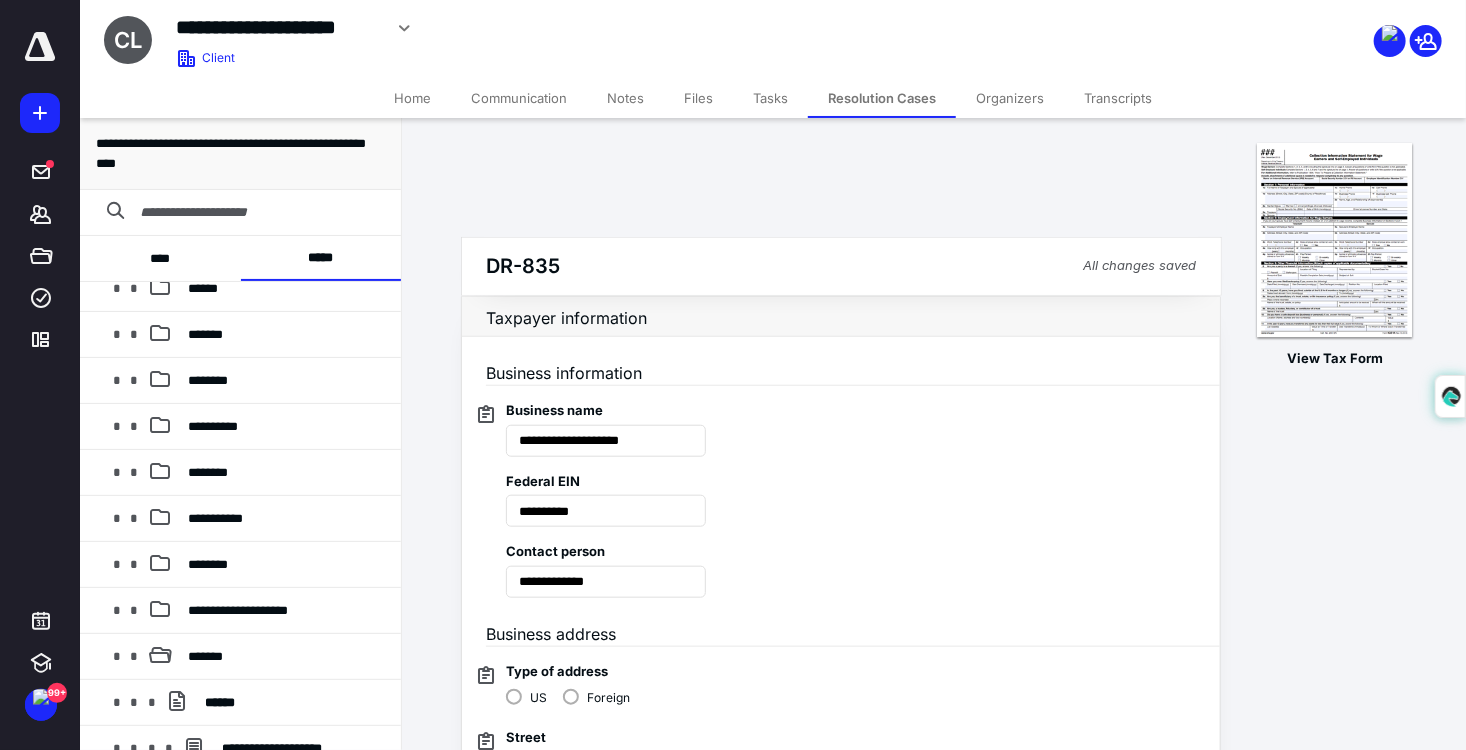 click at bounding box center [606, 1373] 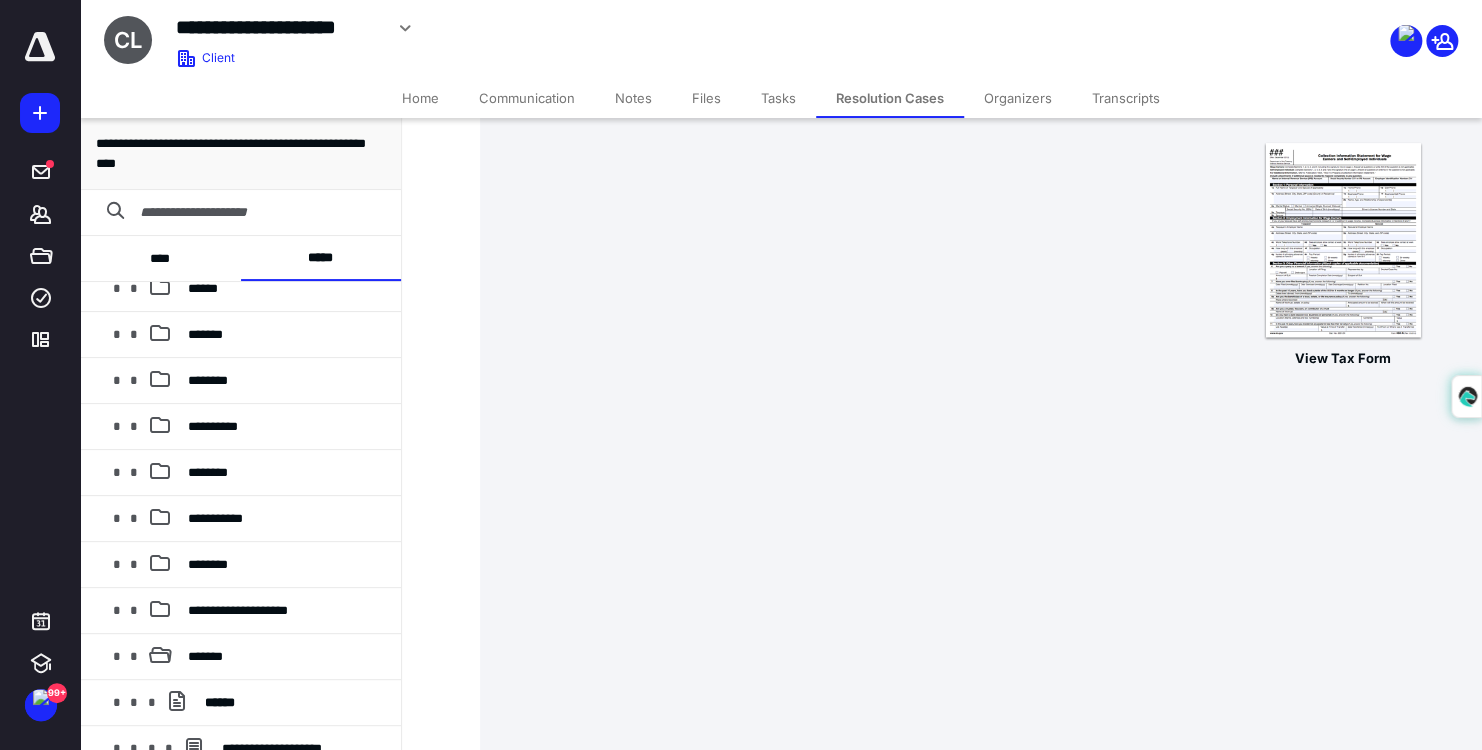 click on "Add representative" at bounding box center (849, 1166) 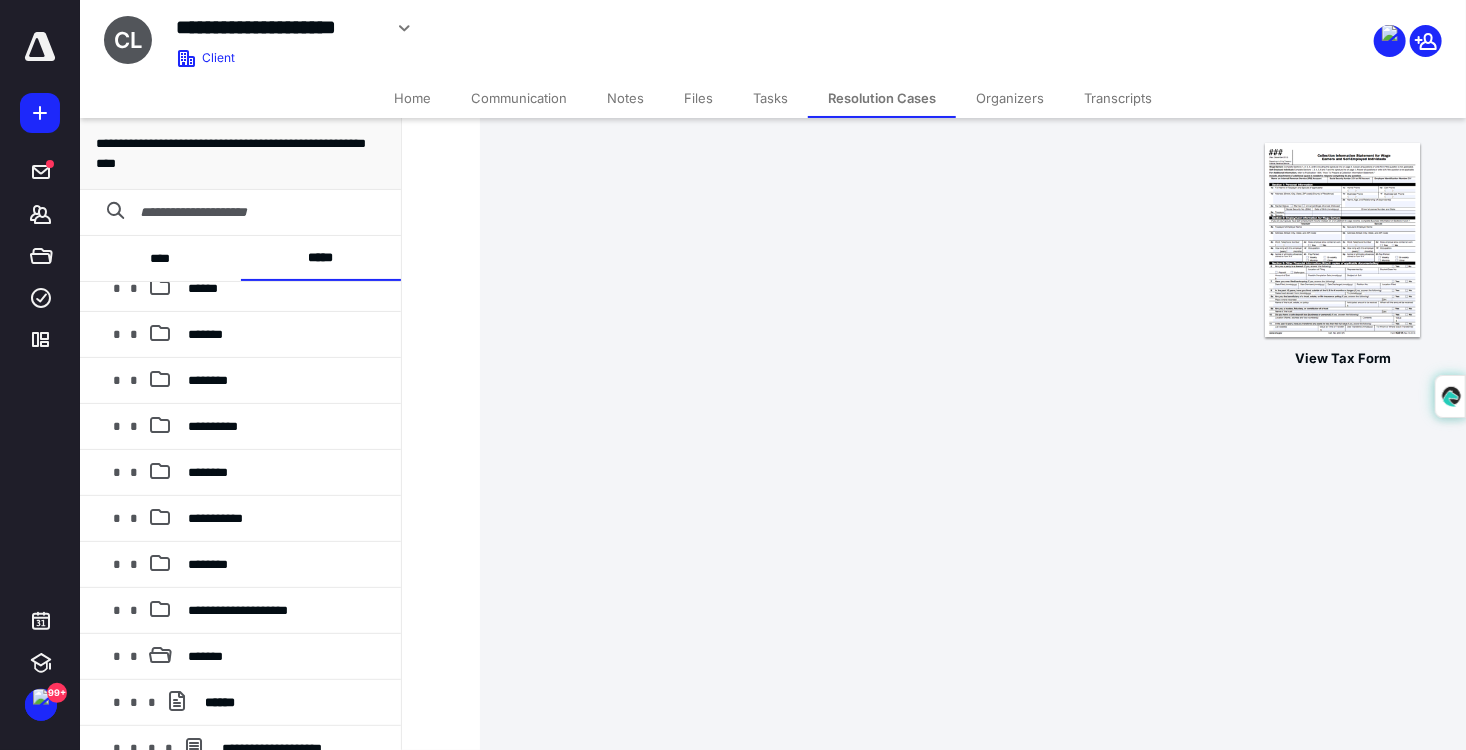 click at bounding box center [673, 1254] 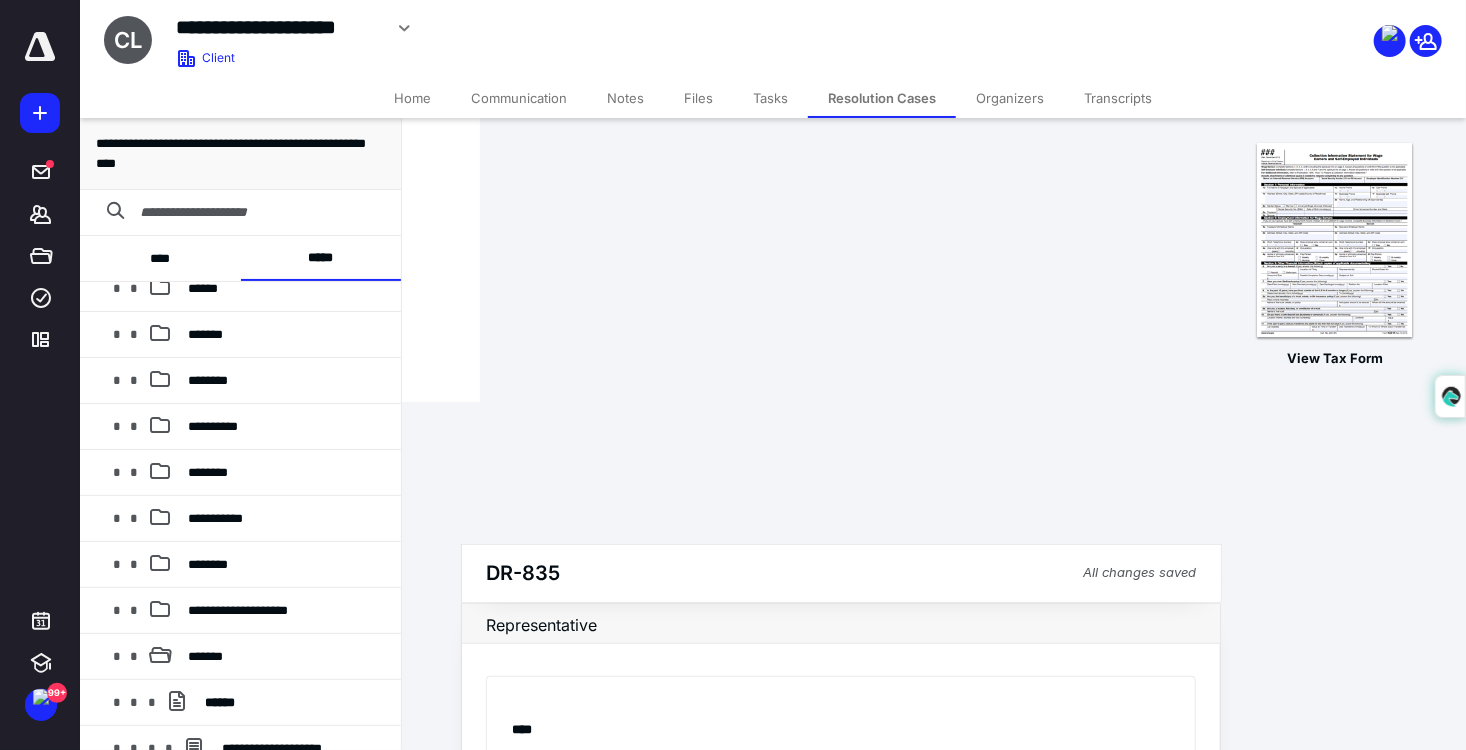 scroll, scrollTop: 400, scrollLeft: 0, axis: vertical 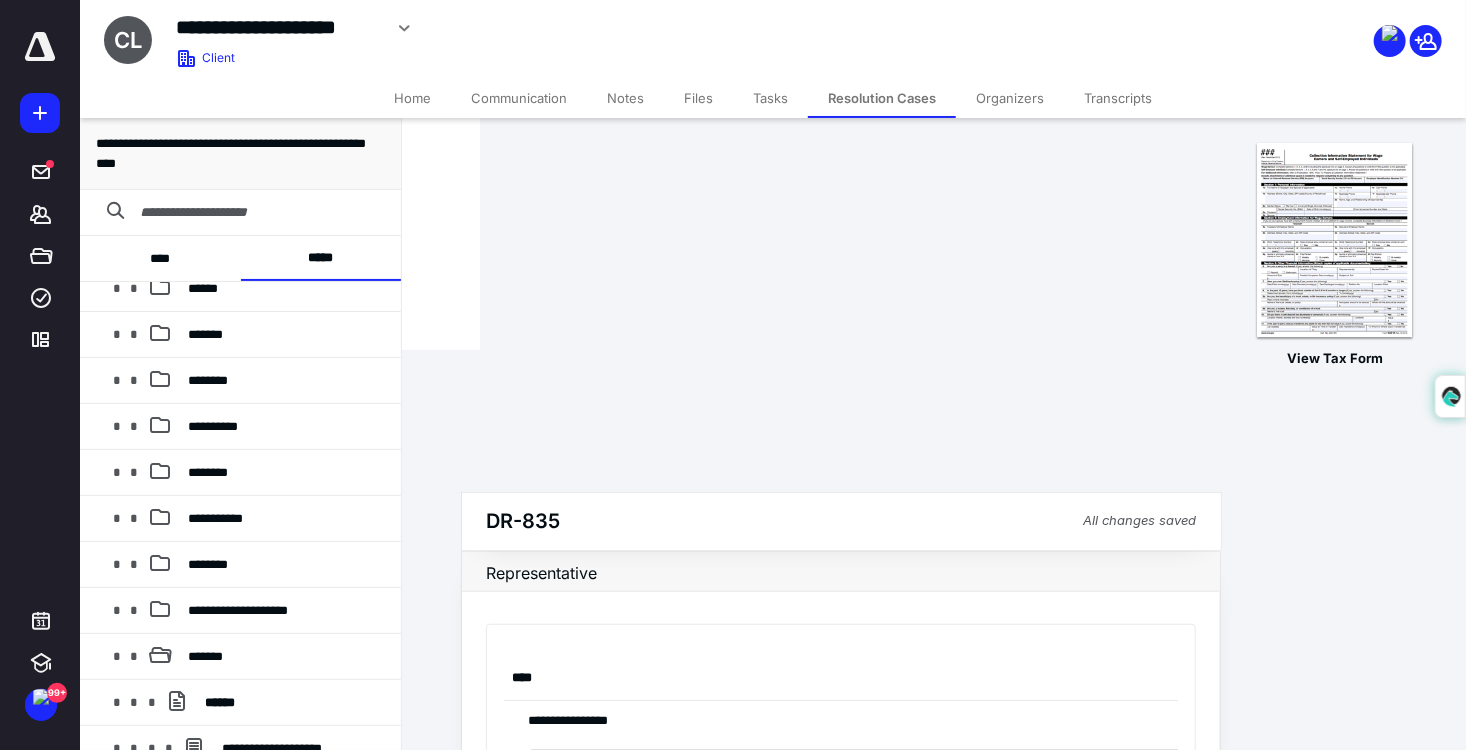 click at bounding box center (673, 1185) 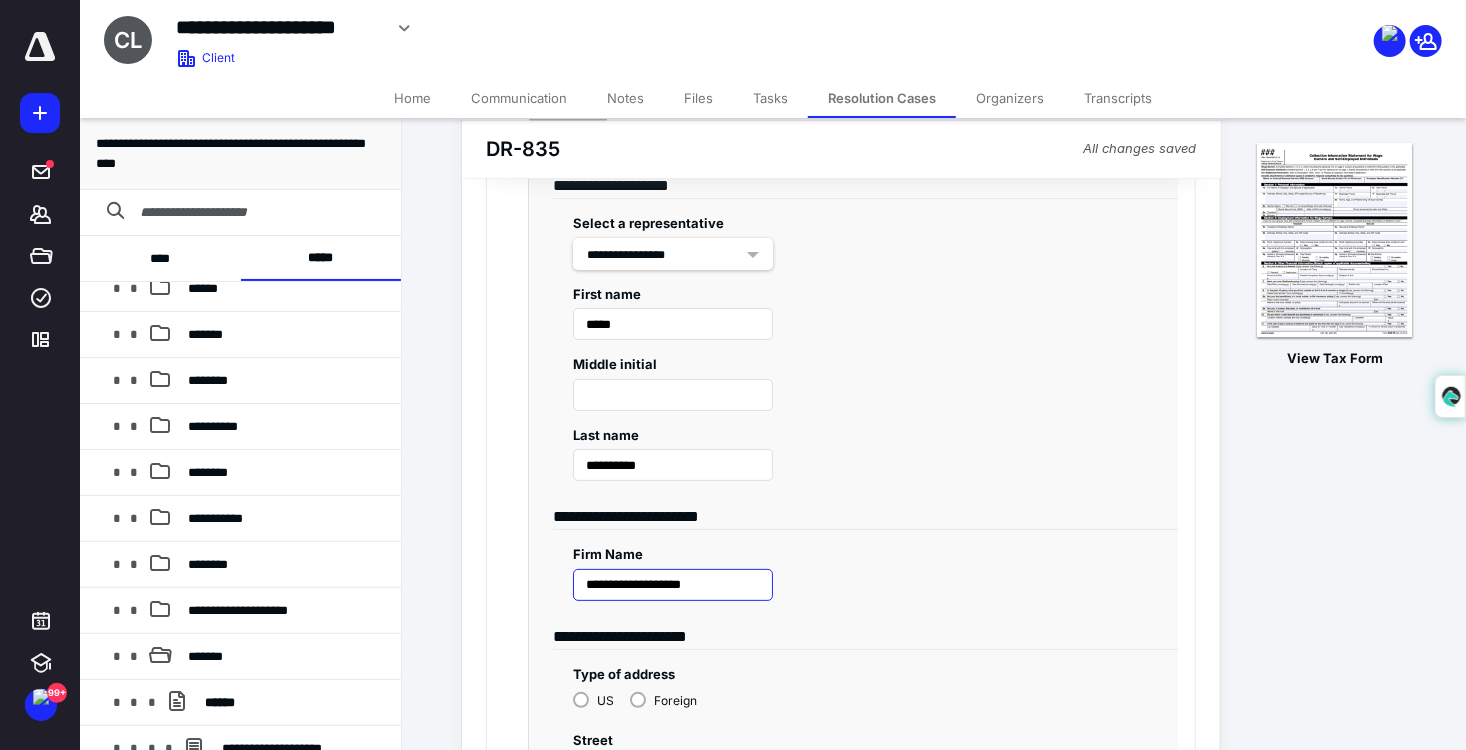 scroll, scrollTop: 1100, scrollLeft: 0, axis: vertical 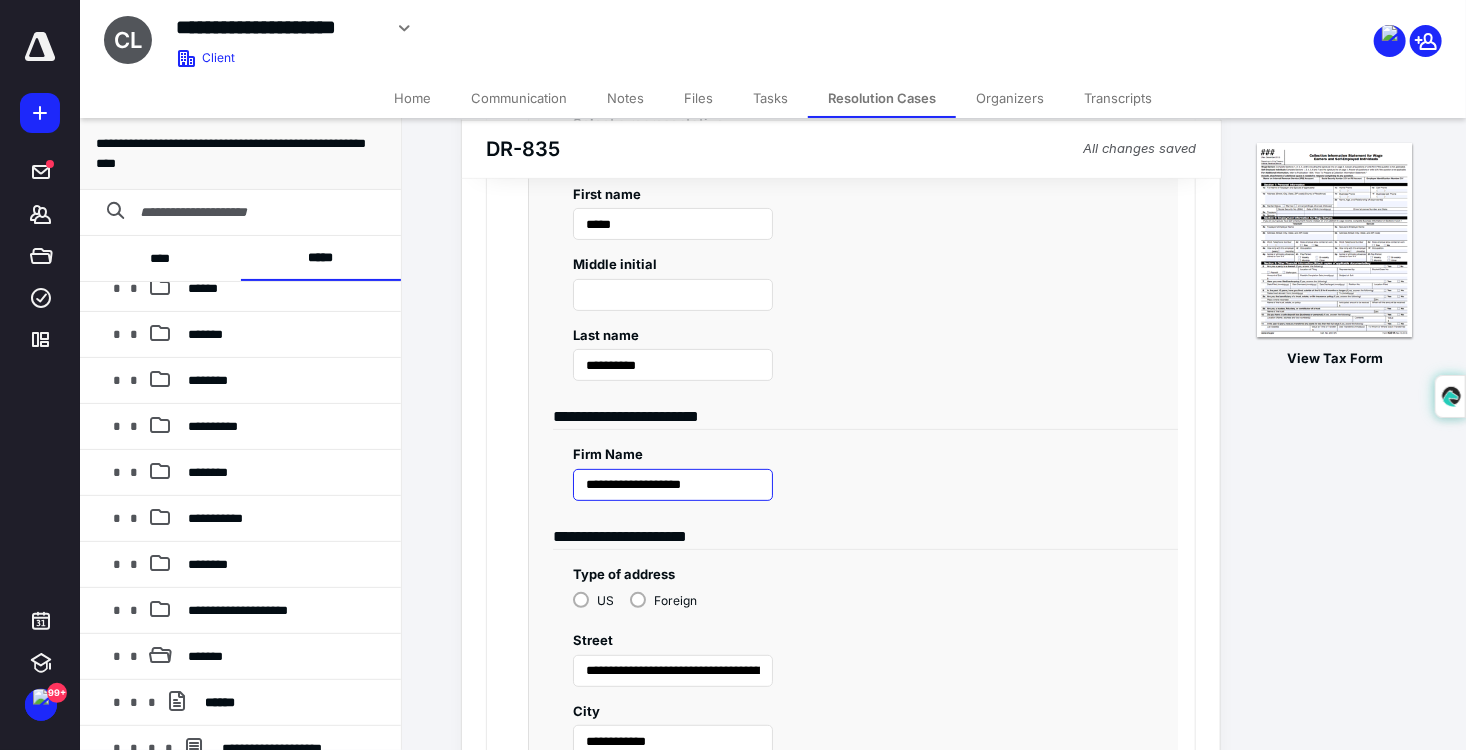 type on "**********" 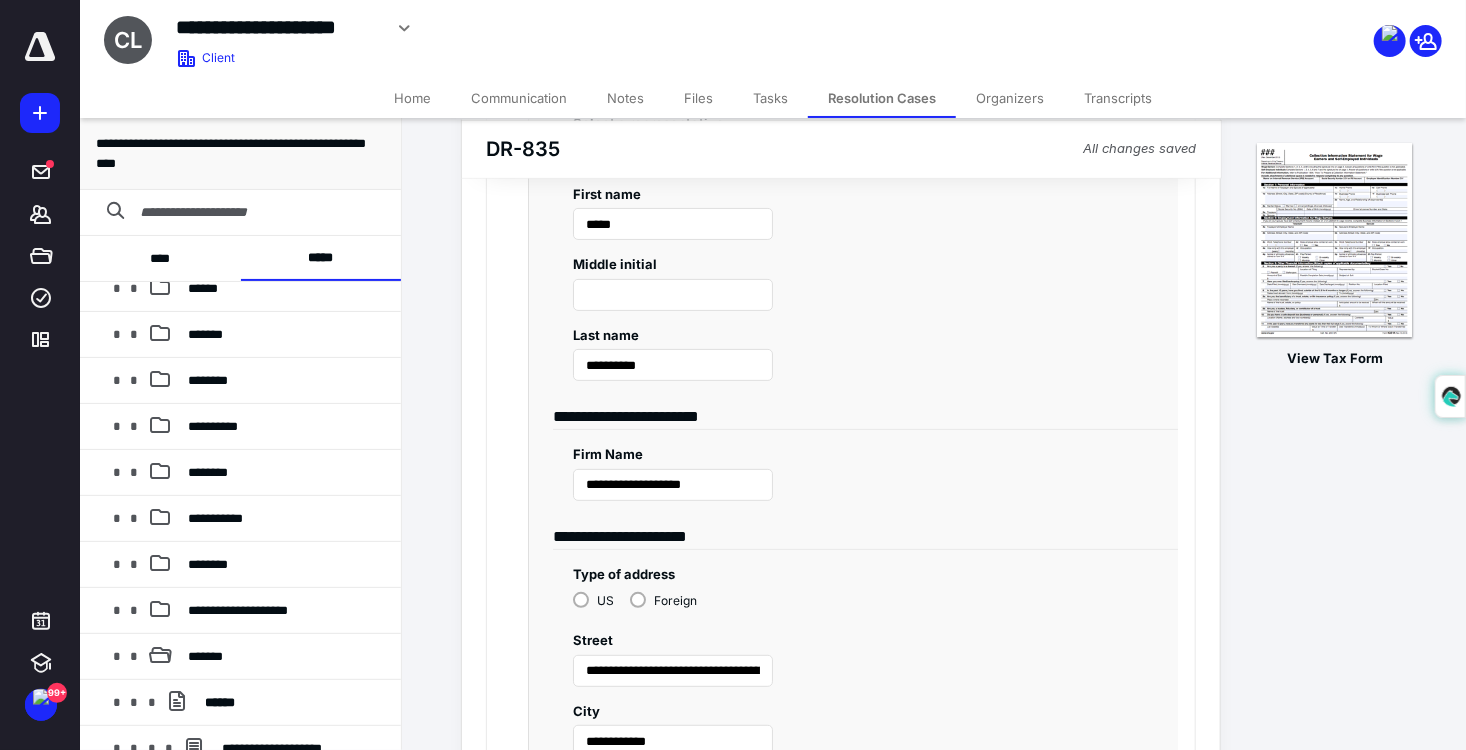 drag, startPoint x: 718, startPoint y: 255, endPoint x: 564, endPoint y: 256, distance: 154.00325 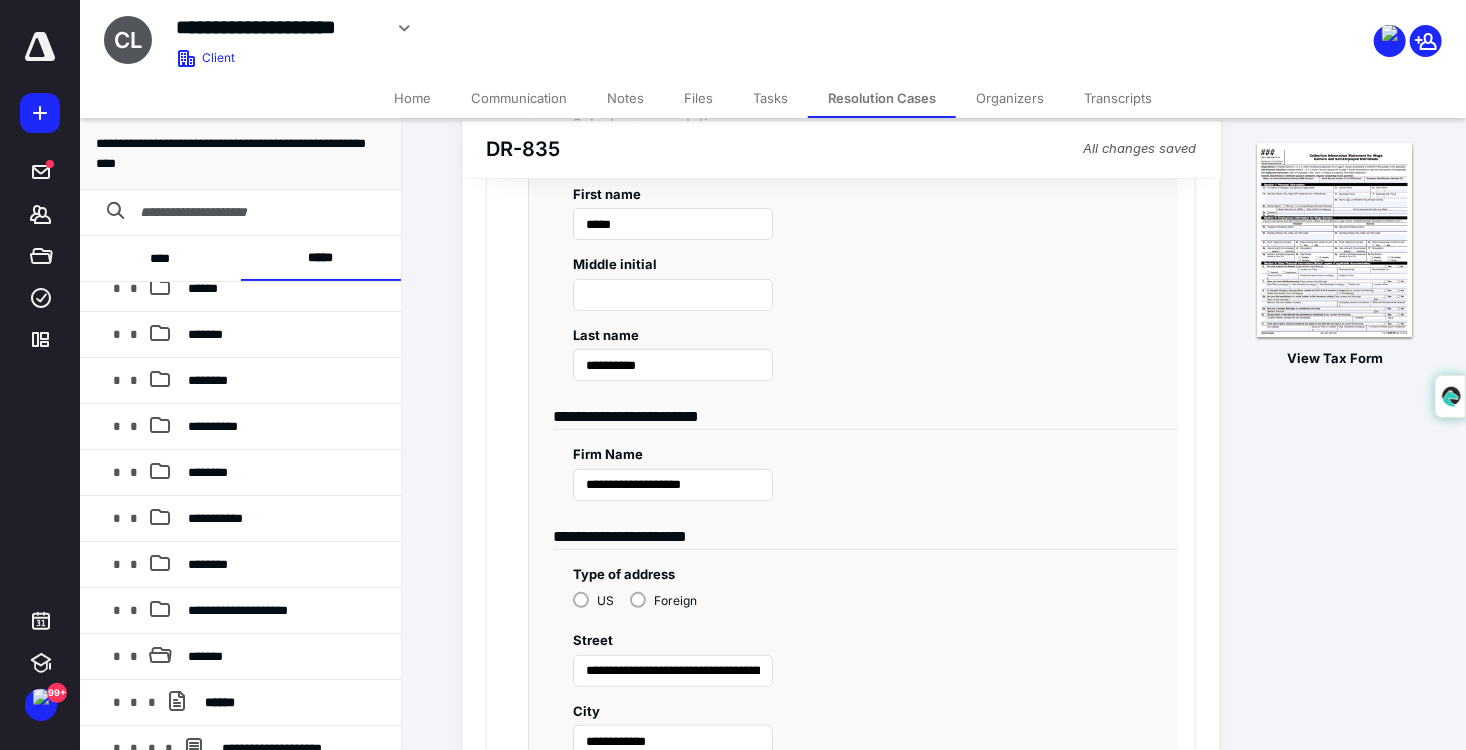 paste on "**********" 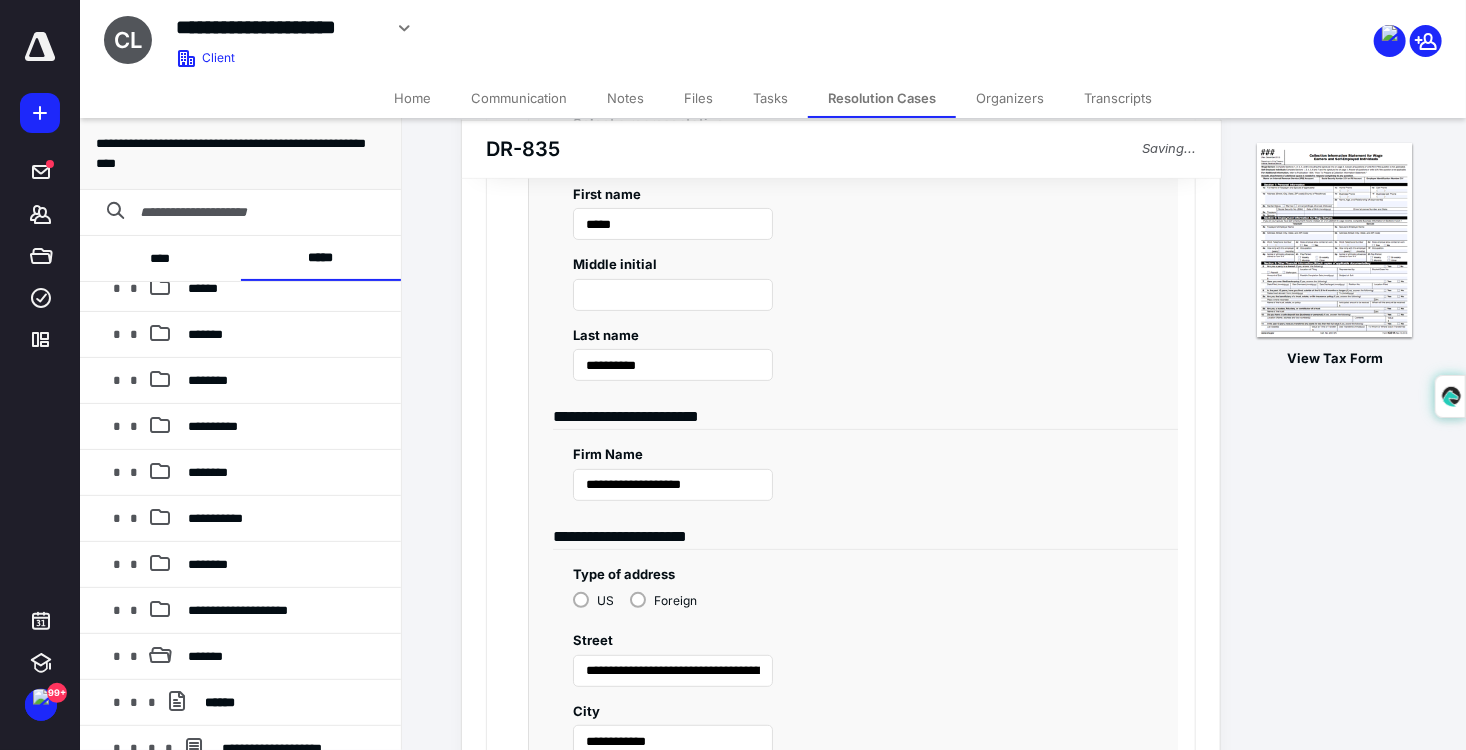 click at bounding box center [673, 1213] 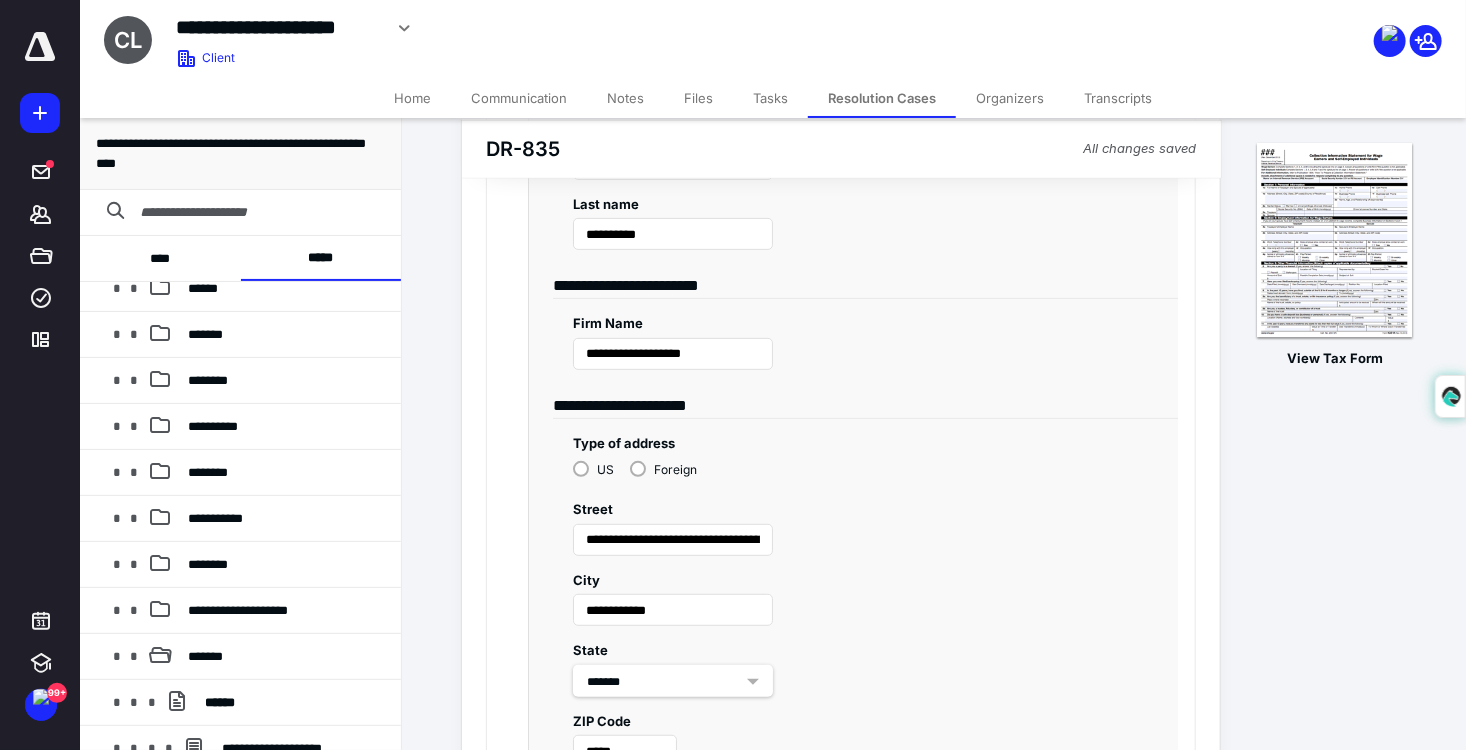 scroll, scrollTop: 1300, scrollLeft: 0, axis: vertical 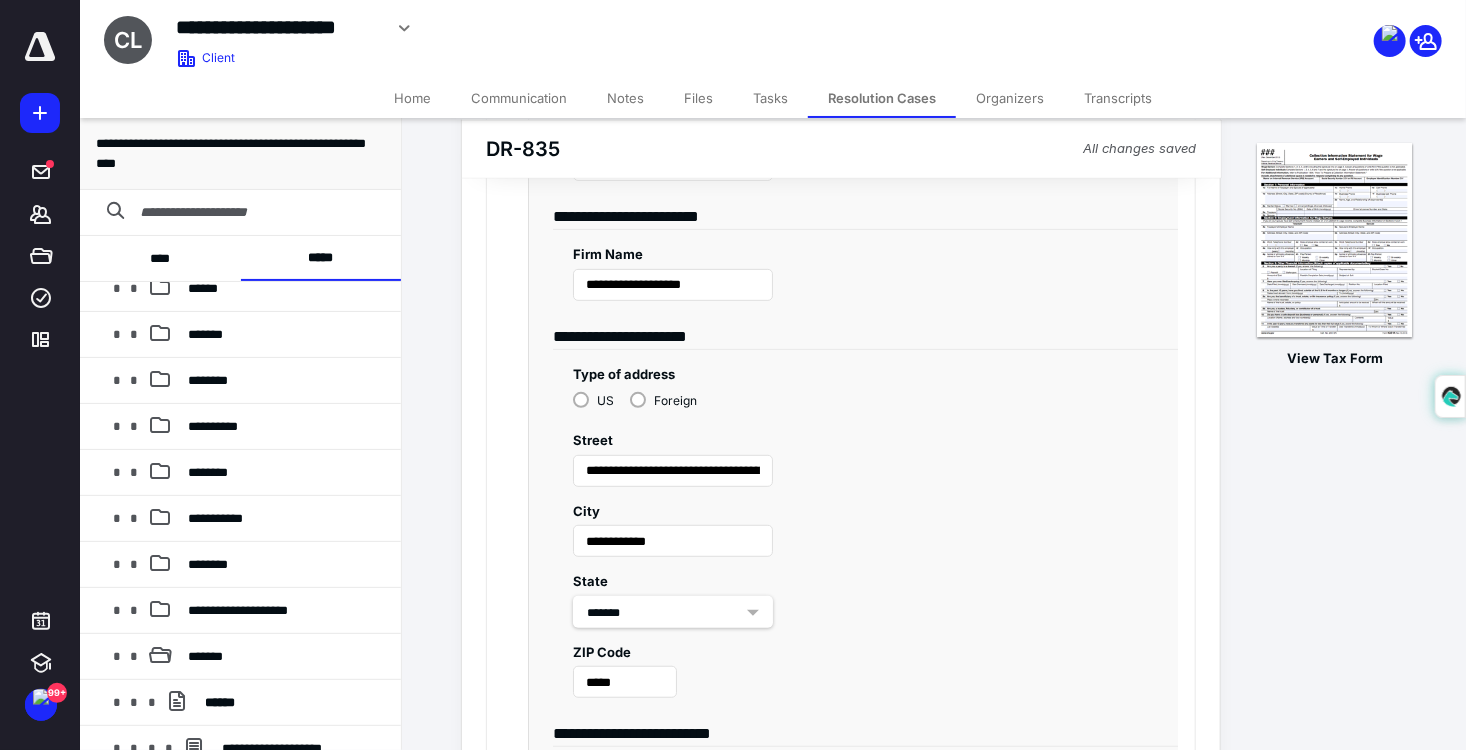 type on "**********" 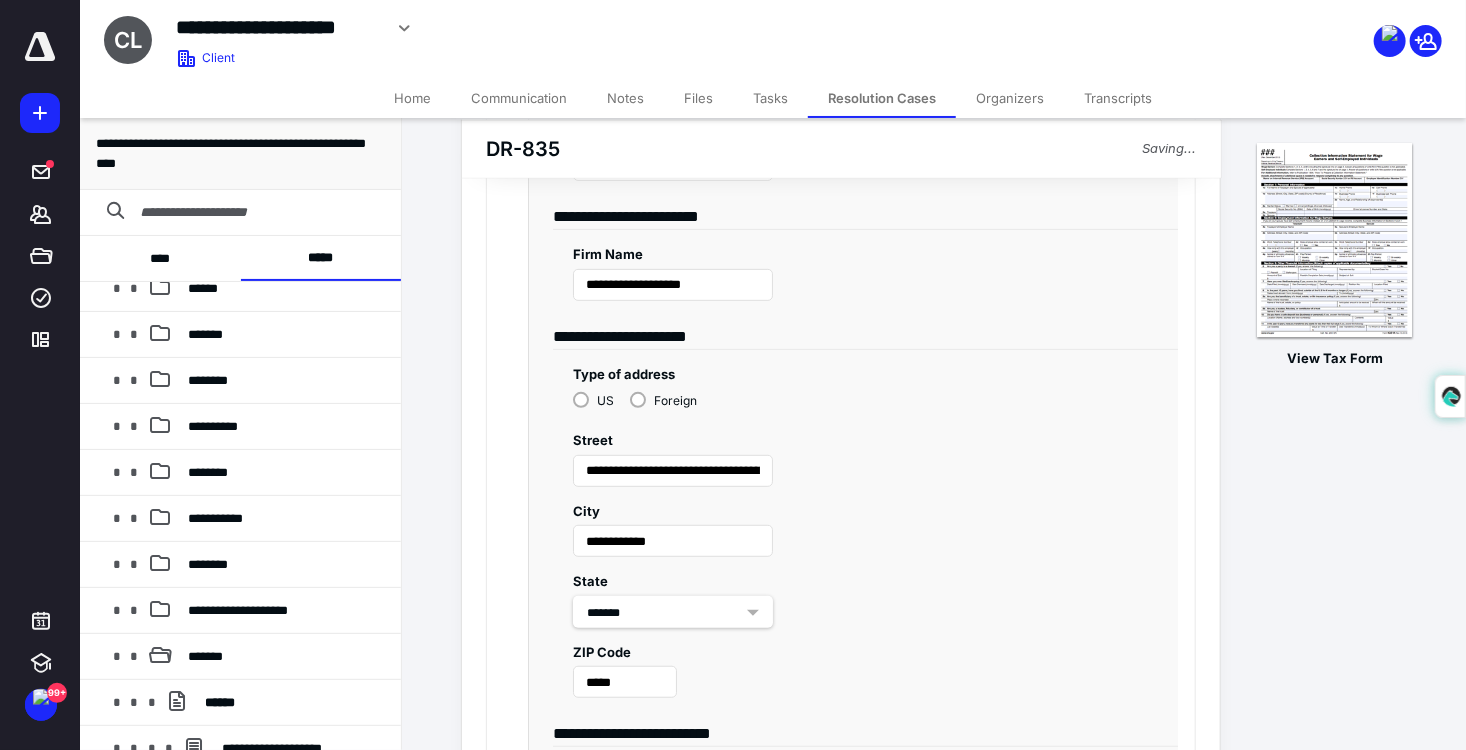 click on "**********" at bounding box center [1139, 994] 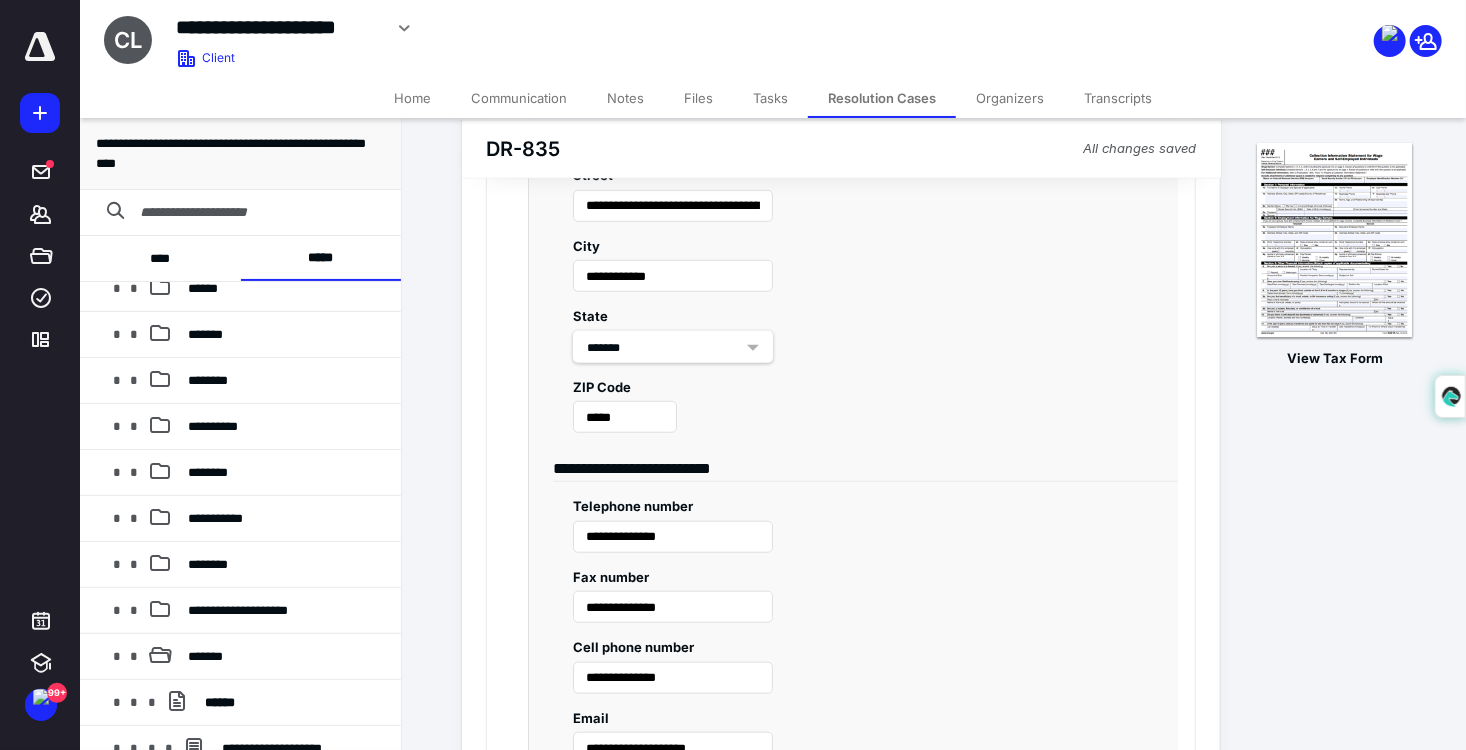 scroll, scrollTop: 1600, scrollLeft: 0, axis: vertical 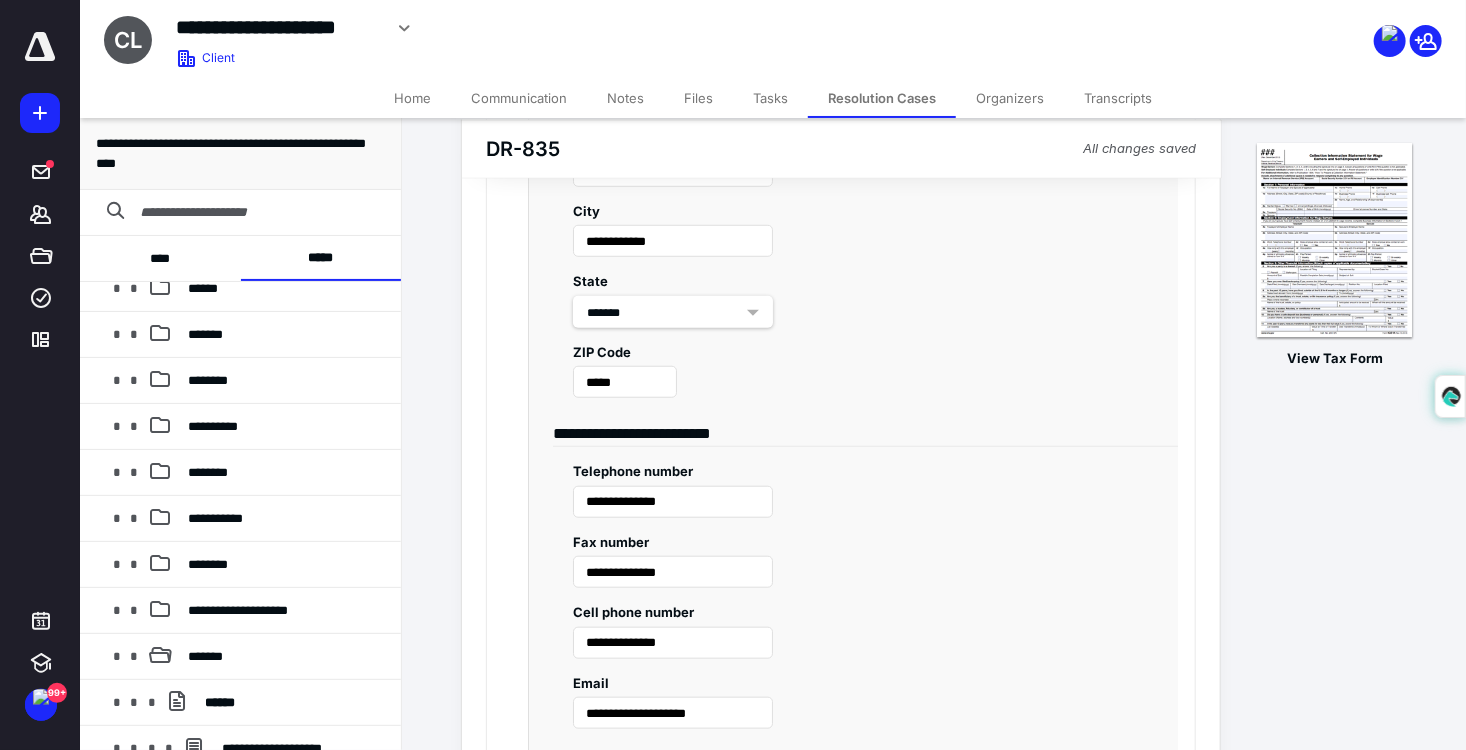 click at bounding box center [709, 1156] 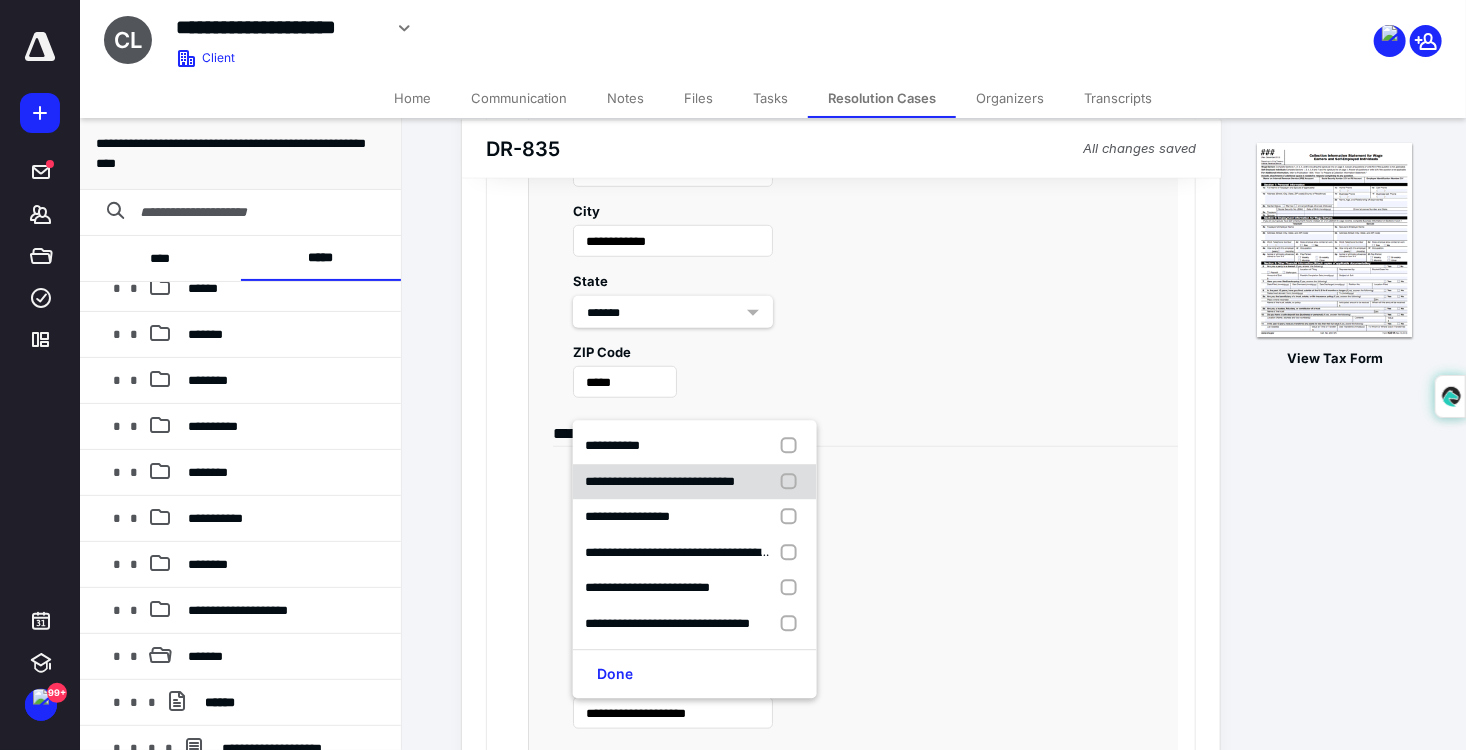 click on "**********" at bounding box center [695, 482] 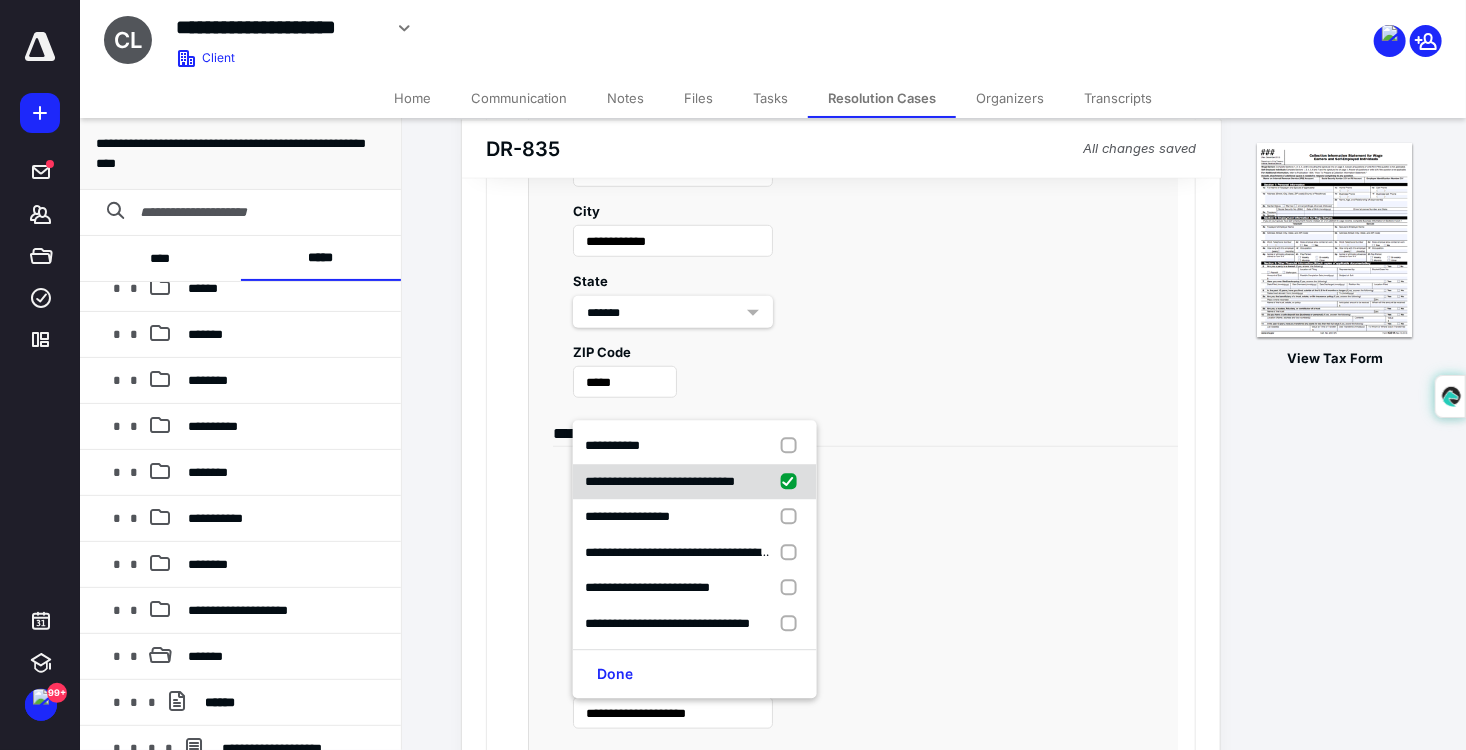 checkbox on "true" 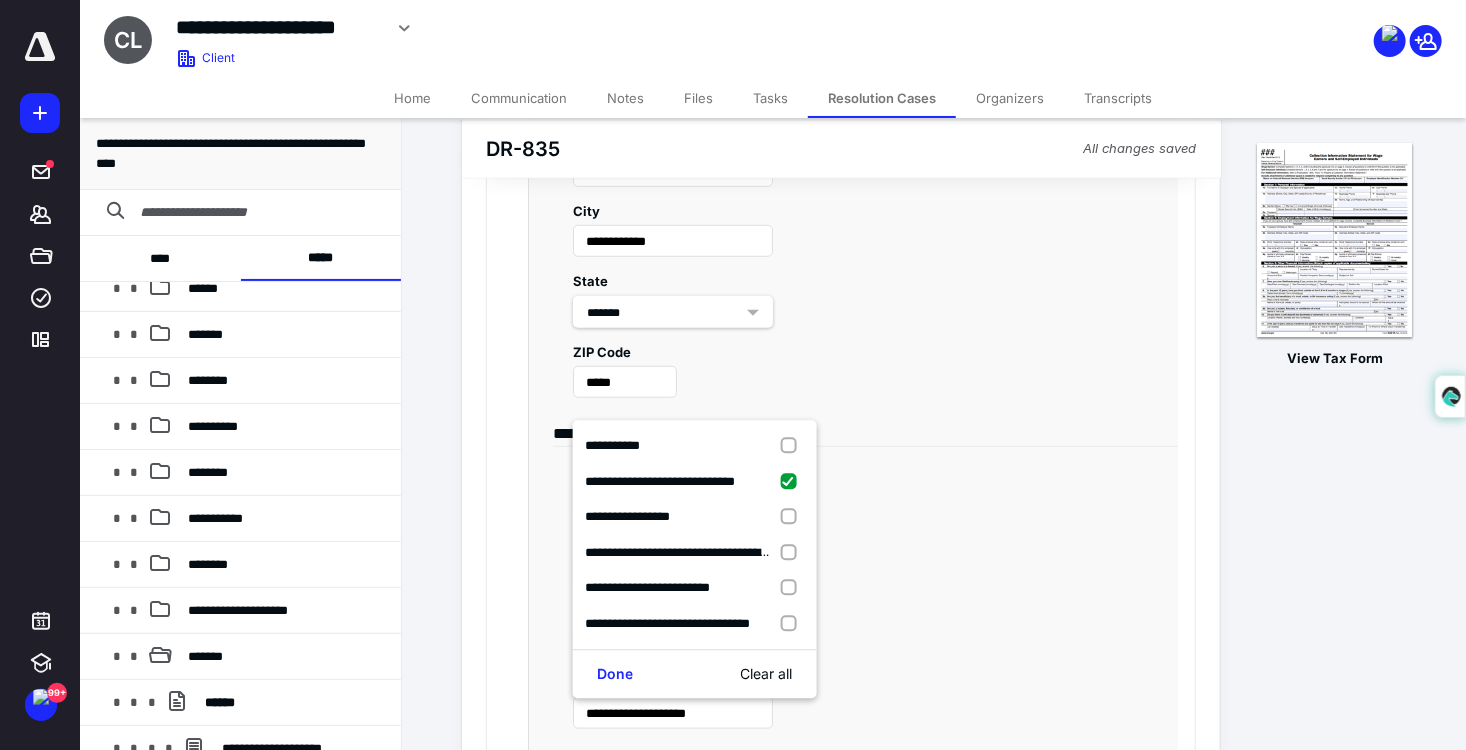 click on "Jurisdiction (State) and Enrollment Card No. (if any)" at bounding box center (1139, 1208) 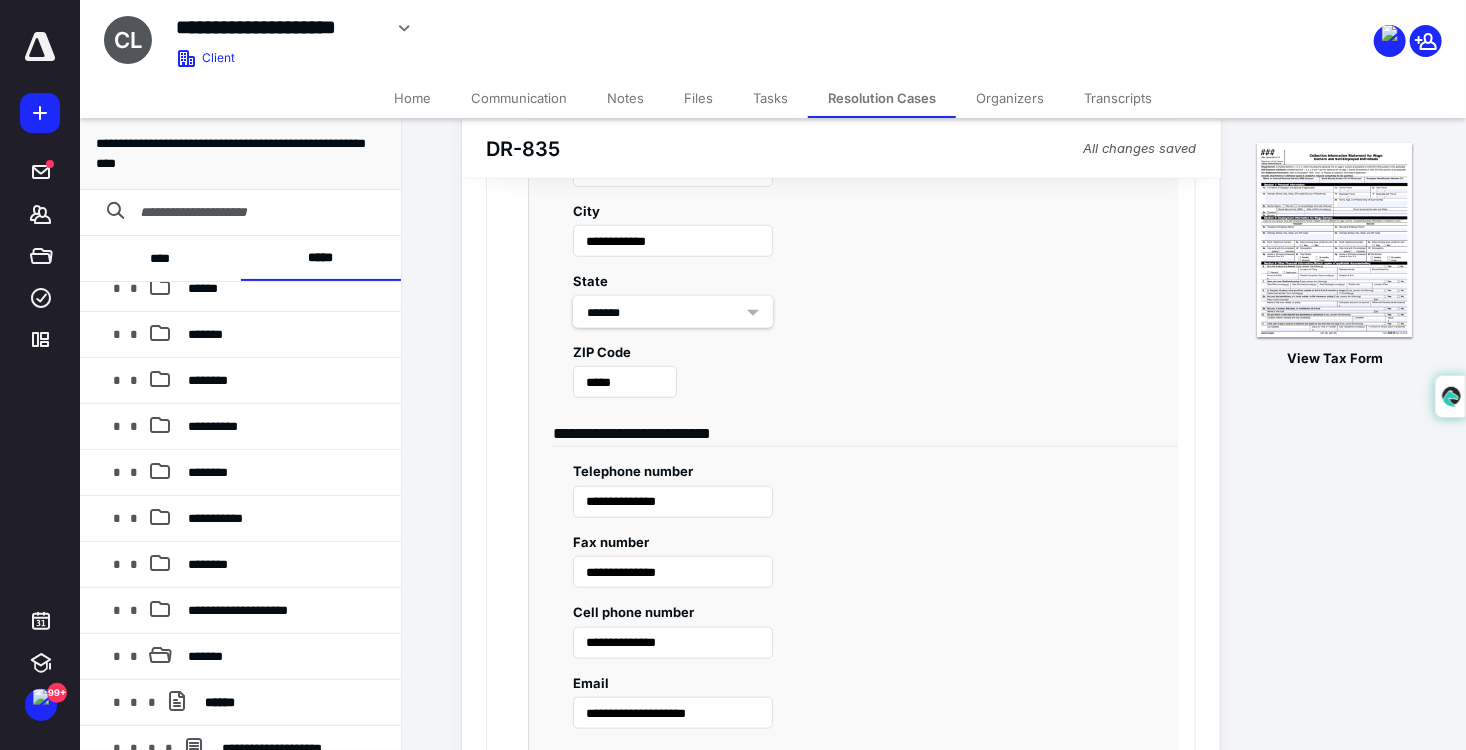 drag, startPoint x: 717, startPoint y: 475, endPoint x: 705, endPoint y: 461, distance: 18.439089 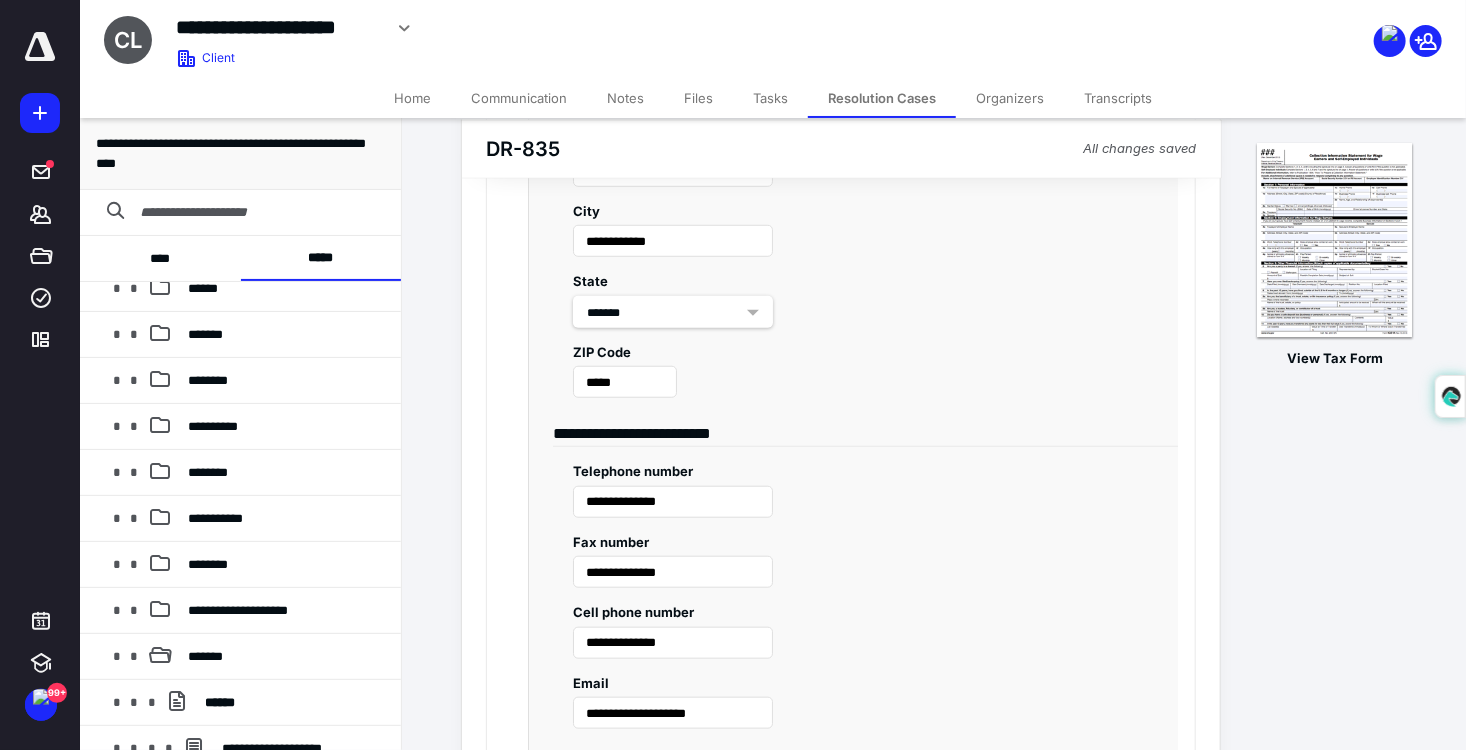 type on "**" 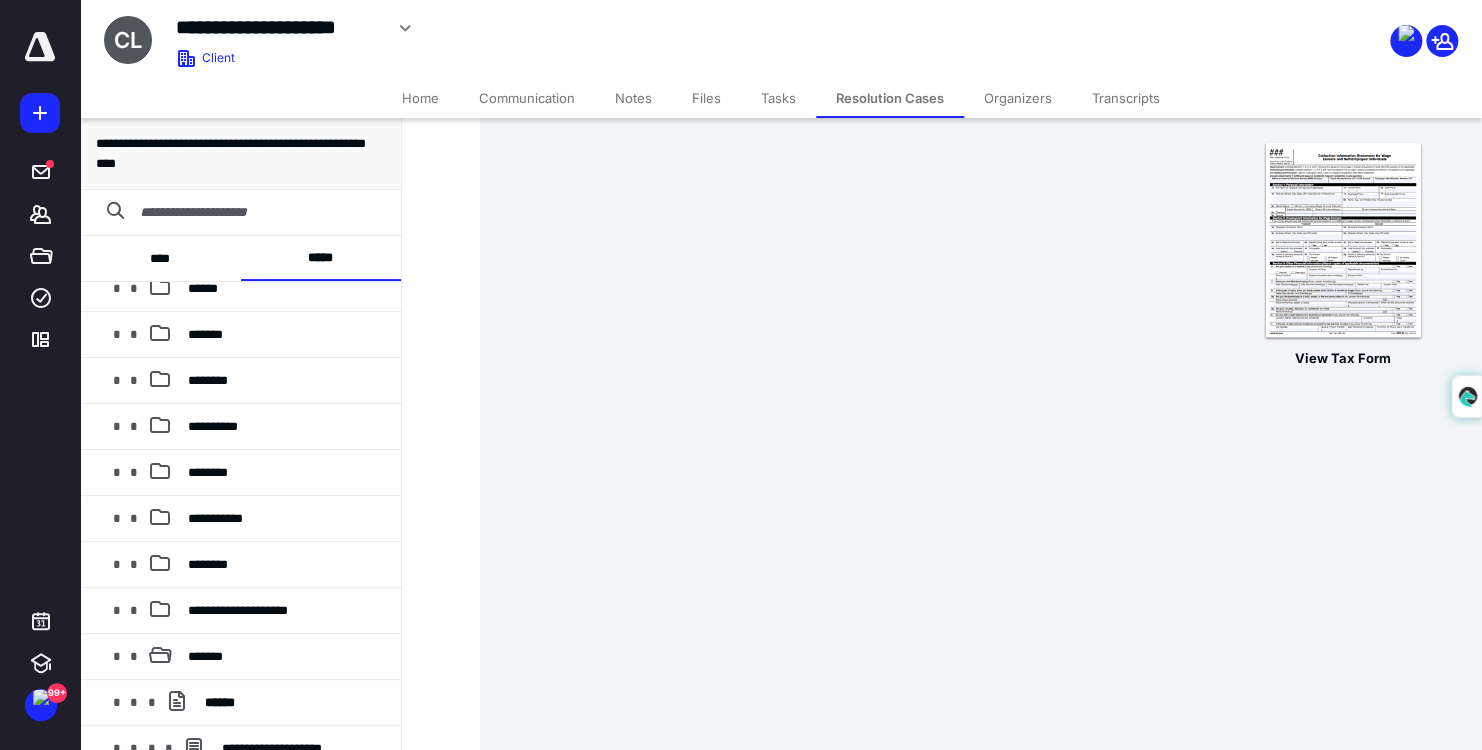 click on "Next section" at bounding box center (934, 1256) 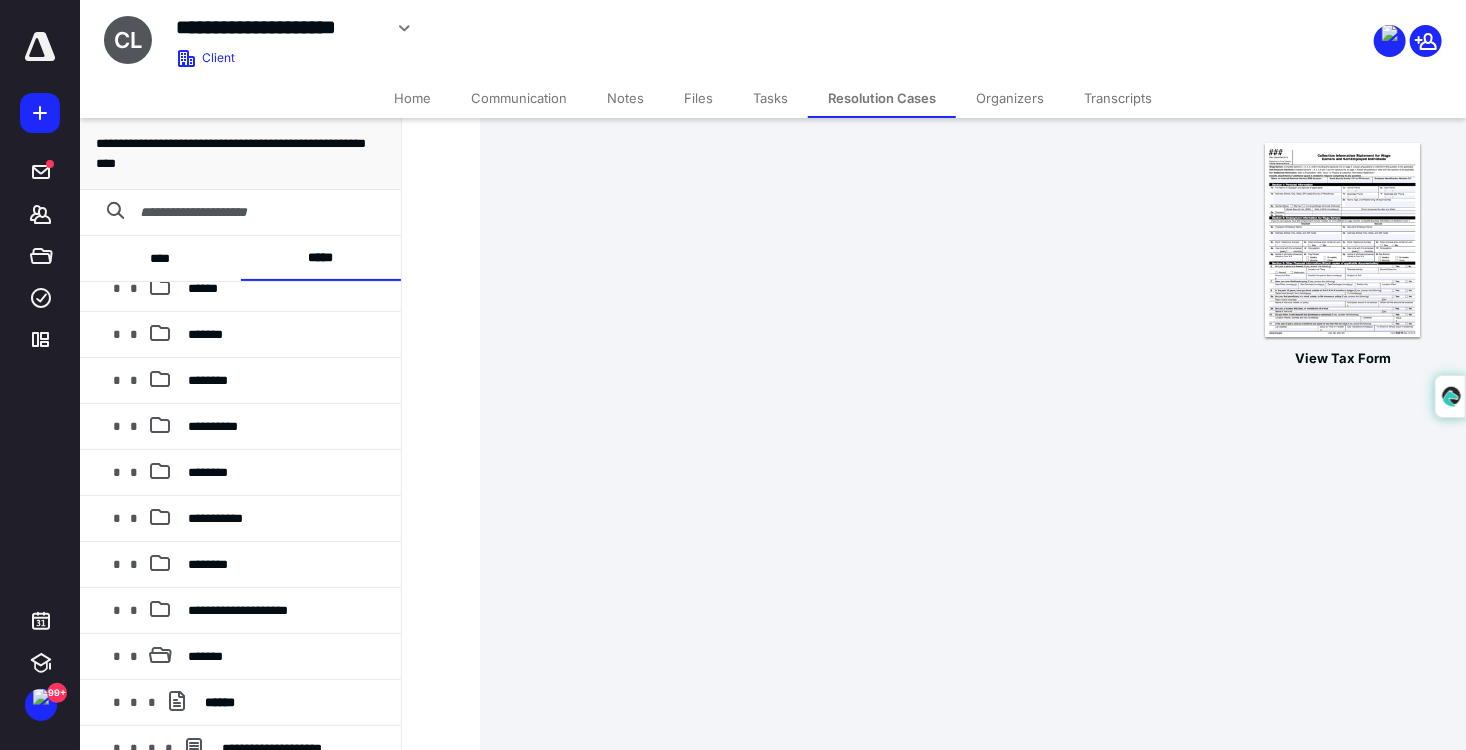 drag, startPoint x: 653, startPoint y: 566, endPoint x: 668, endPoint y: 567, distance: 15.033297 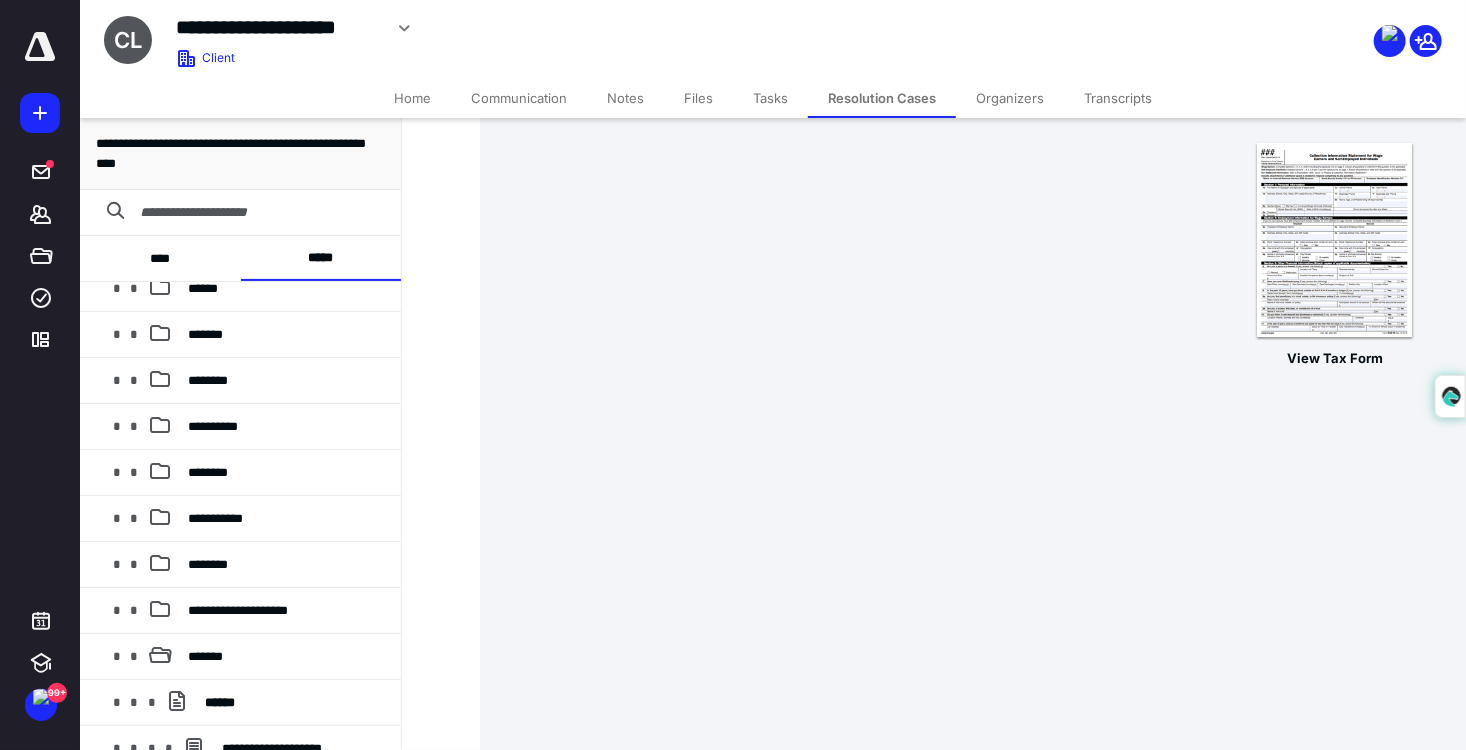 click at bounding box center [673, 1388] 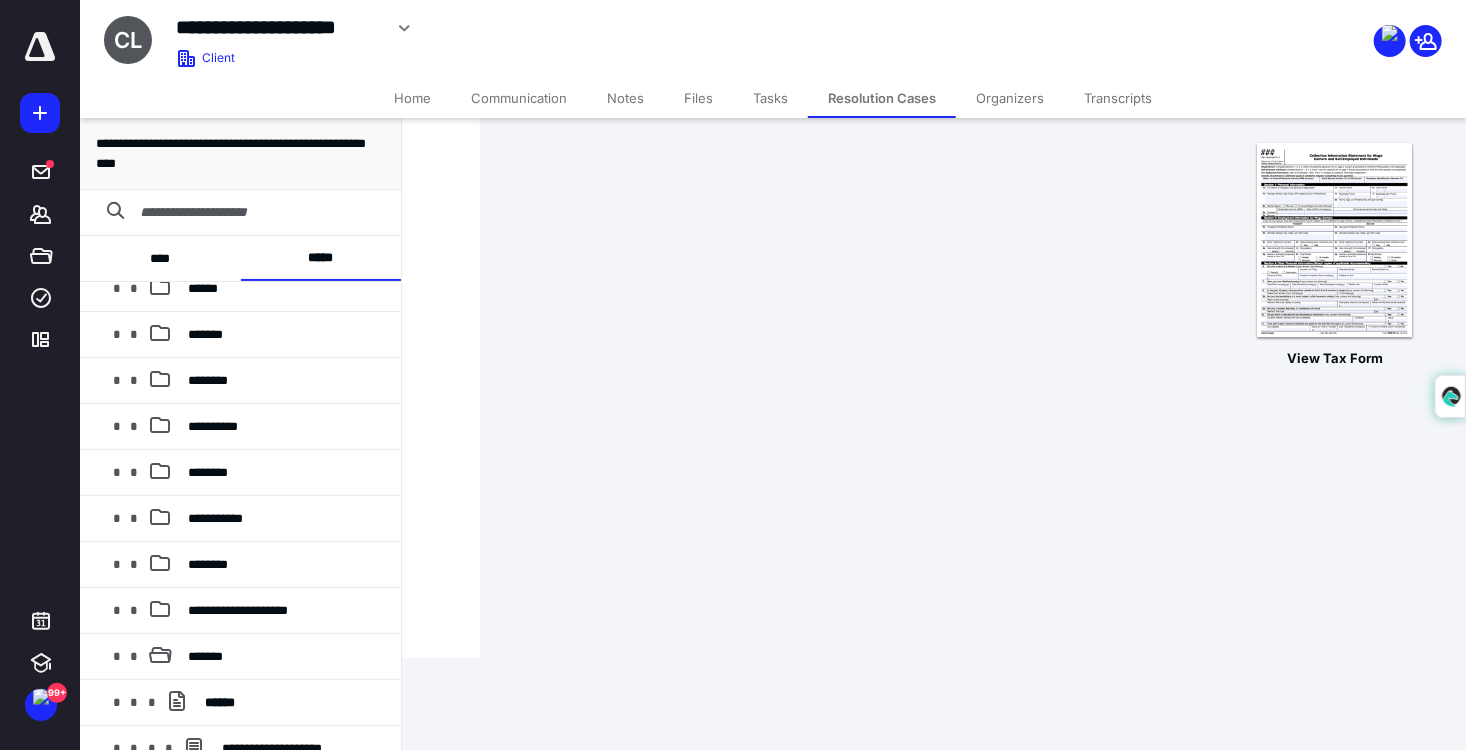 scroll, scrollTop: 224, scrollLeft: 0, axis: vertical 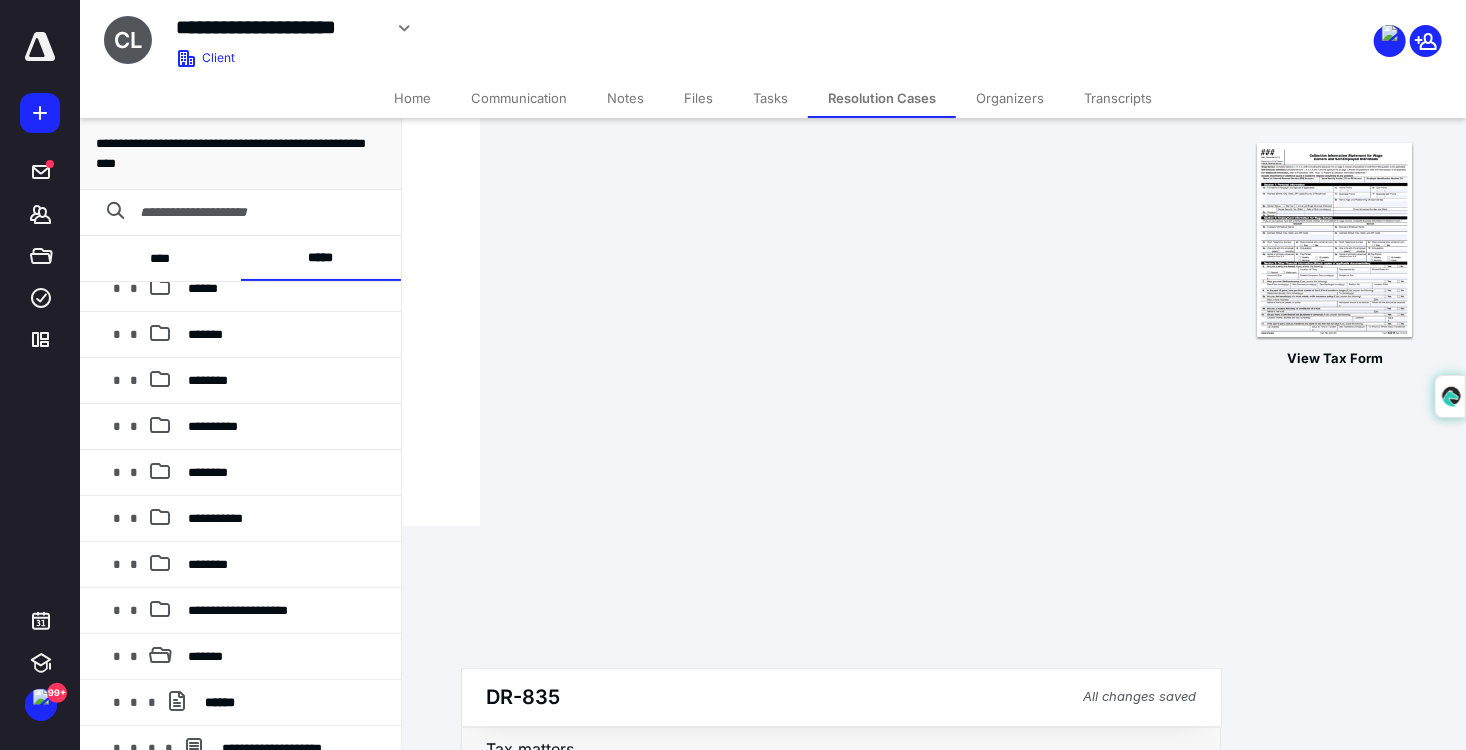 type on "*******" 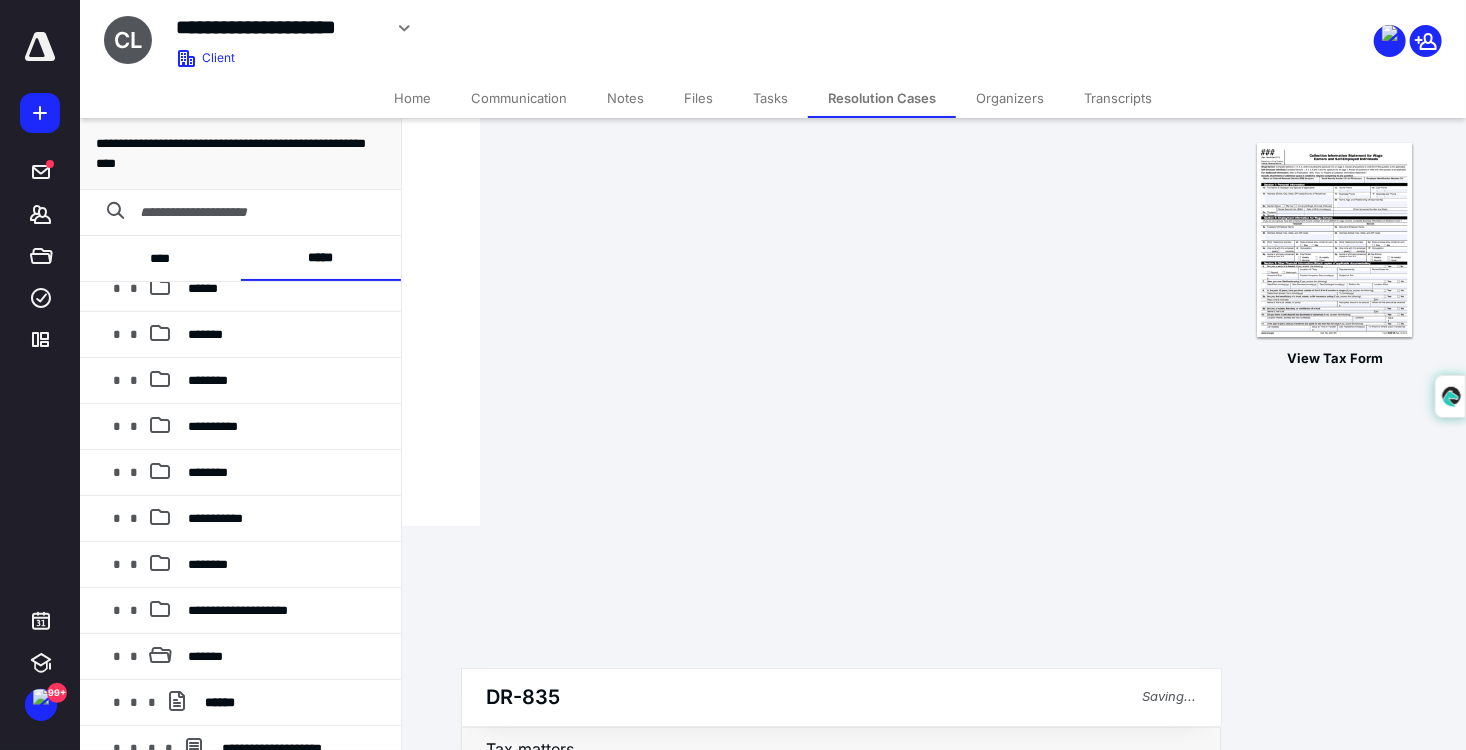 click on "Done" at bounding box center [605, 1290] 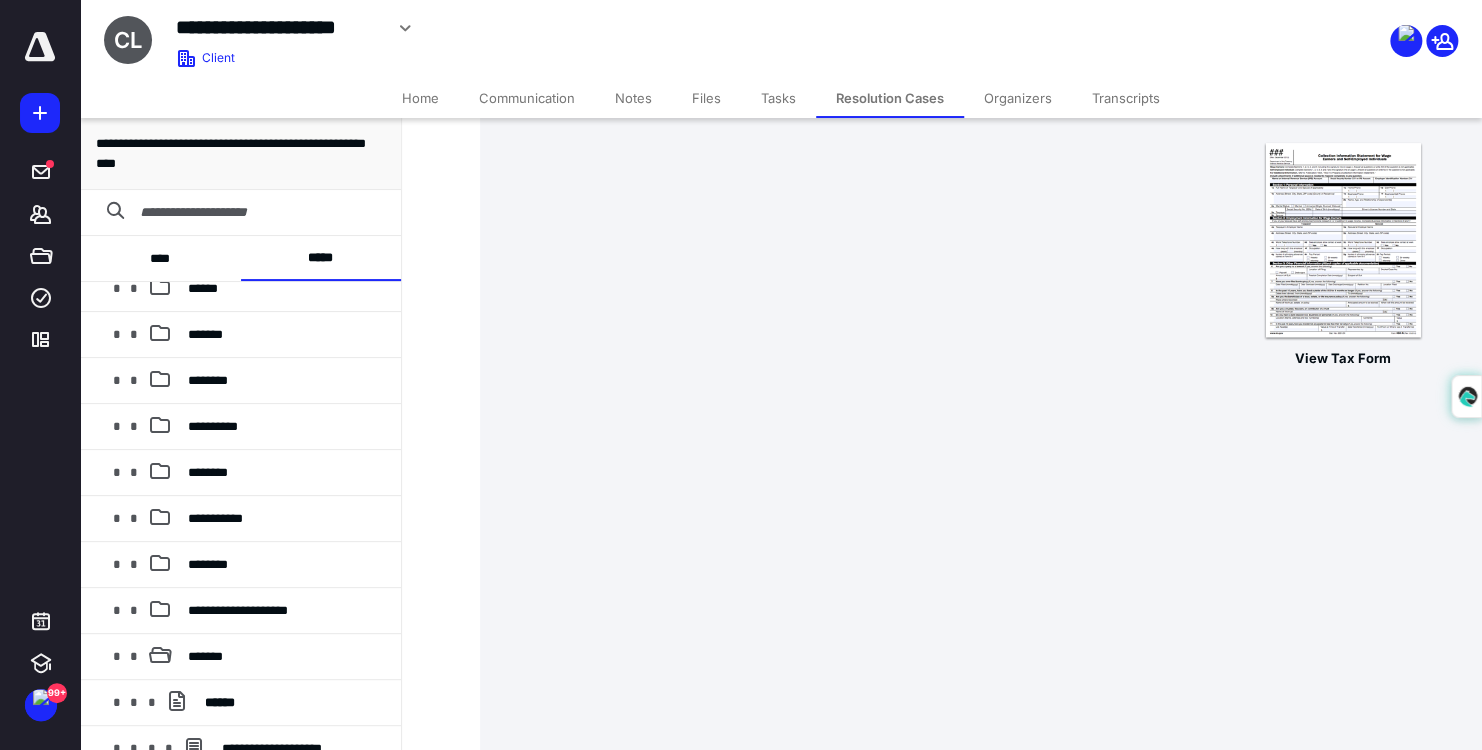click on "Previous section Next section" at bounding box center [849, 1319] 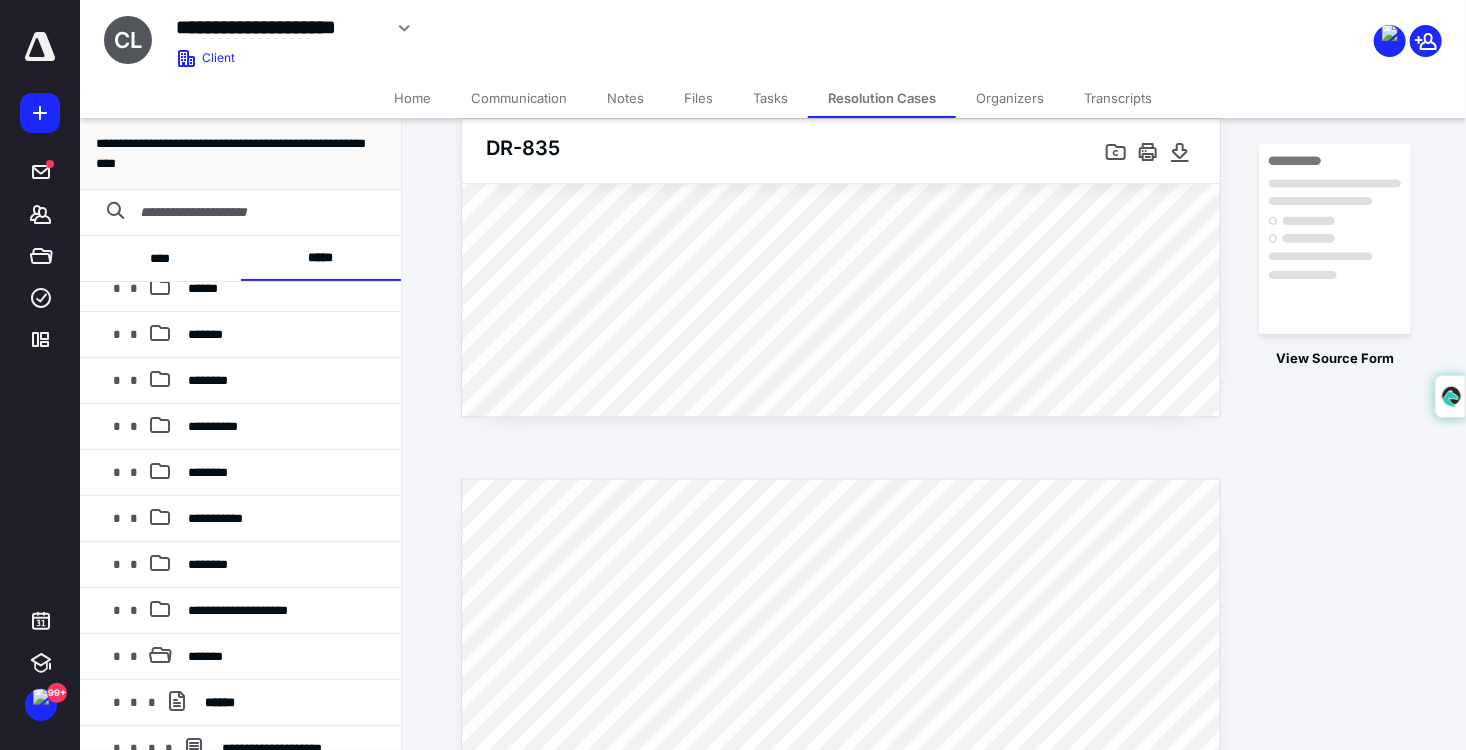 scroll, scrollTop: 1528, scrollLeft: 0, axis: vertical 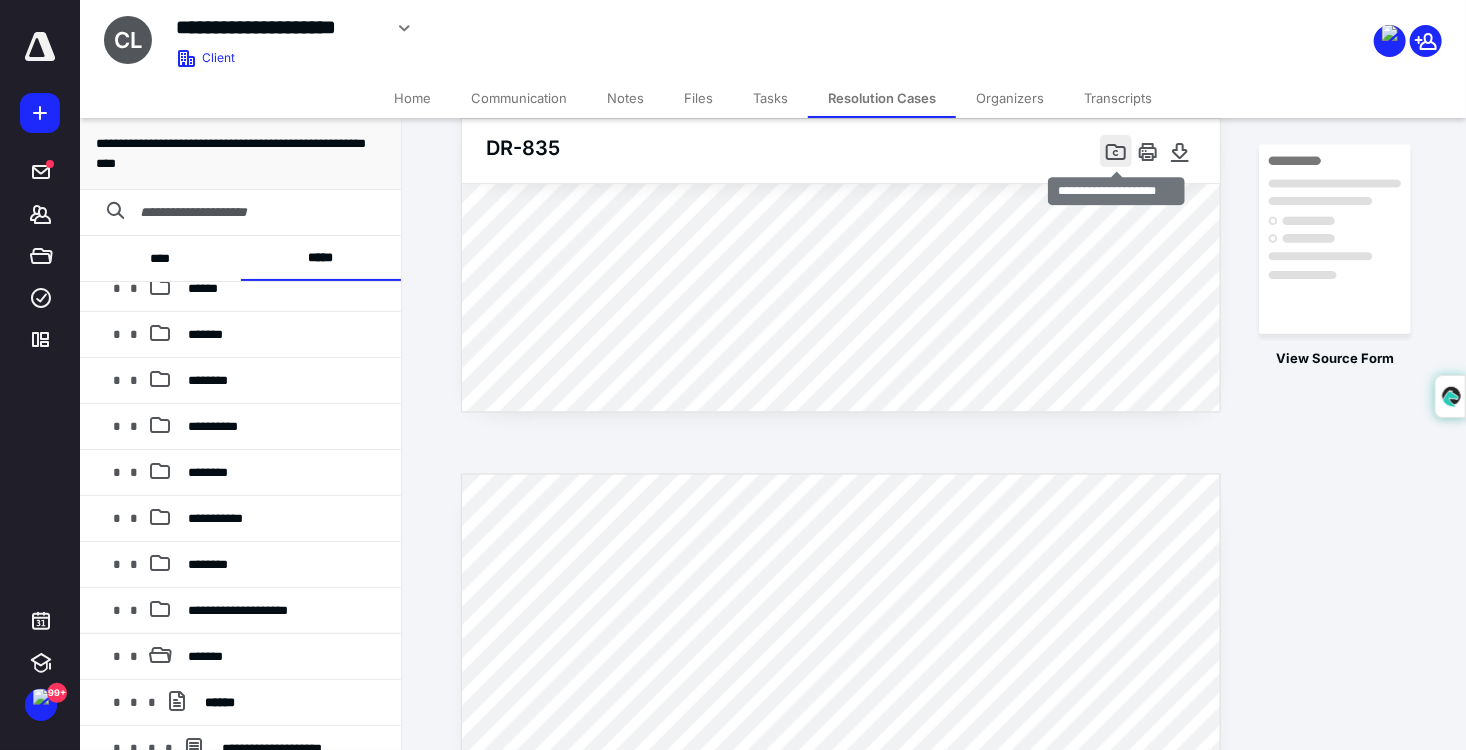 click at bounding box center [1116, 151] 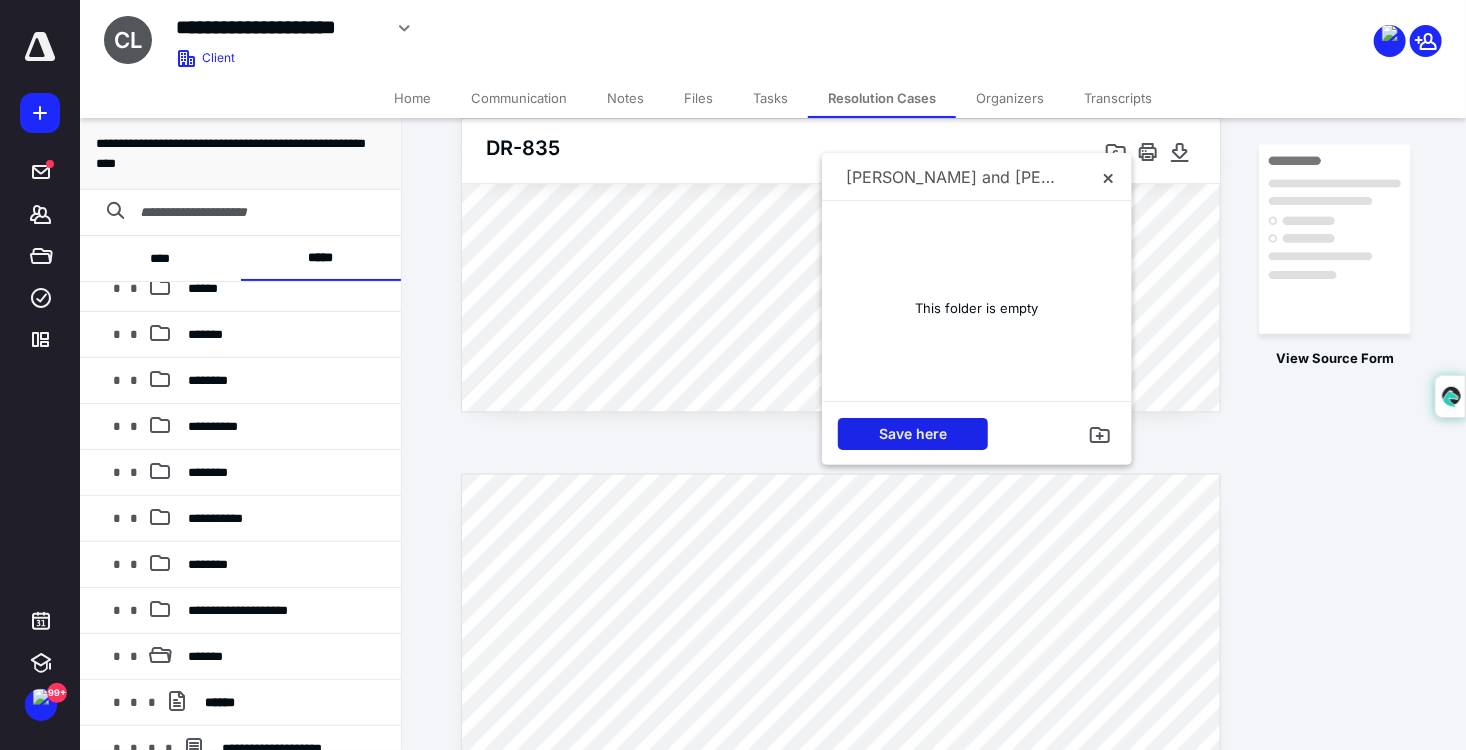 click on "Save here" at bounding box center [913, 434] 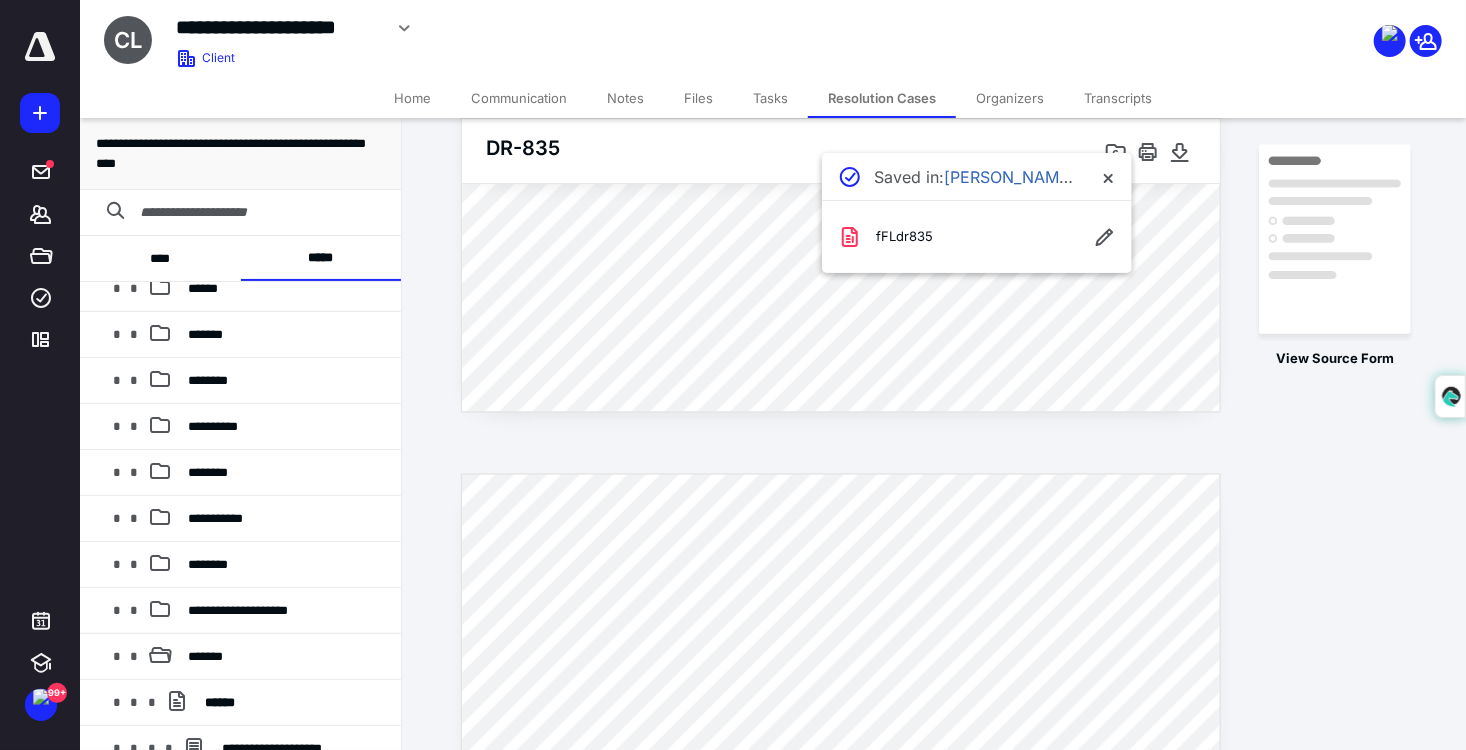 click on "fFLdr835" at bounding box center (897, 237) 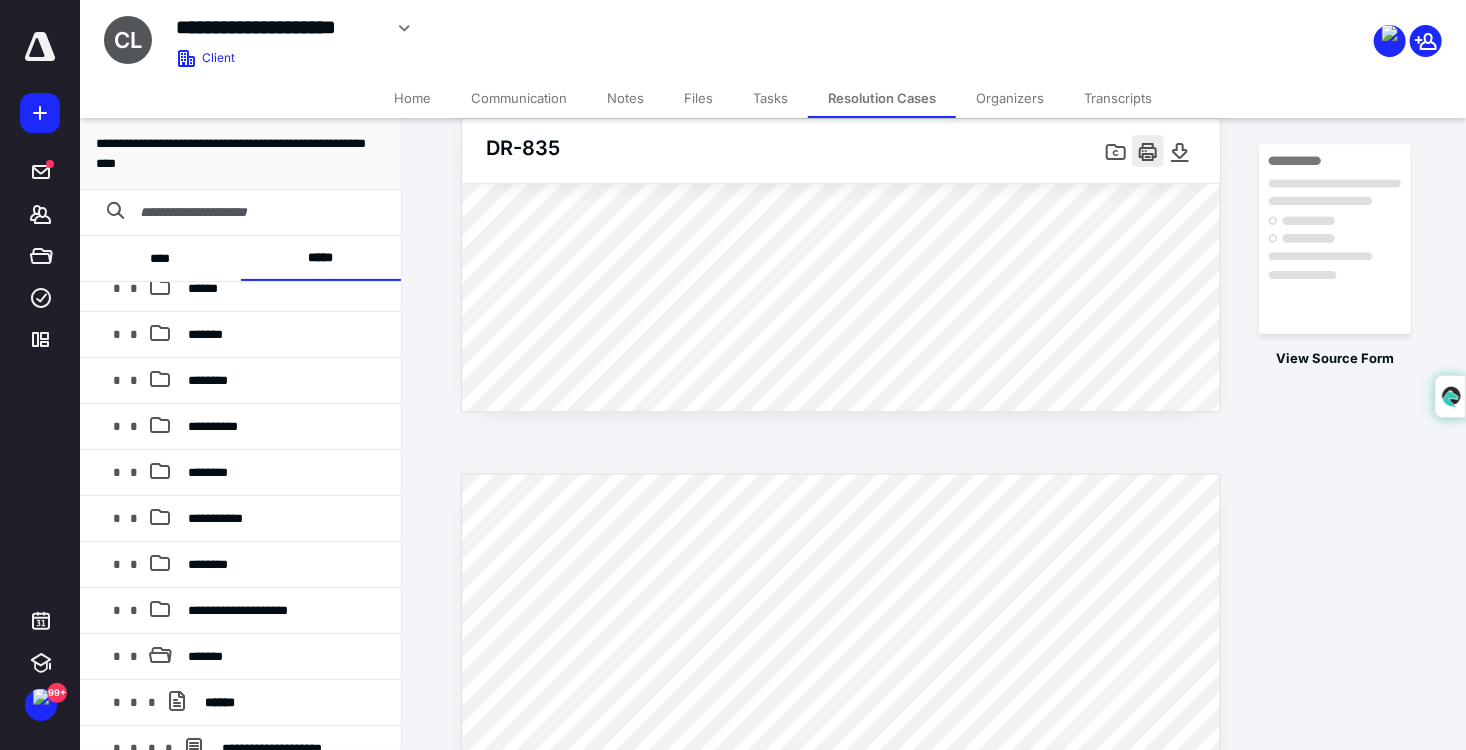 click at bounding box center (1148, 151) 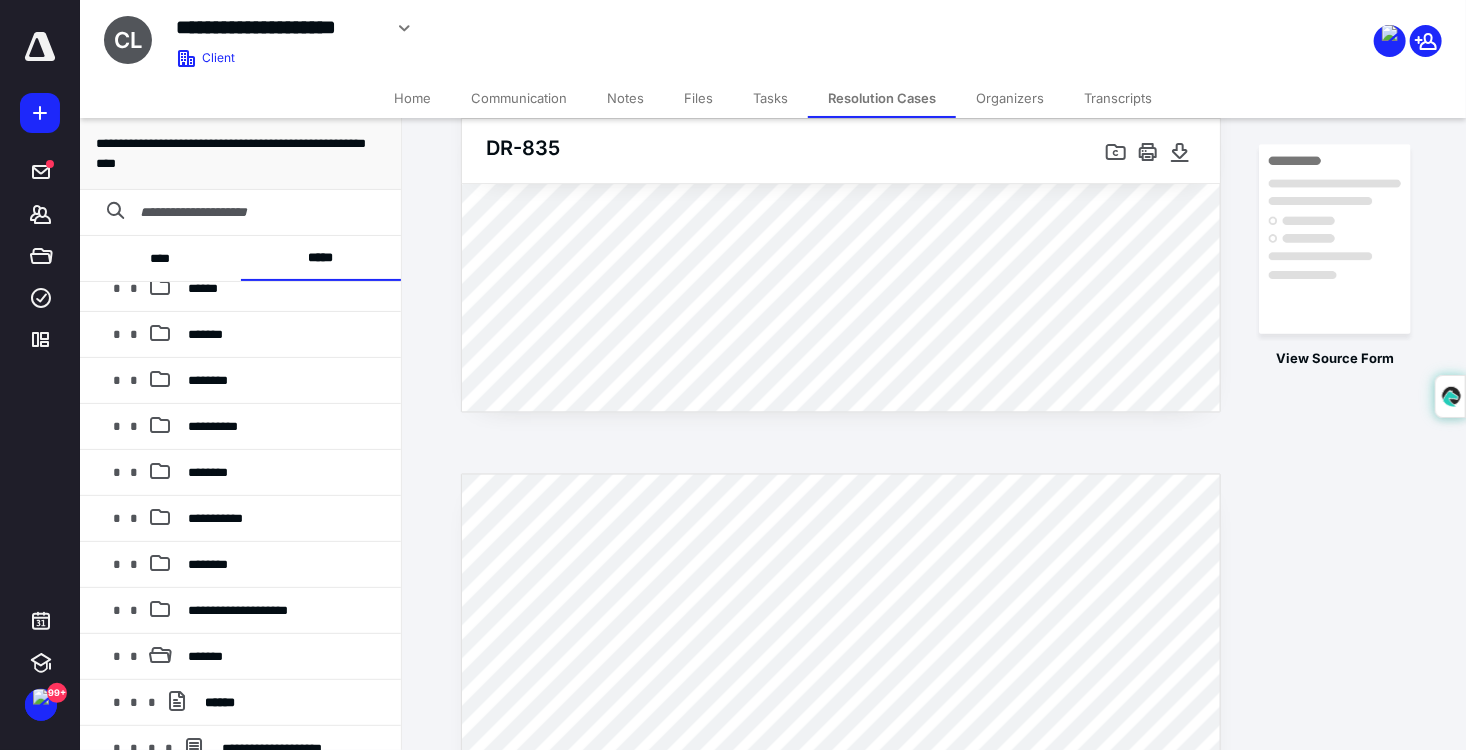 click on "Resolution Cases" at bounding box center [882, 98] 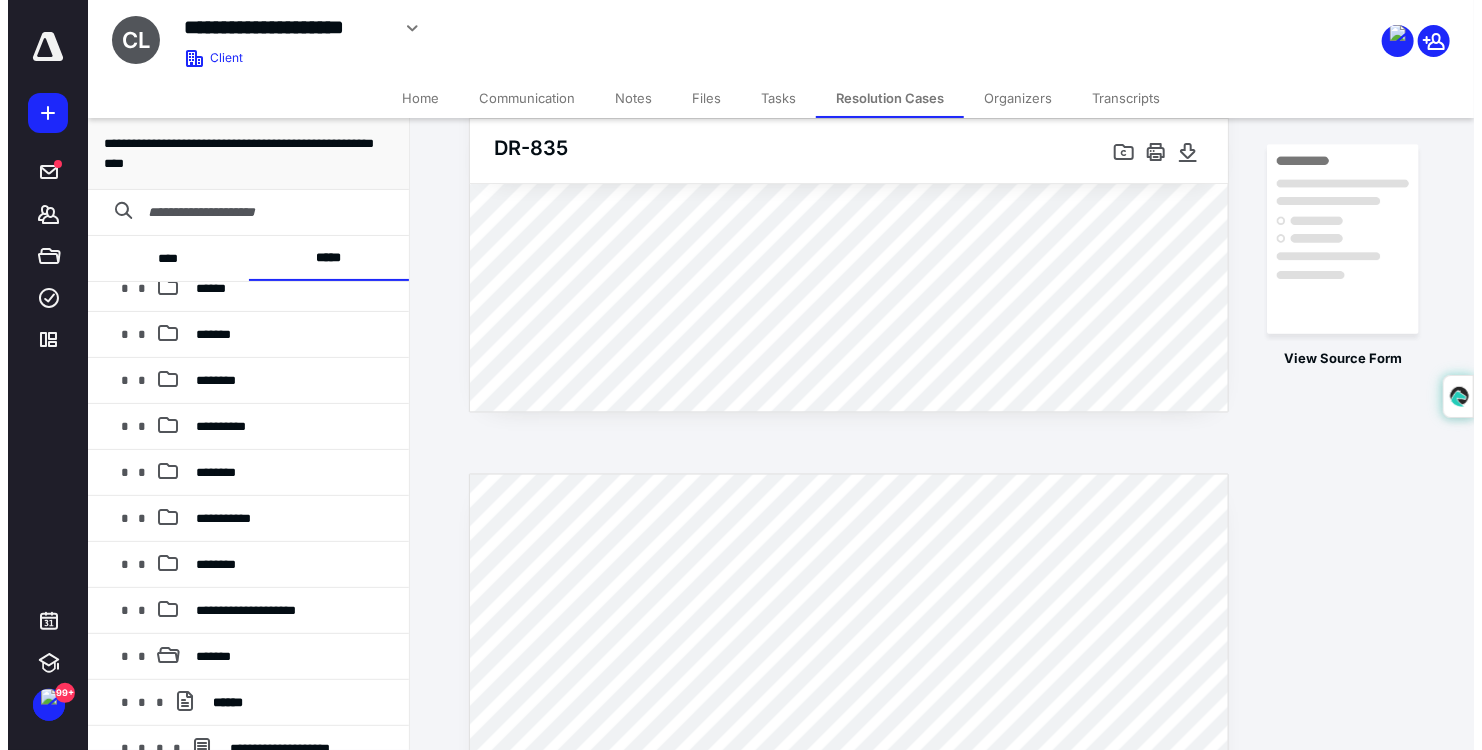 scroll, scrollTop: 0, scrollLeft: 0, axis: both 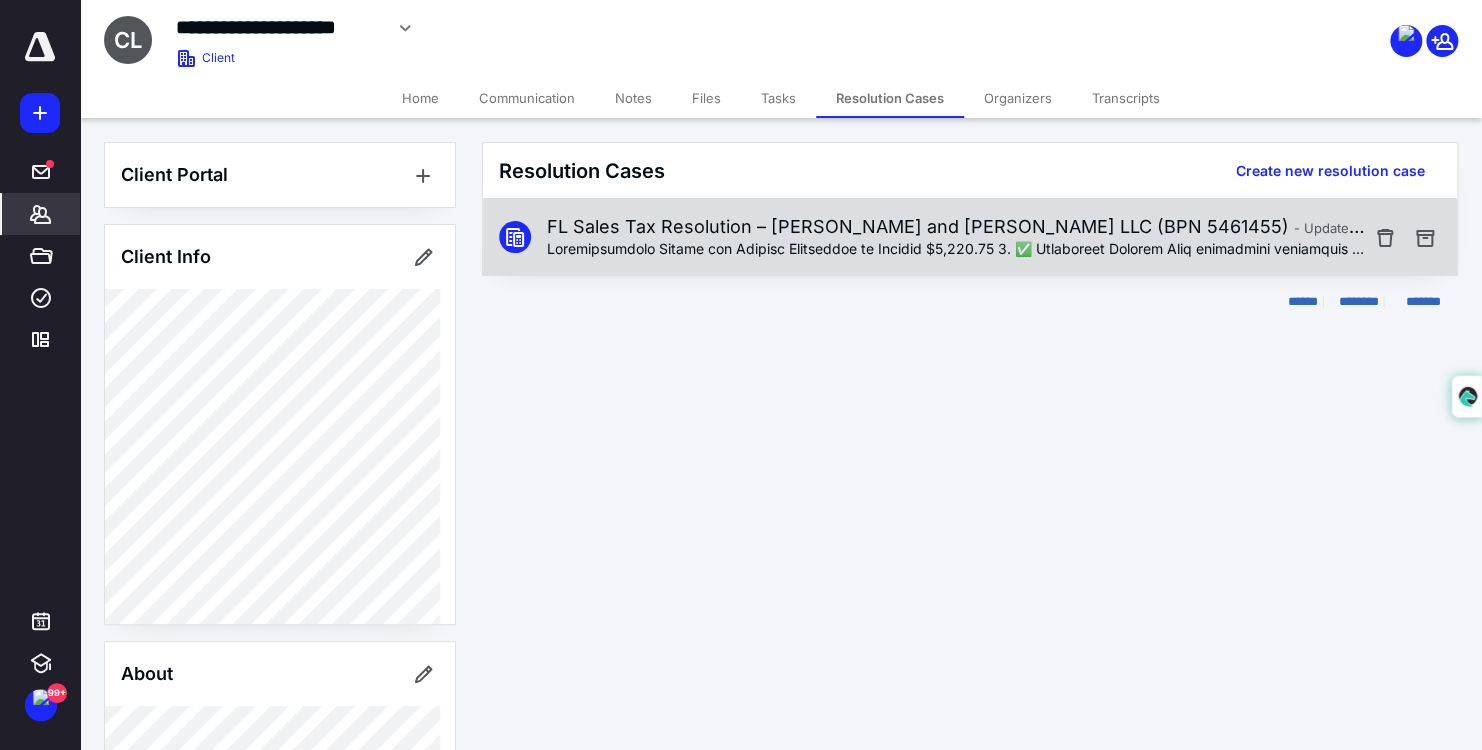 click on "FL Sales Tax Resolution – [PERSON_NAME] and [PERSON_NAME] LLC (BPN 5461455)   - Updated  [DATE] 7:23 AM" at bounding box center (970, 237) 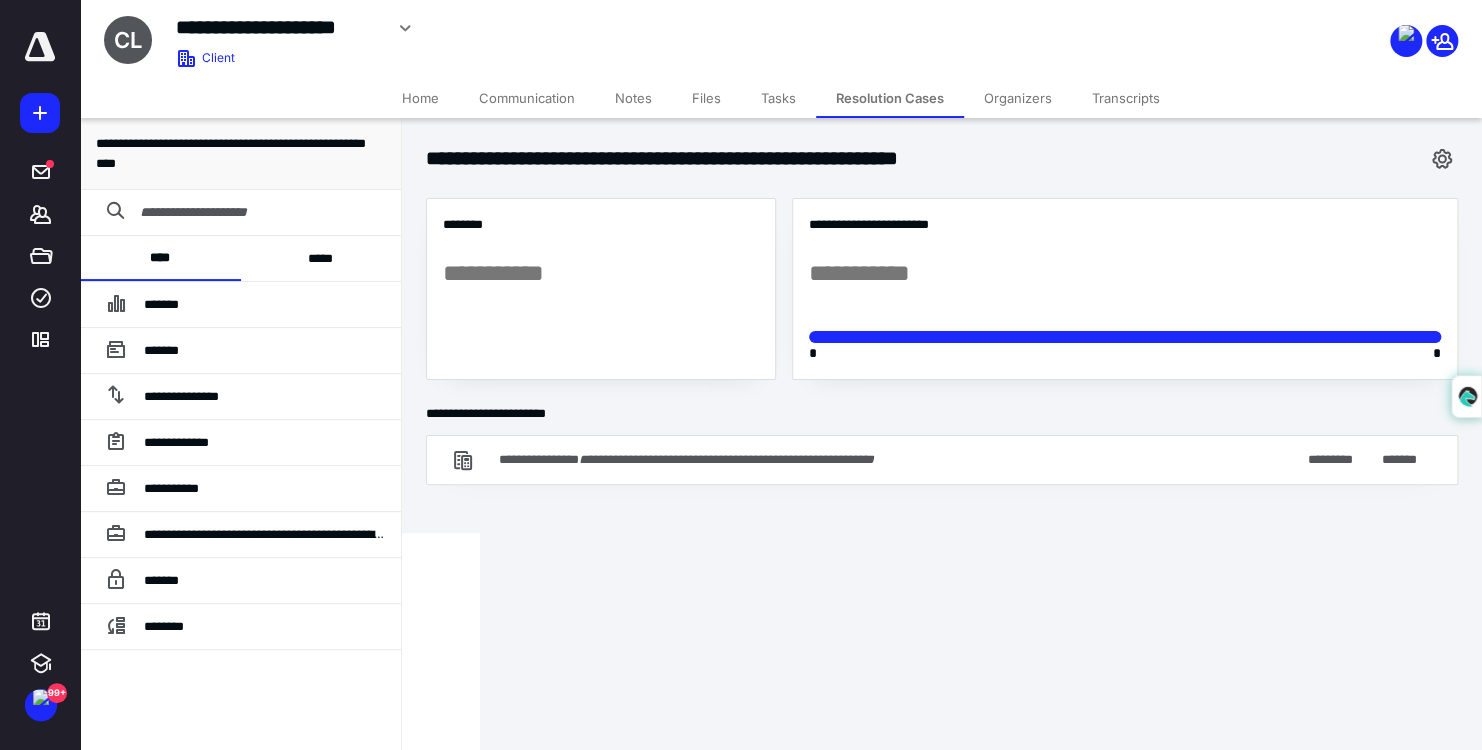 click on "*****" at bounding box center (321, 258) 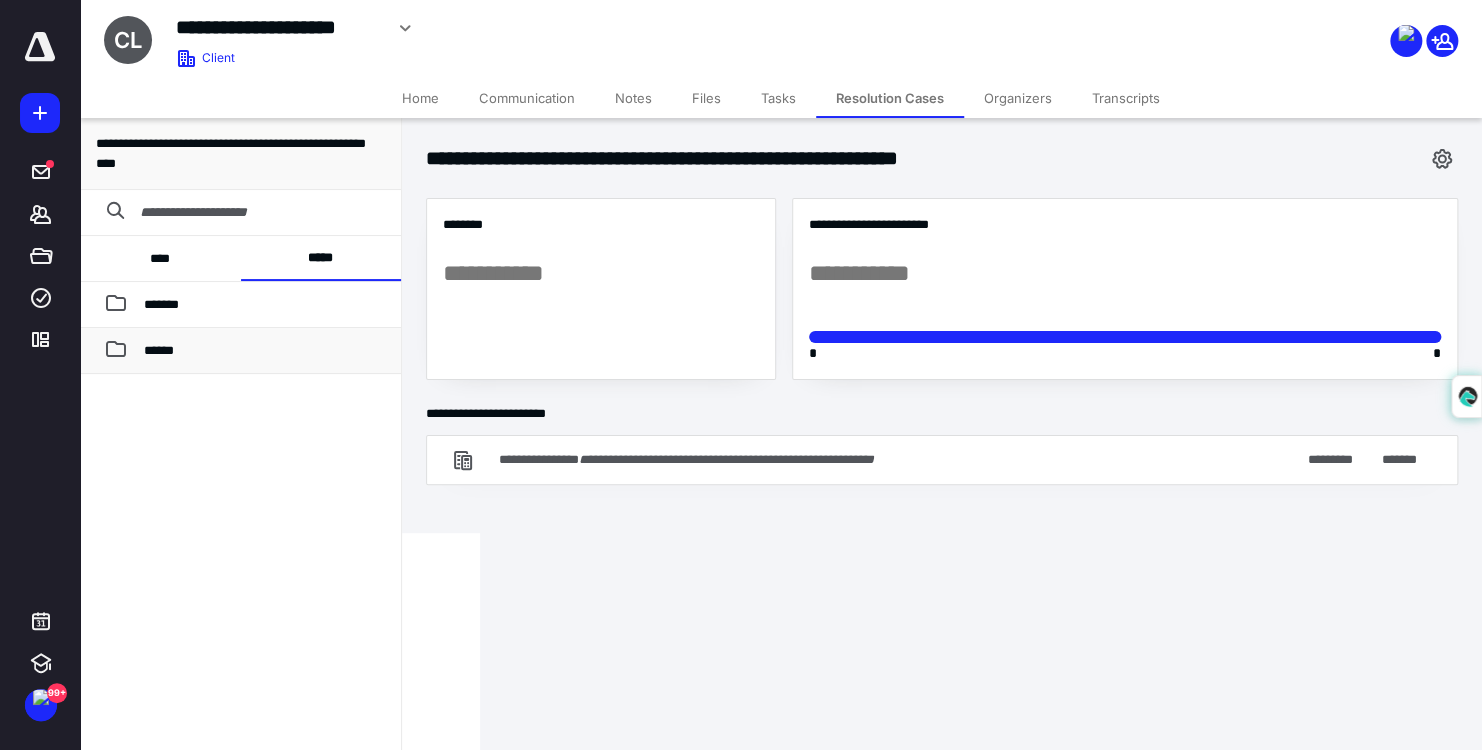 click on "******" at bounding box center (264, 351) 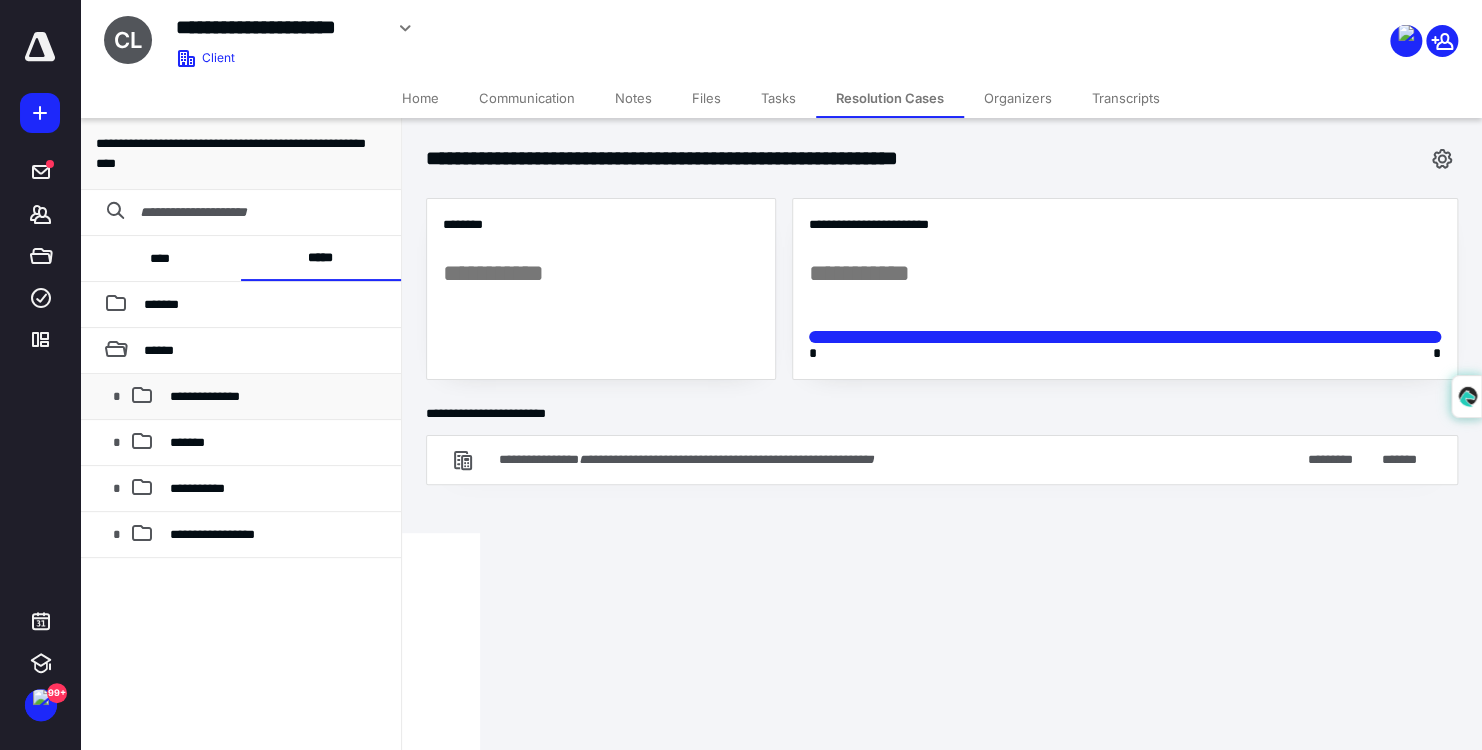 click on "**********" at bounding box center (205, 396) 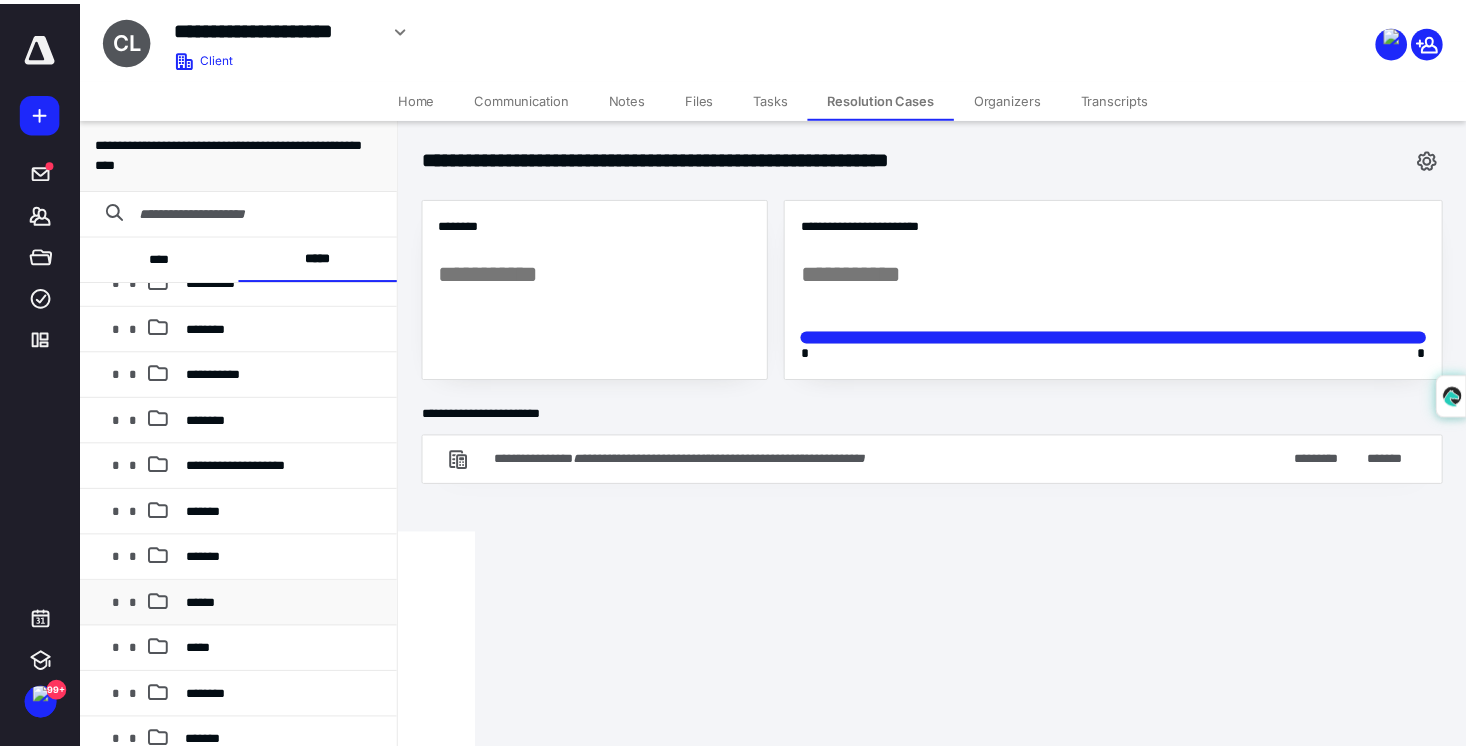 scroll, scrollTop: 400, scrollLeft: 0, axis: vertical 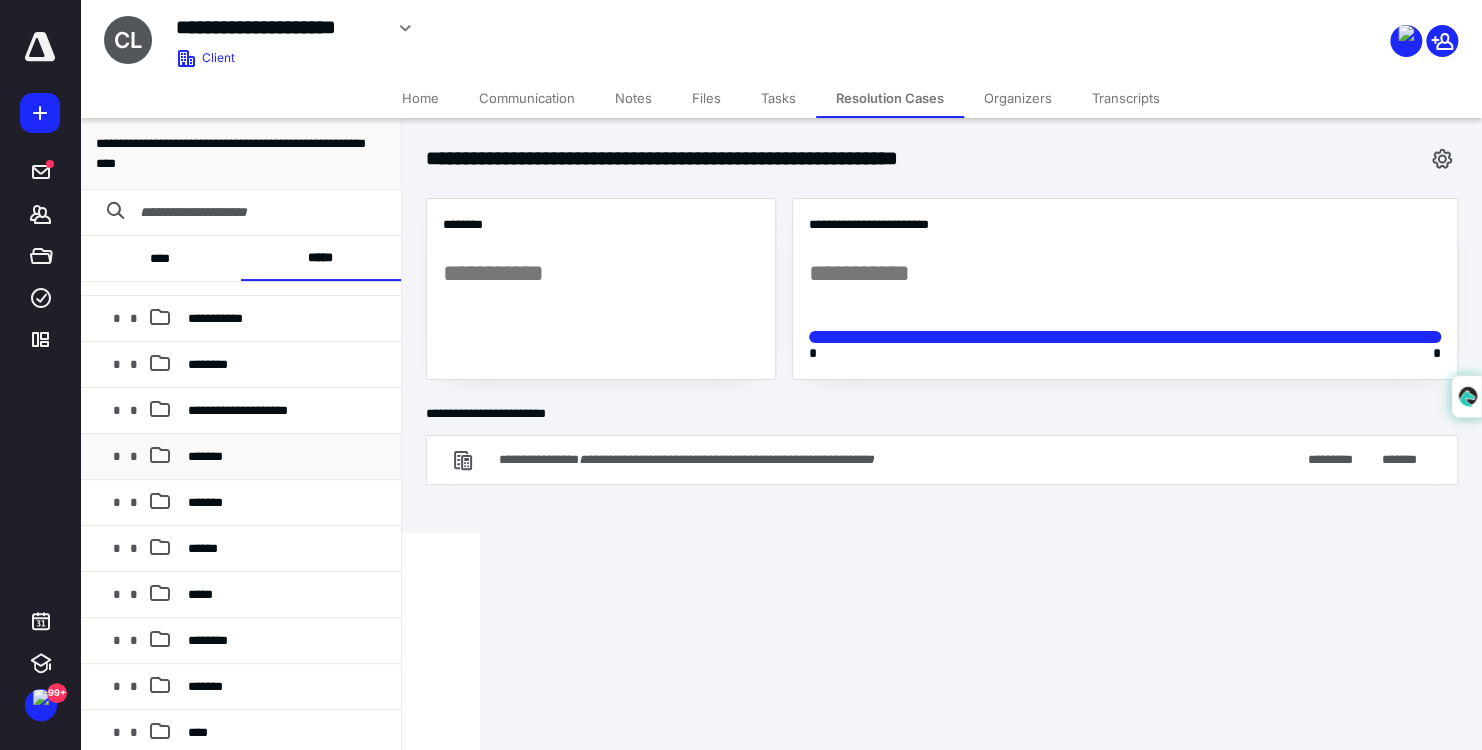 click on "*******" at bounding box center [205, 456] 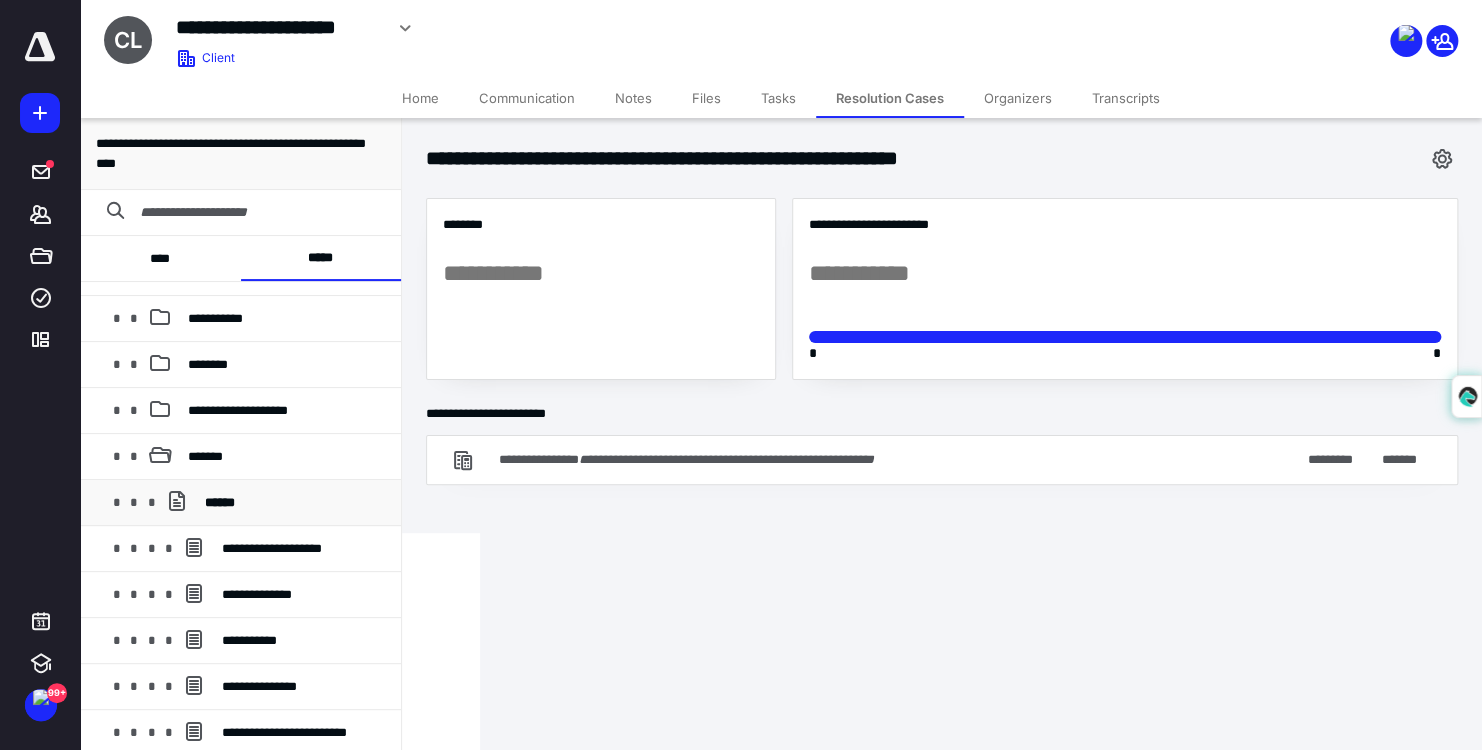 click on "******" at bounding box center [220, 502] 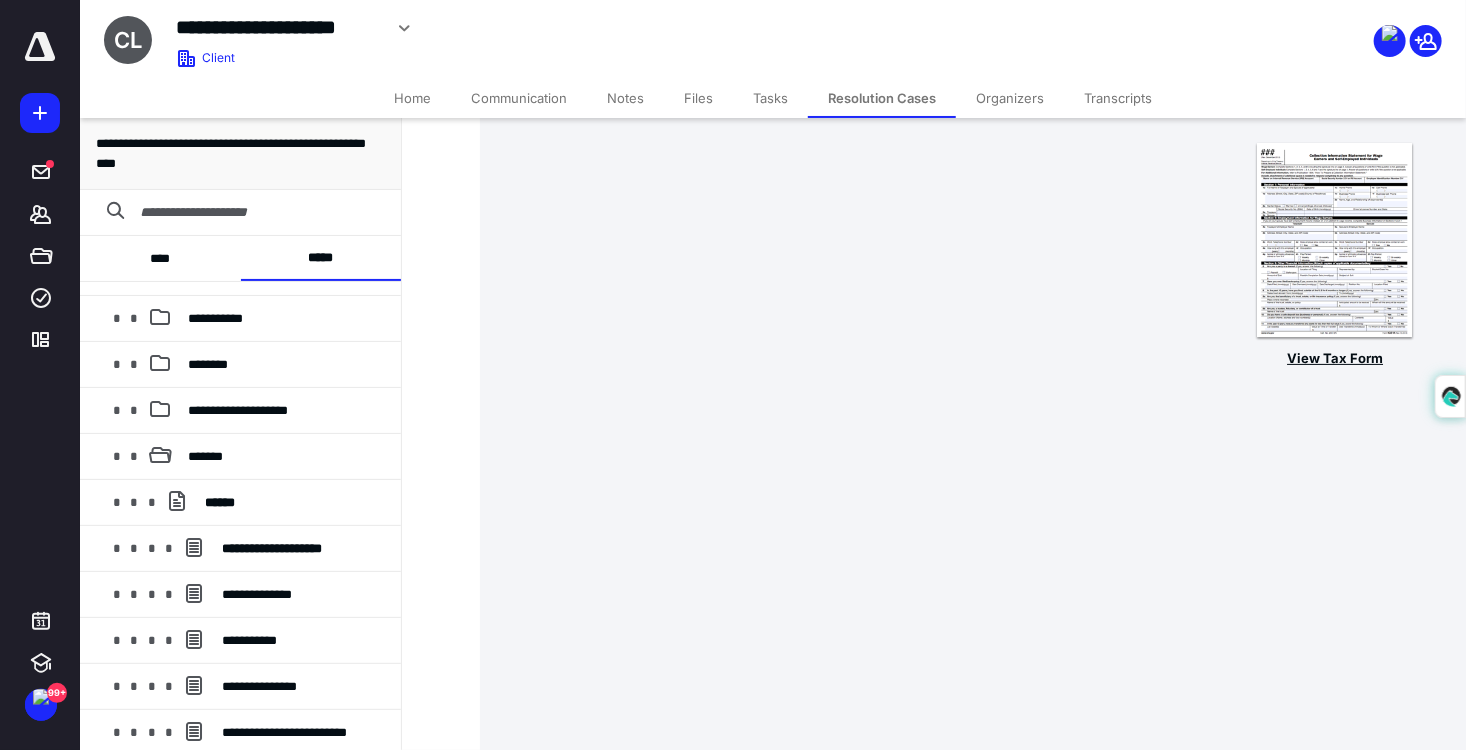 click on "View Tax Form" at bounding box center (1335, 359) 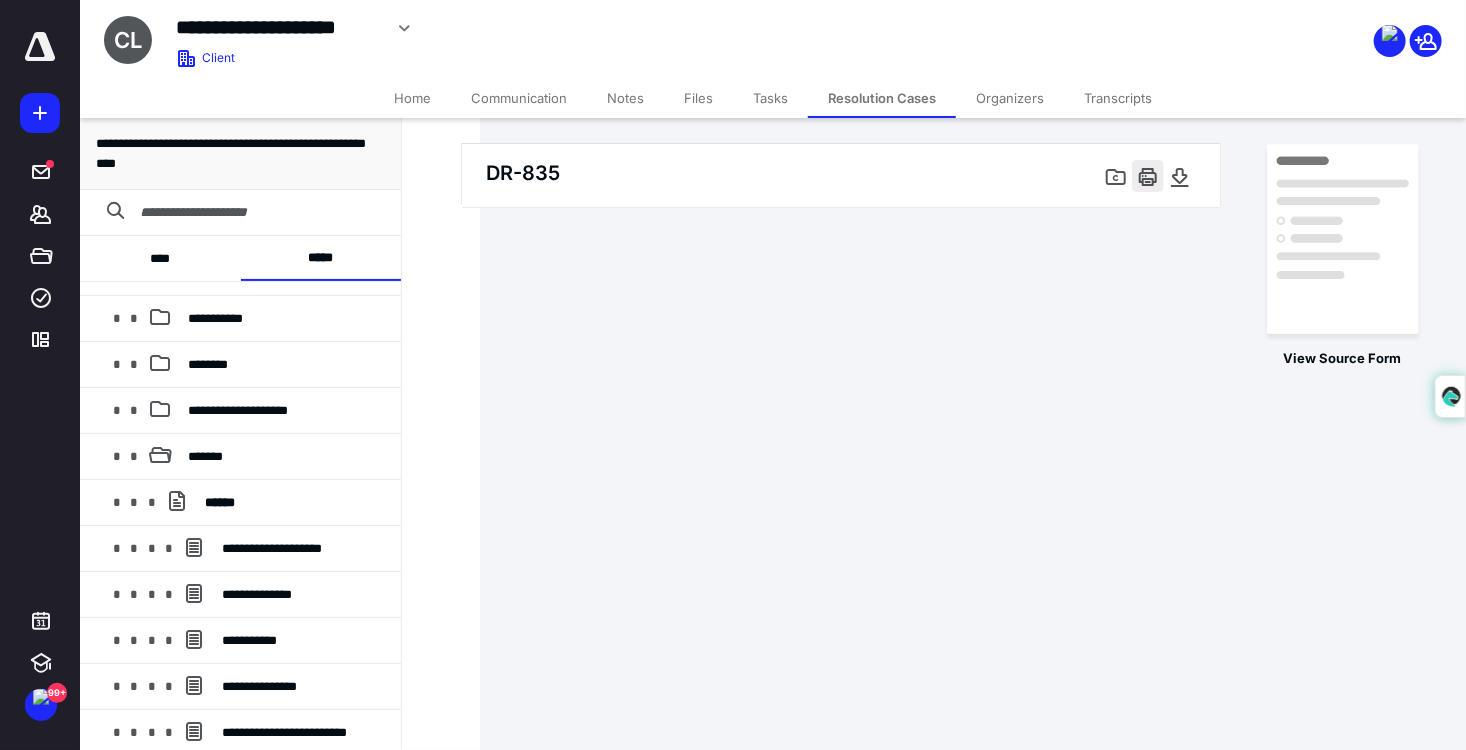 click at bounding box center (1148, 176) 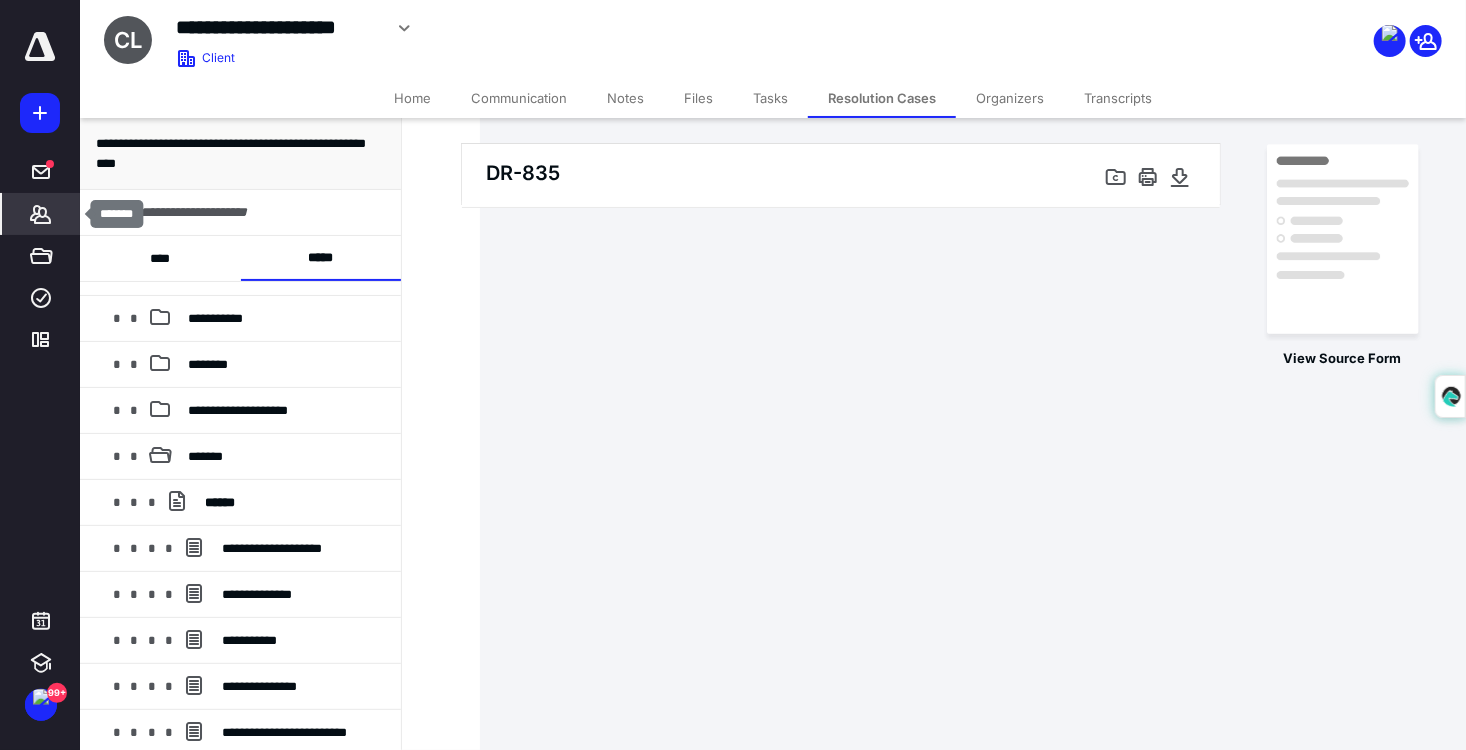 click 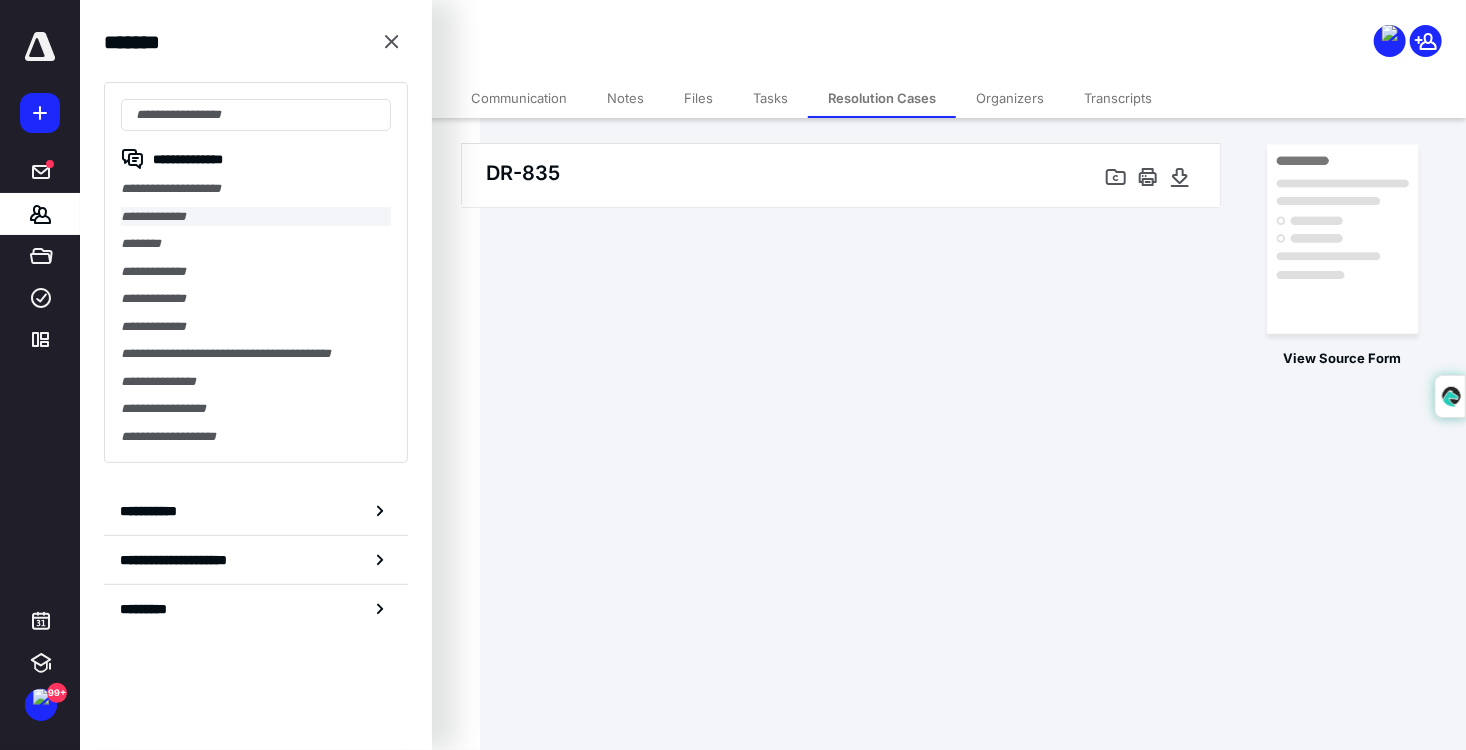 click on "**********" at bounding box center [256, 217] 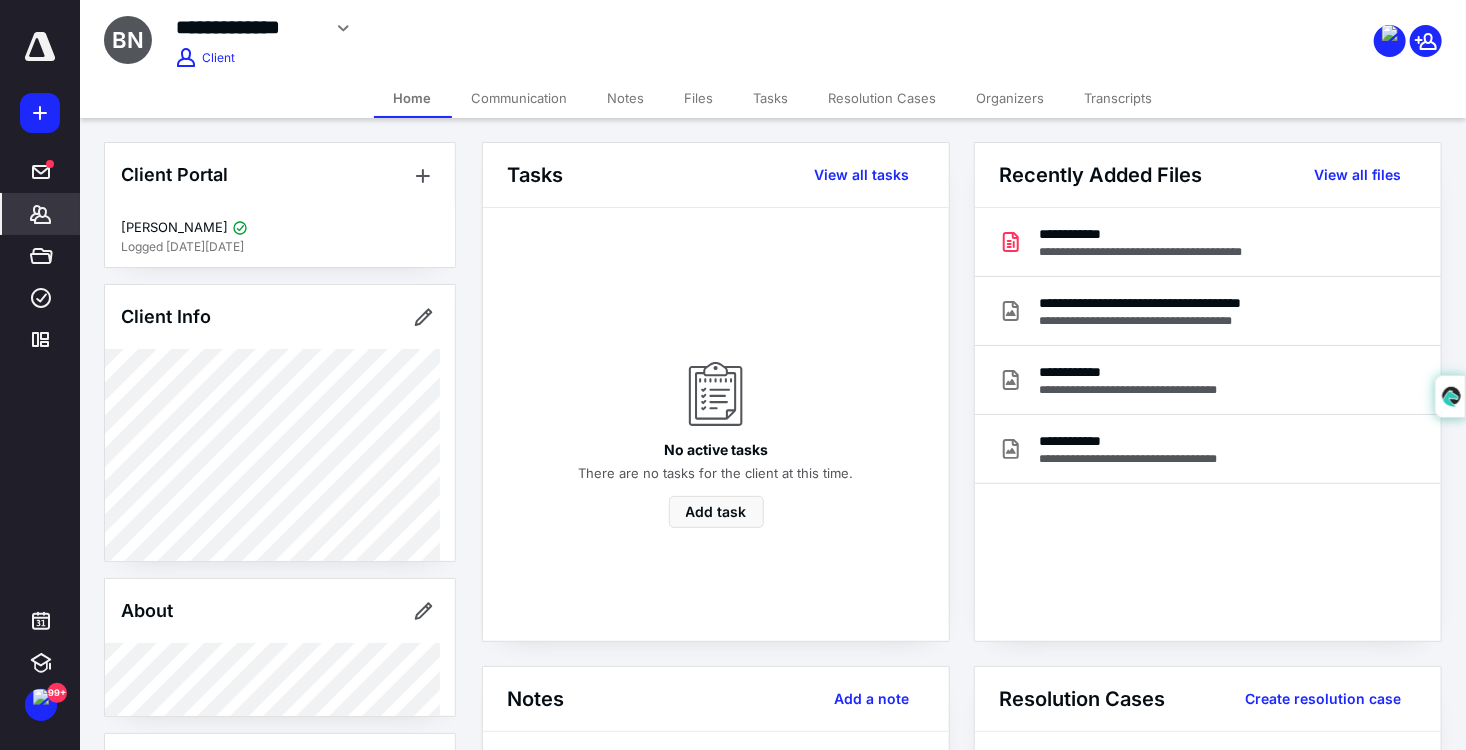 click on "Resolution Cases" at bounding box center [883, 98] 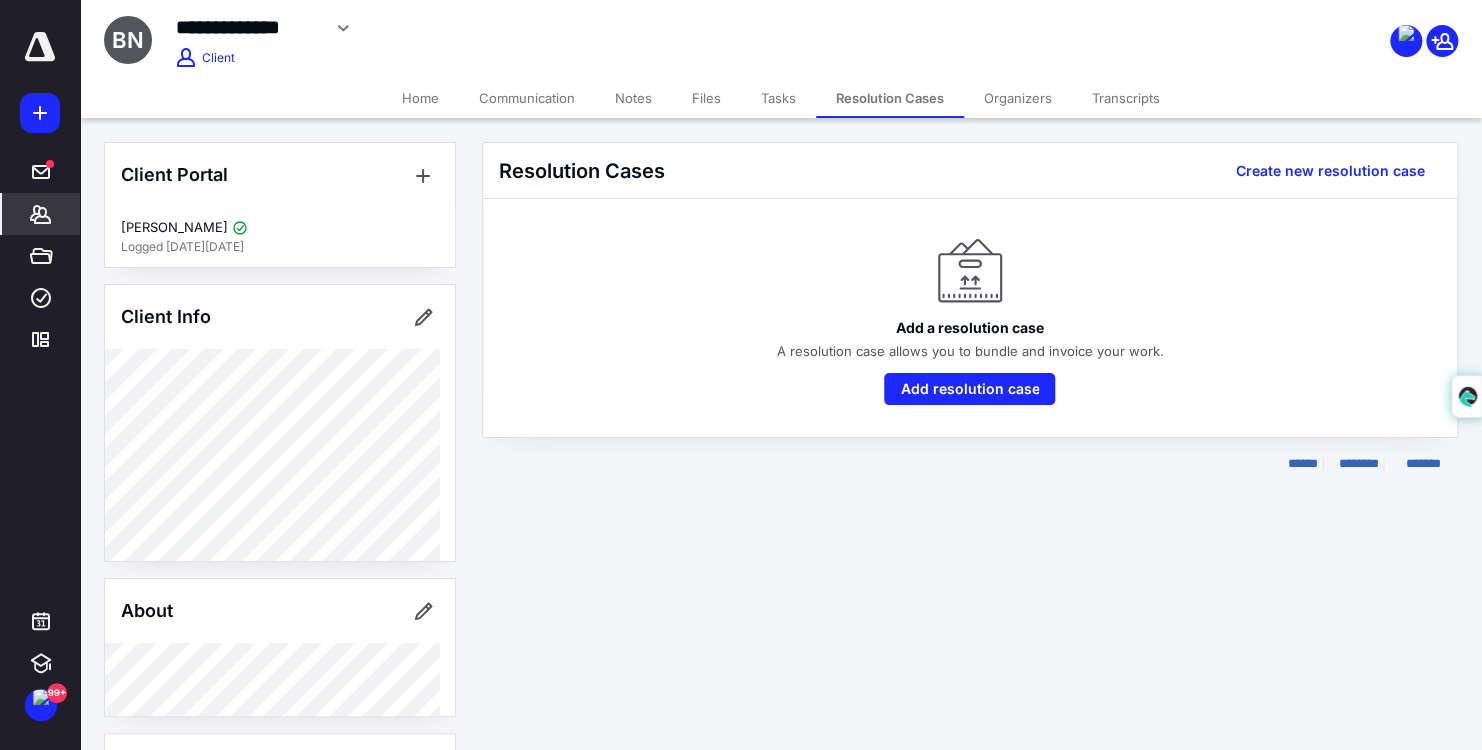 click on "Files" at bounding box center [706, 98] 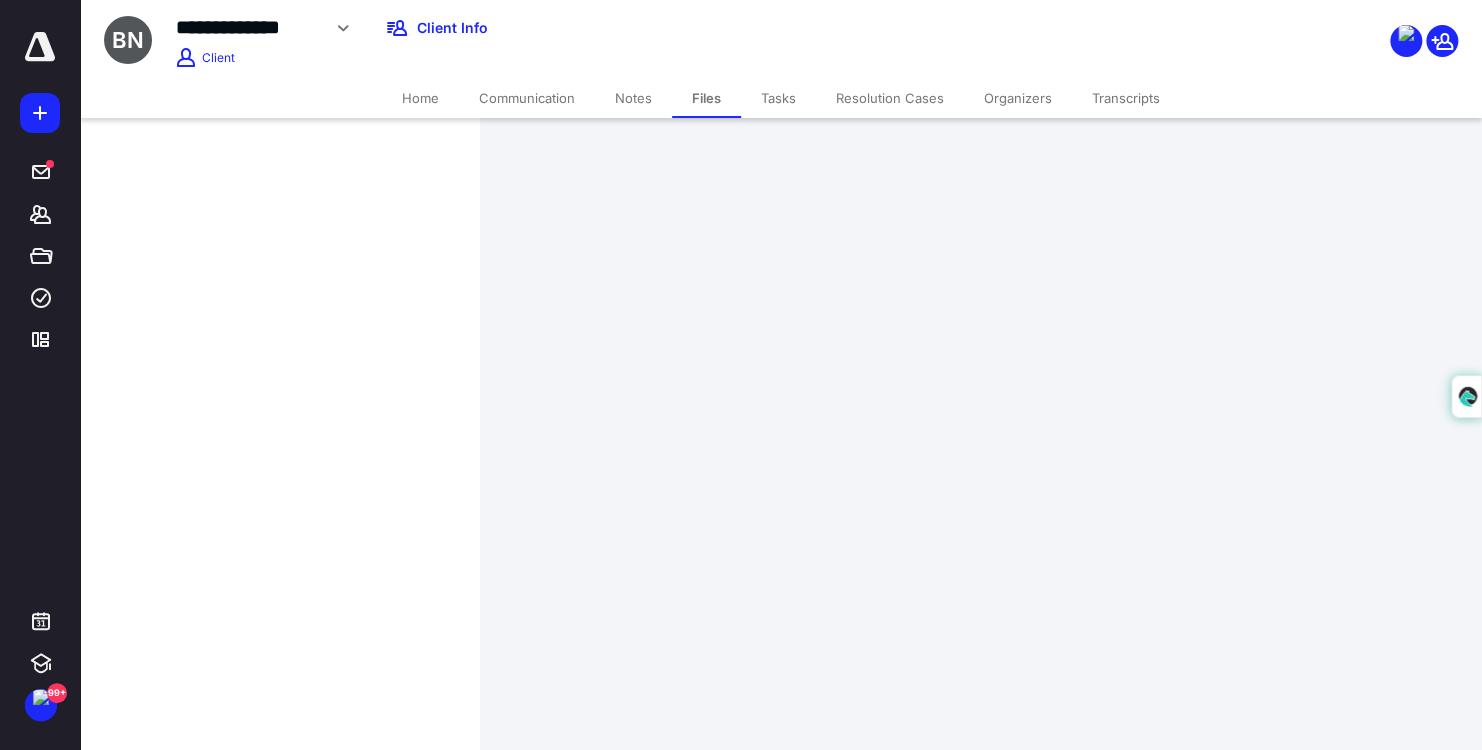 click on "Resolution Cases" at bounding box center (890, 98) 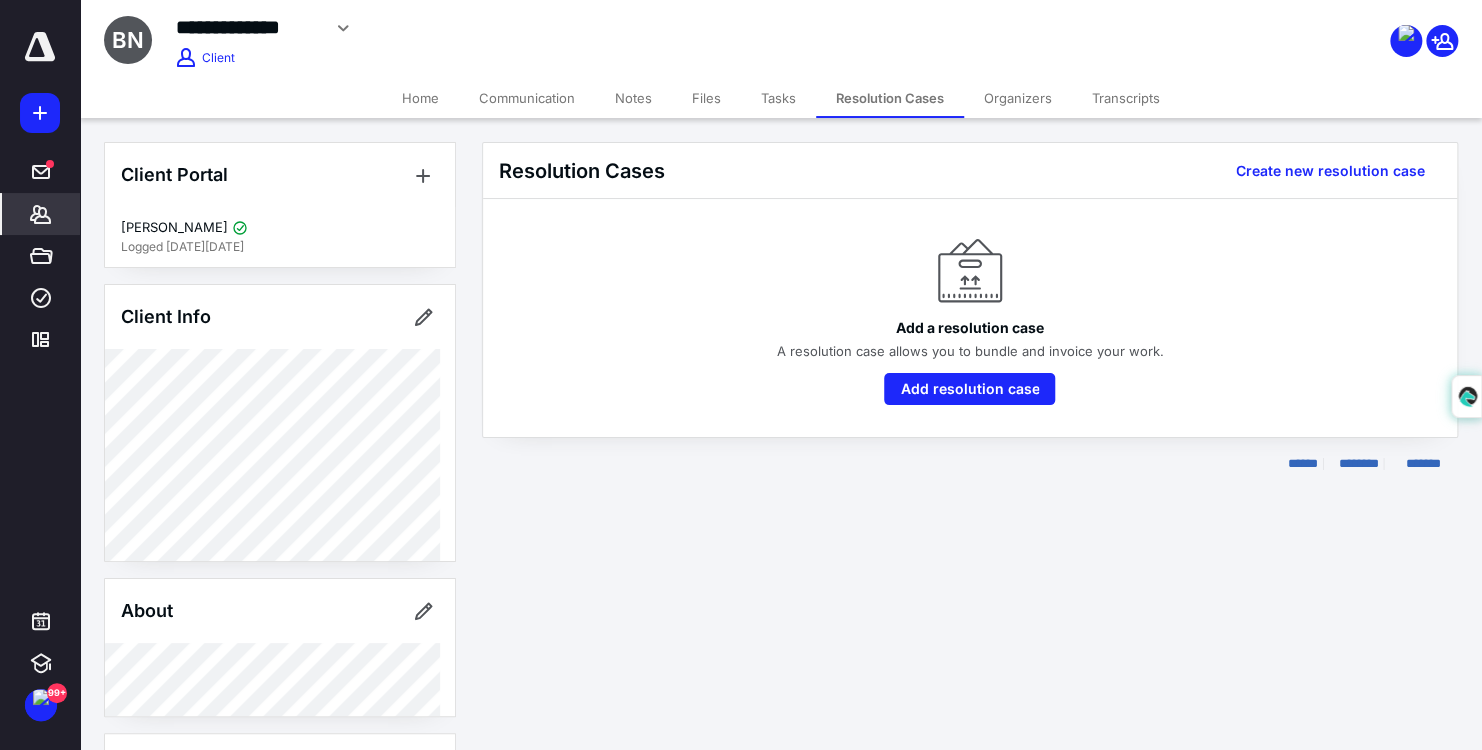 click on "Home" at bounding box center (420, 98) 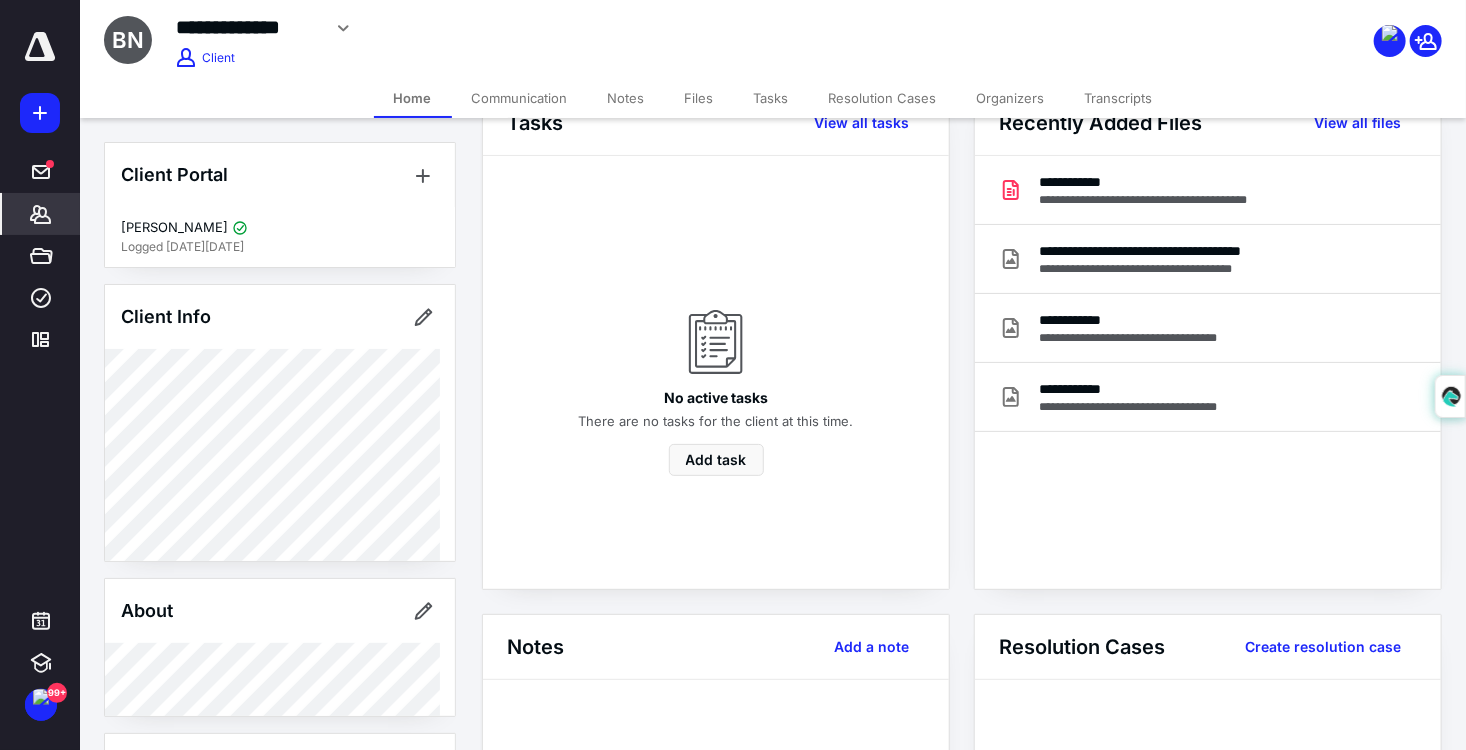 scroll, scrollTop: 300, scrollLeft: 0, axis: vertical 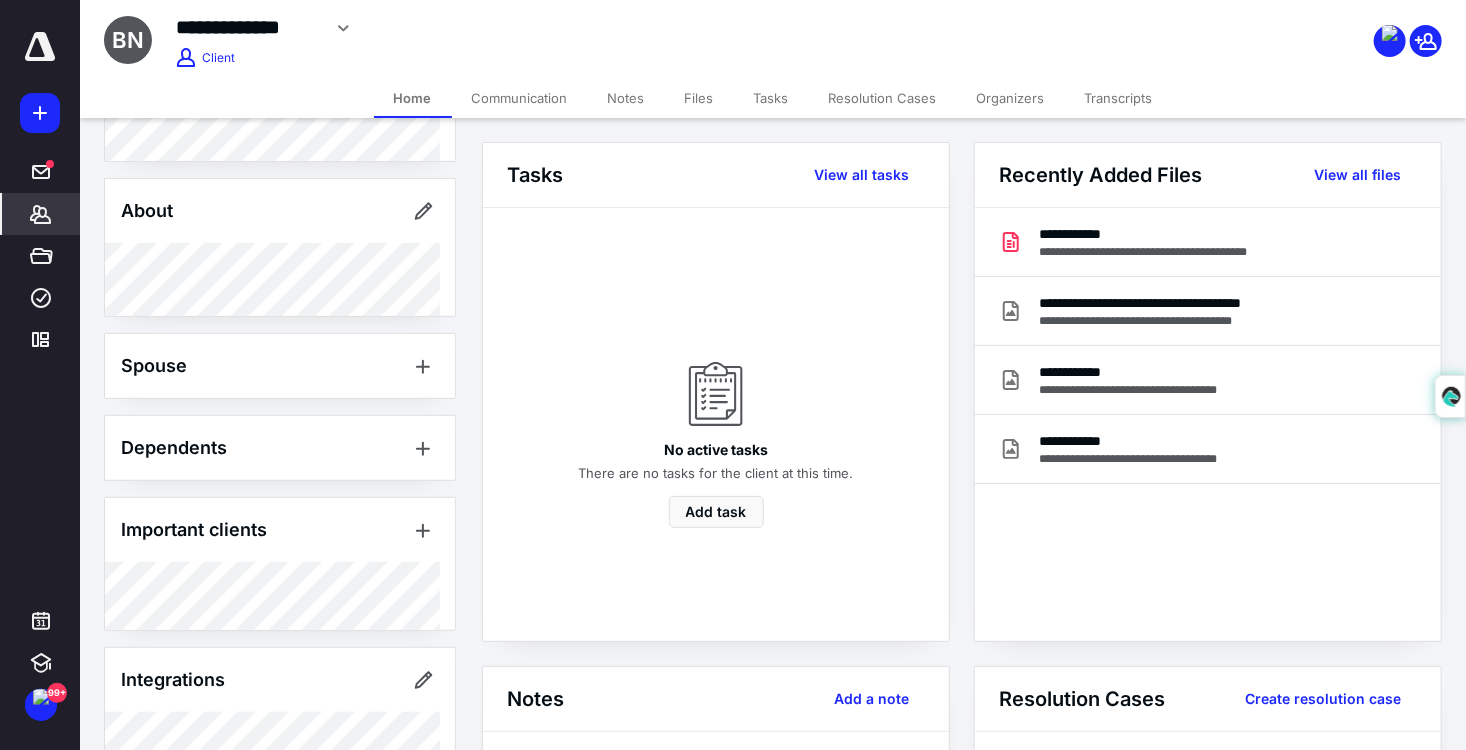 click on "Resolution Cases" at bounding box center (883, 98) 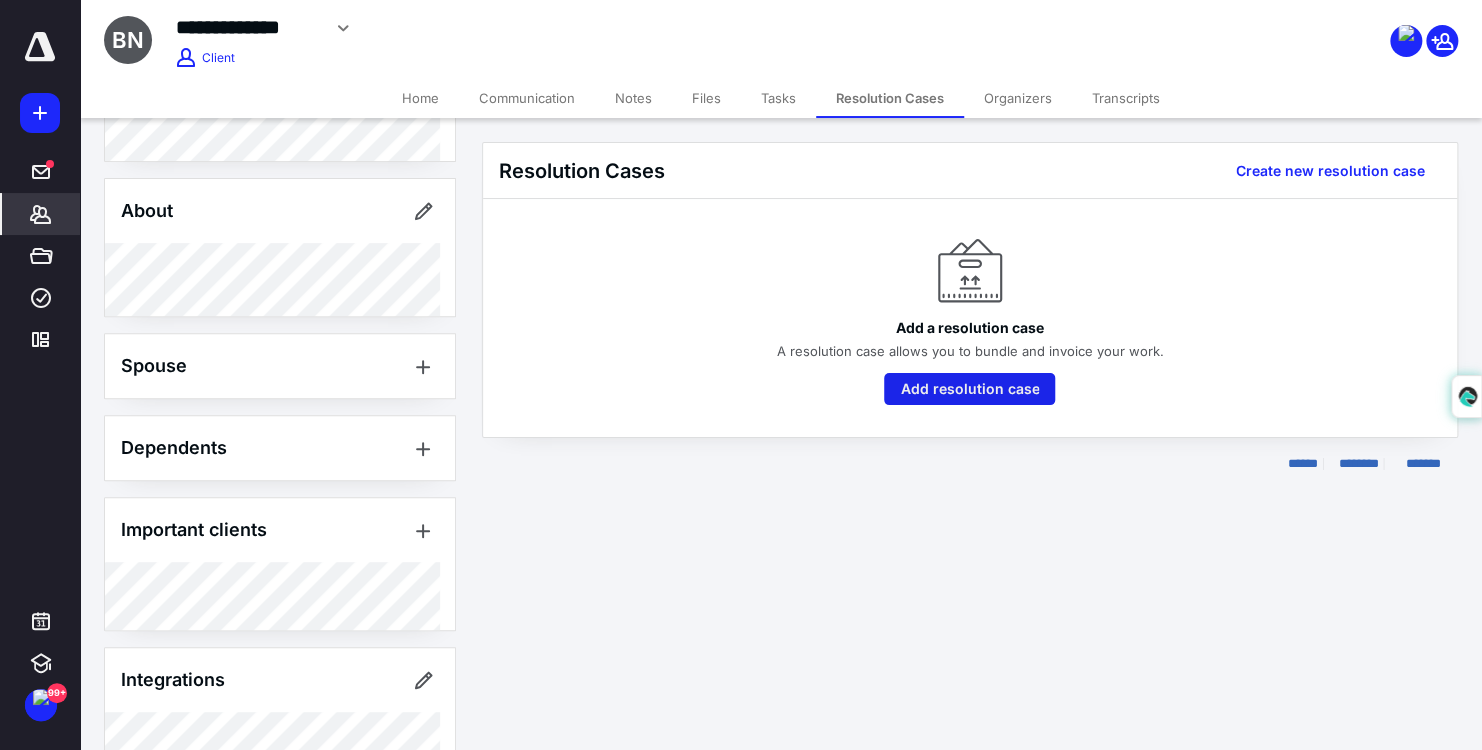 click on "Add resolution case" at bounding box center (969, 389) 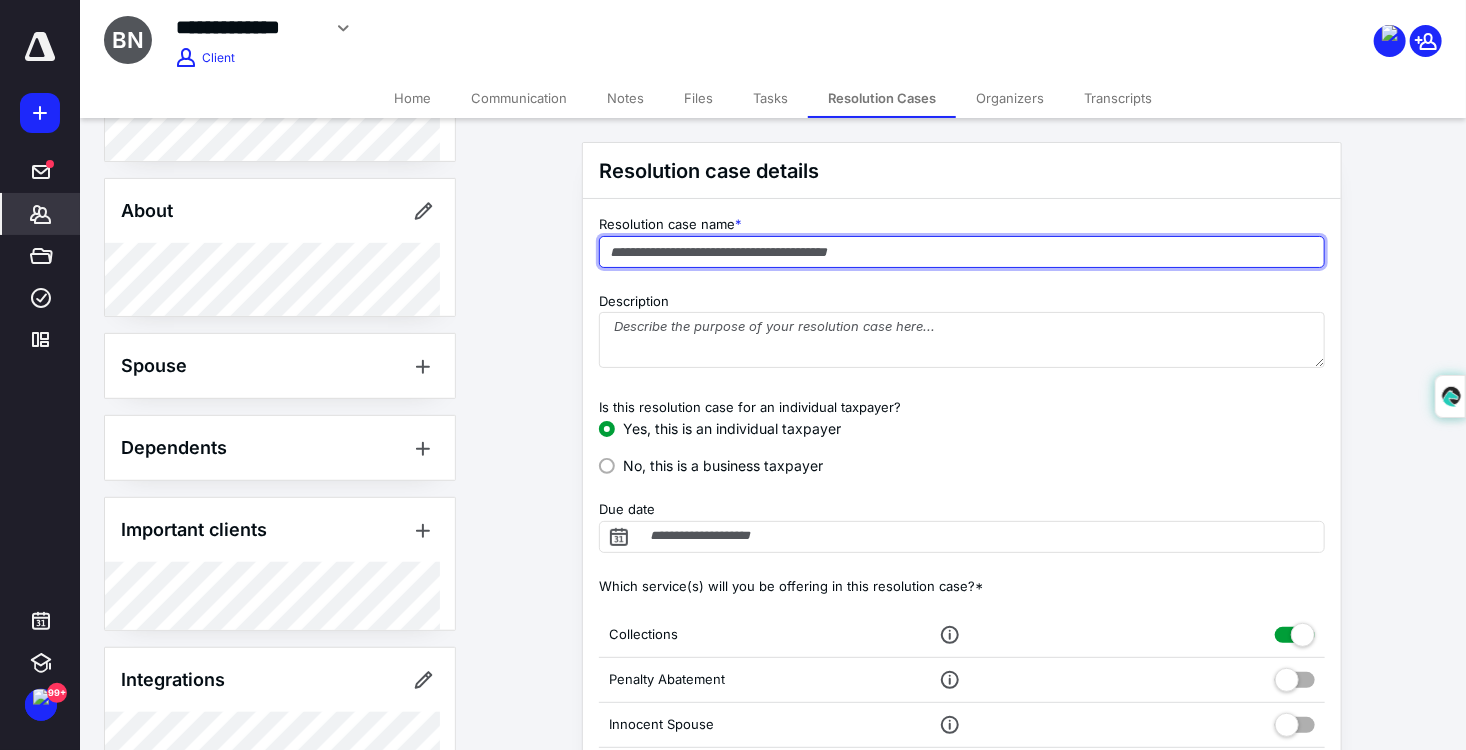 click at bounding box center [962, 252] 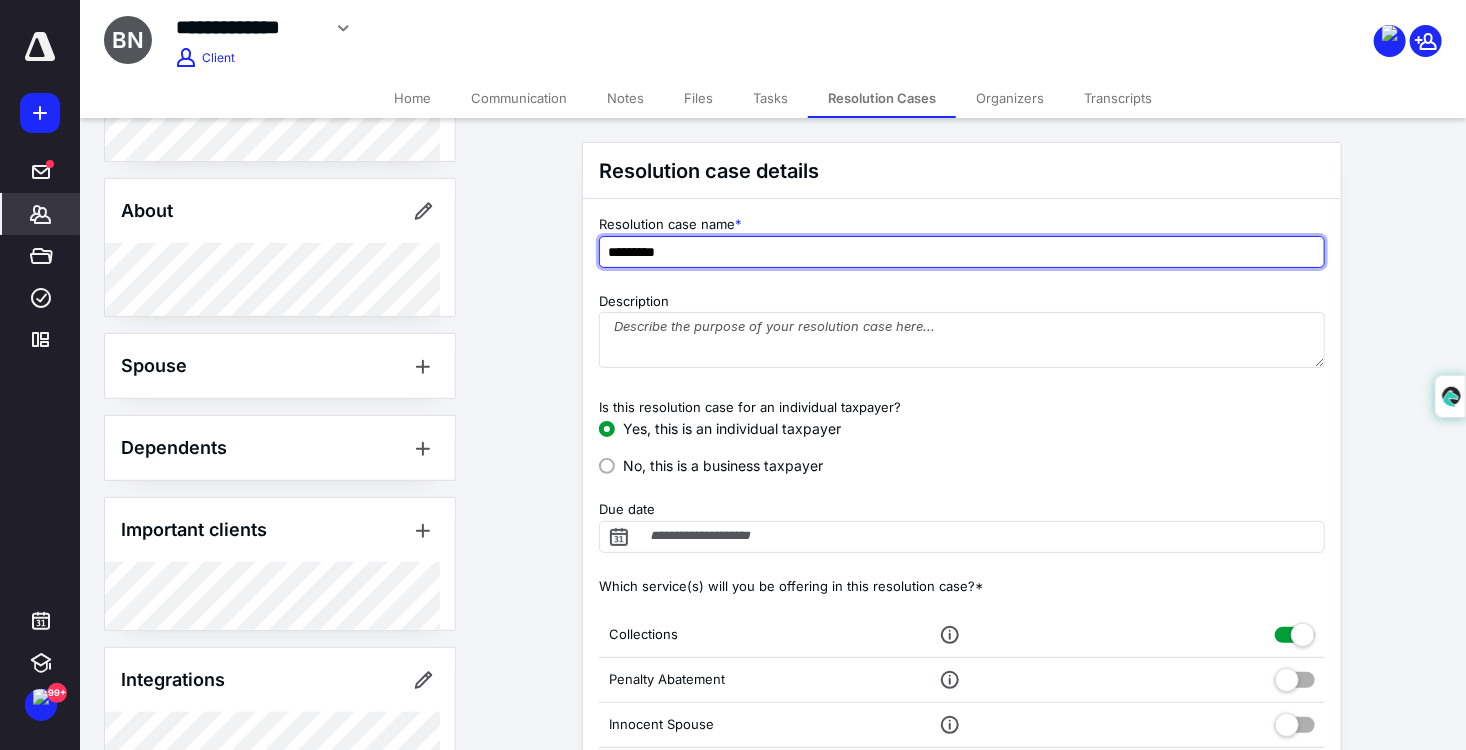 type on "*********" 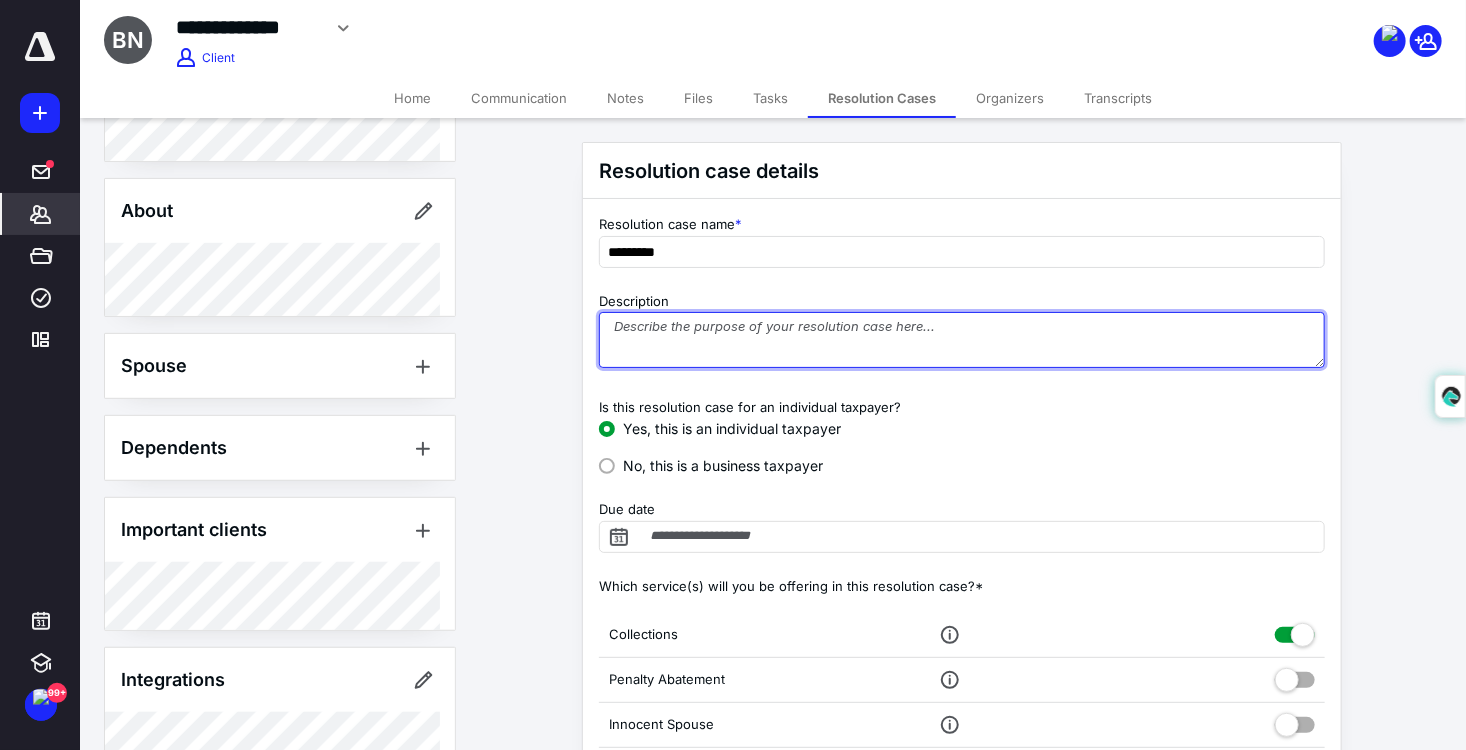 click on "Description" at bounding box center [962, 340] 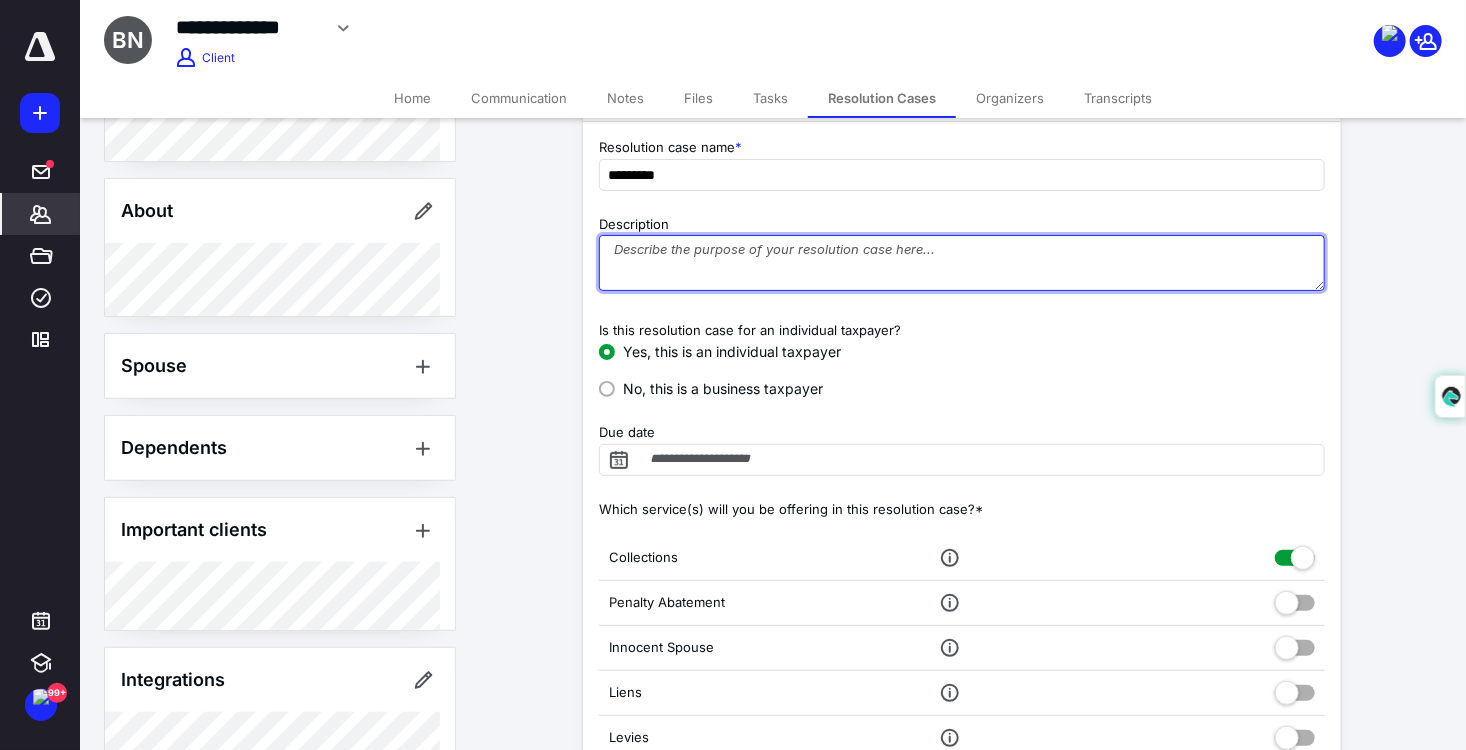 scroll, scrollTop: 572, scrollLeft: 0, axis: vertical 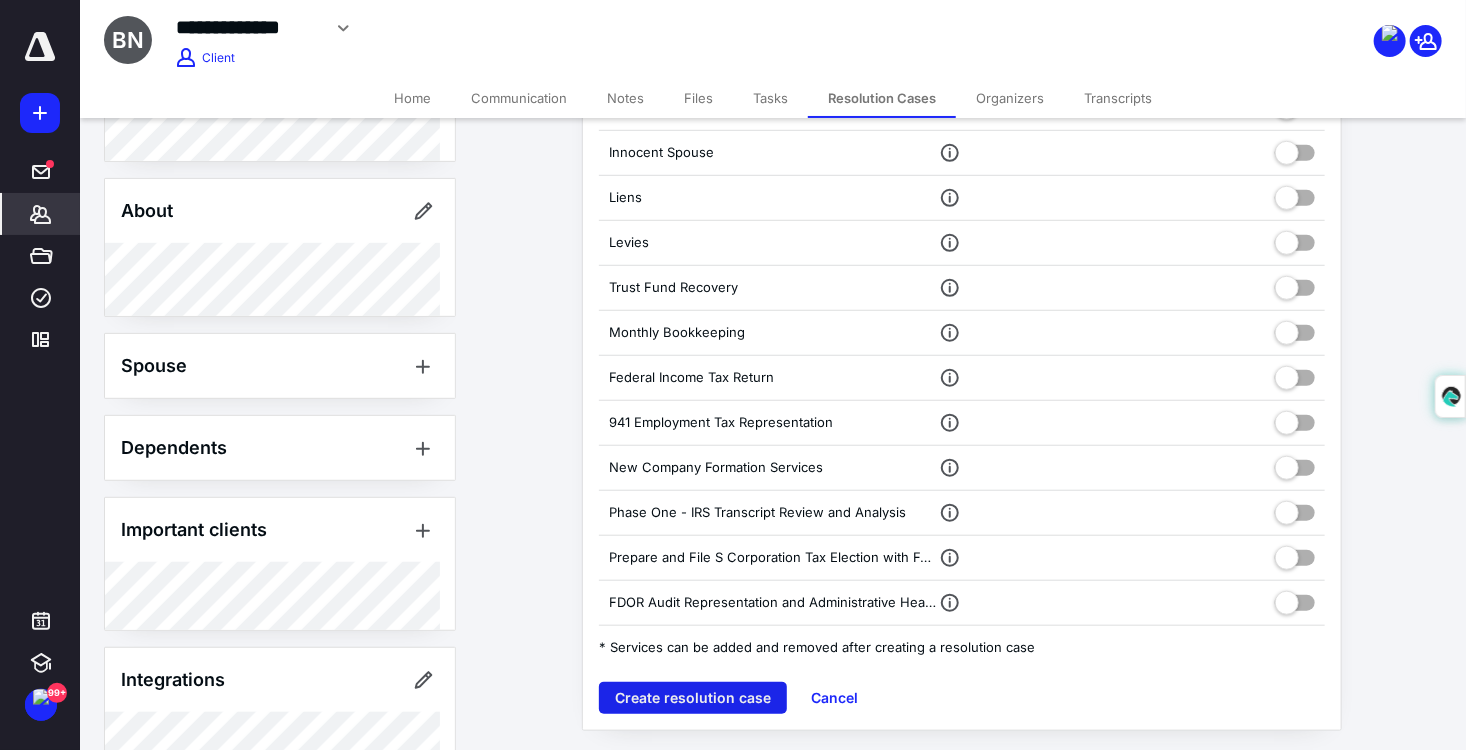 click on "Create resolution case" at bounding box center [693, 698] 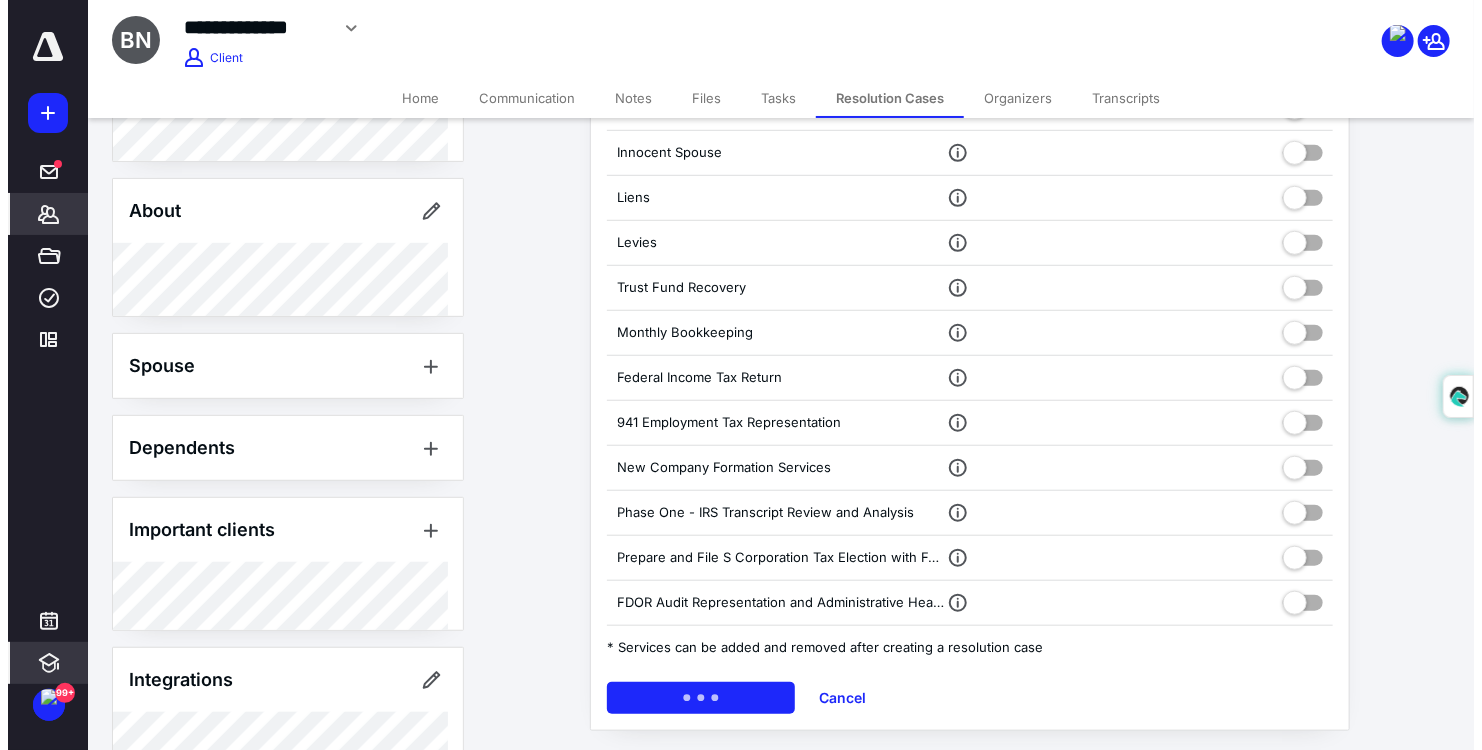 scroll, scrollTop: 0, scrollLeft: 0, axis: both 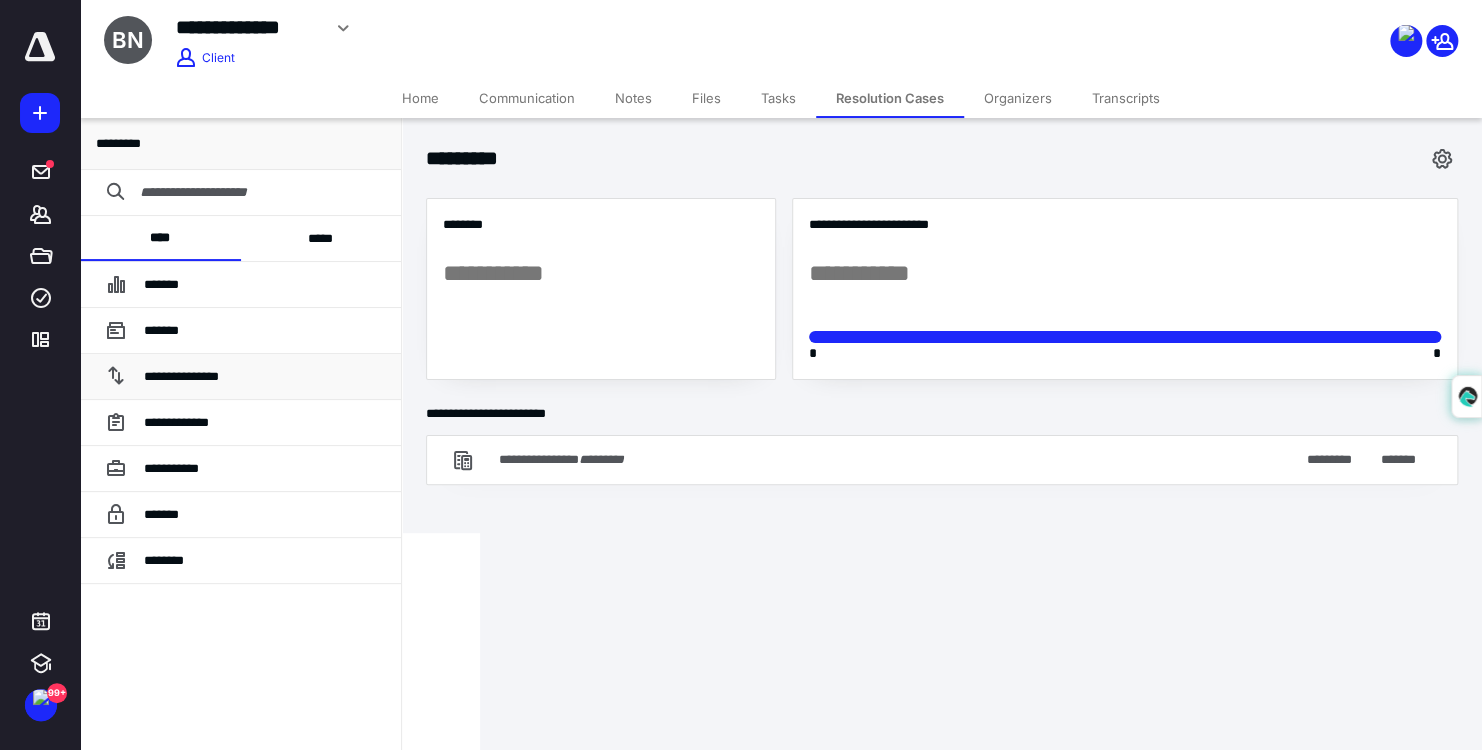 click on "**********" at bounding box center [264, 377] 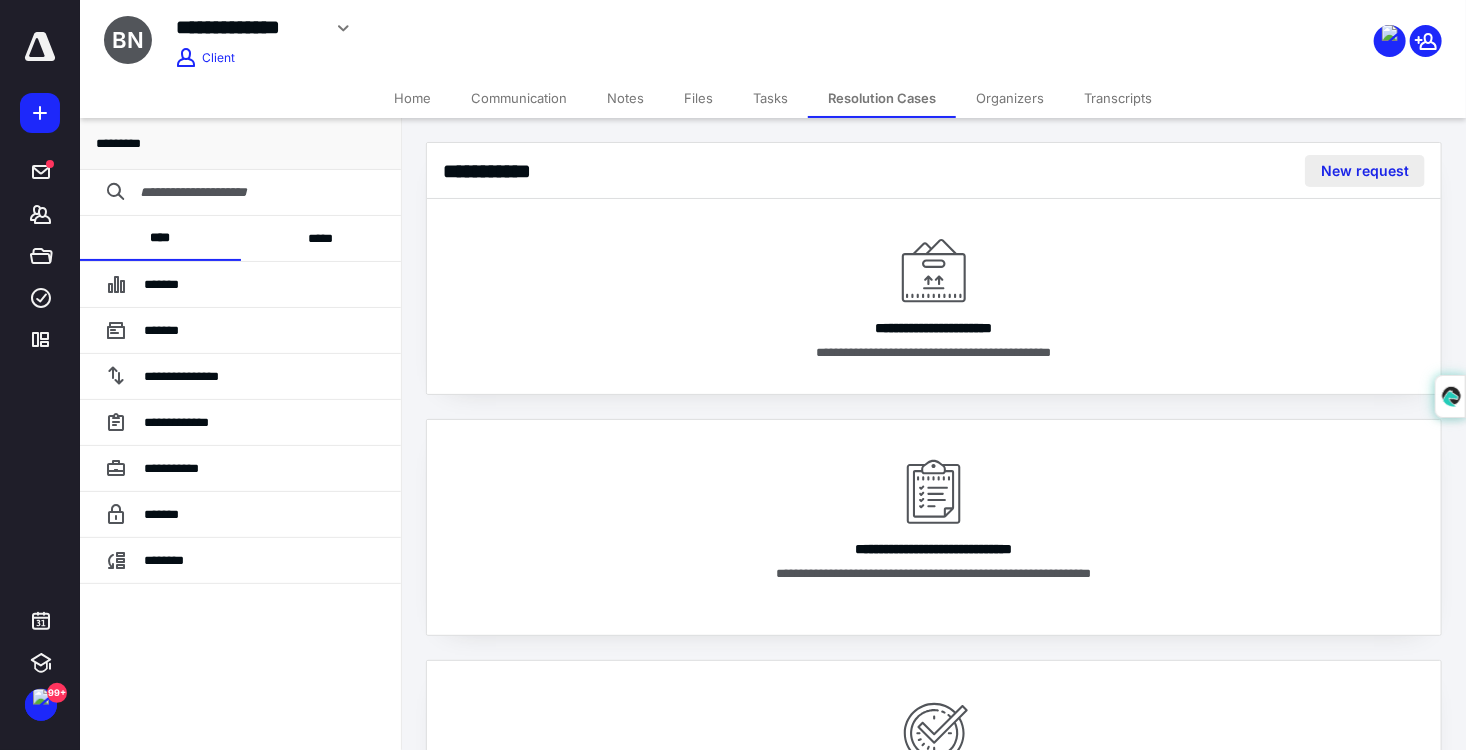 click on "New request" at bounding box center (1365, 171) 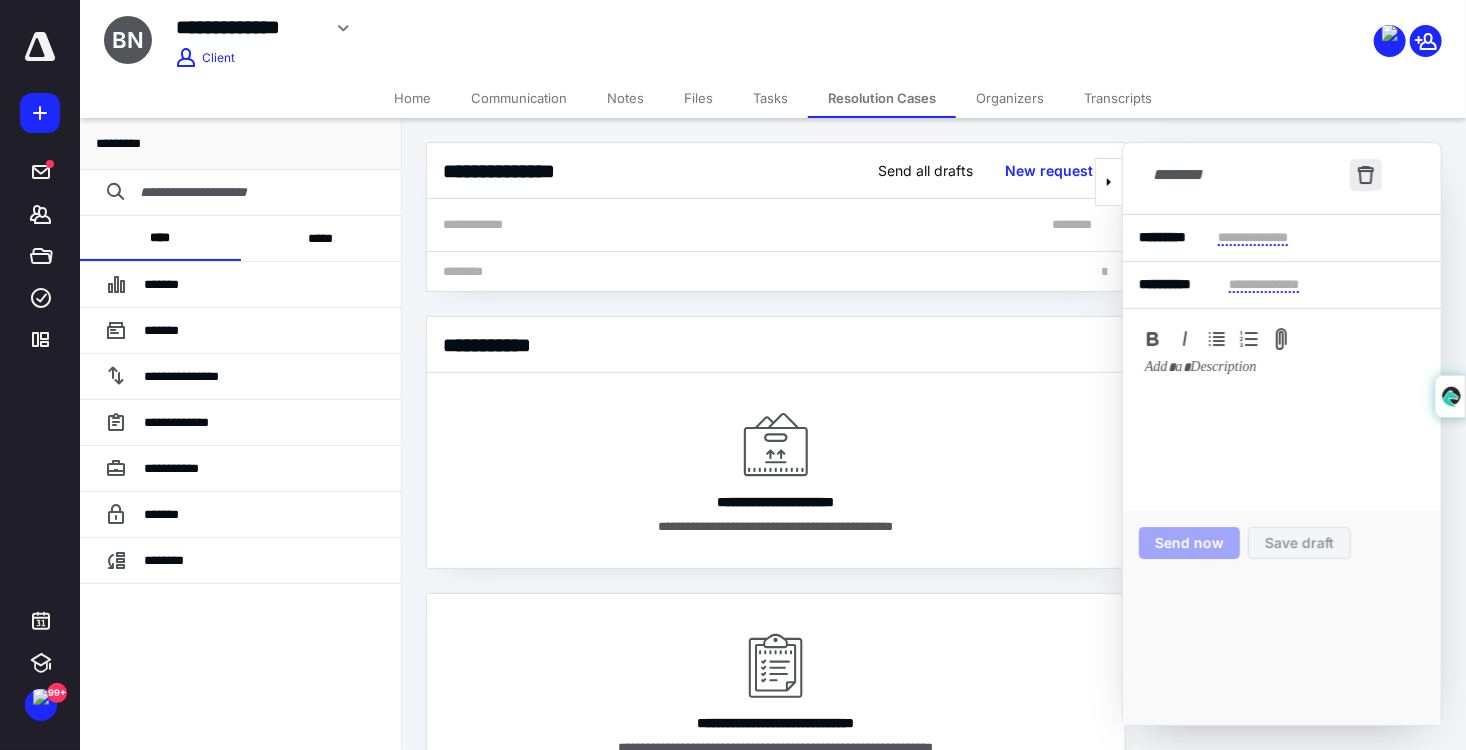 click at bounding box center [1366, 175] 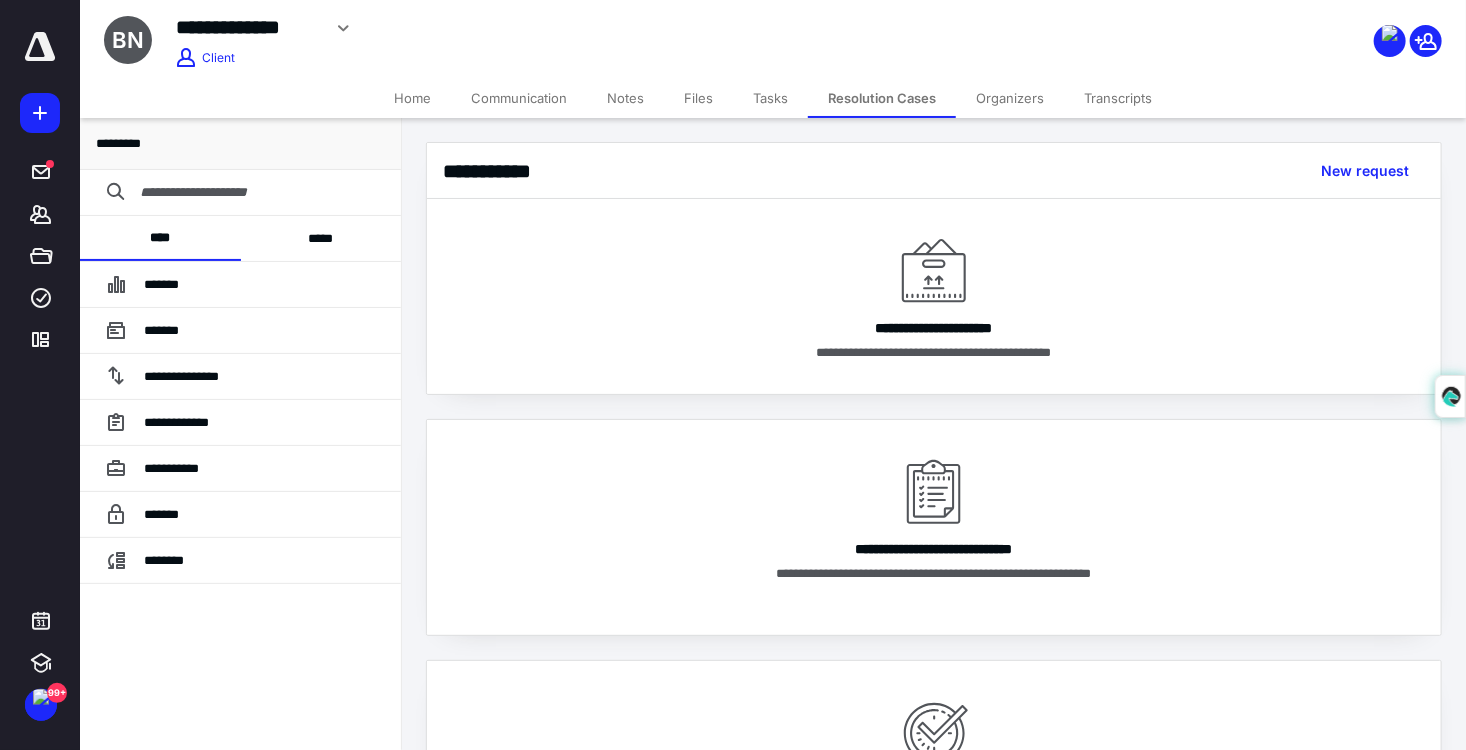 click 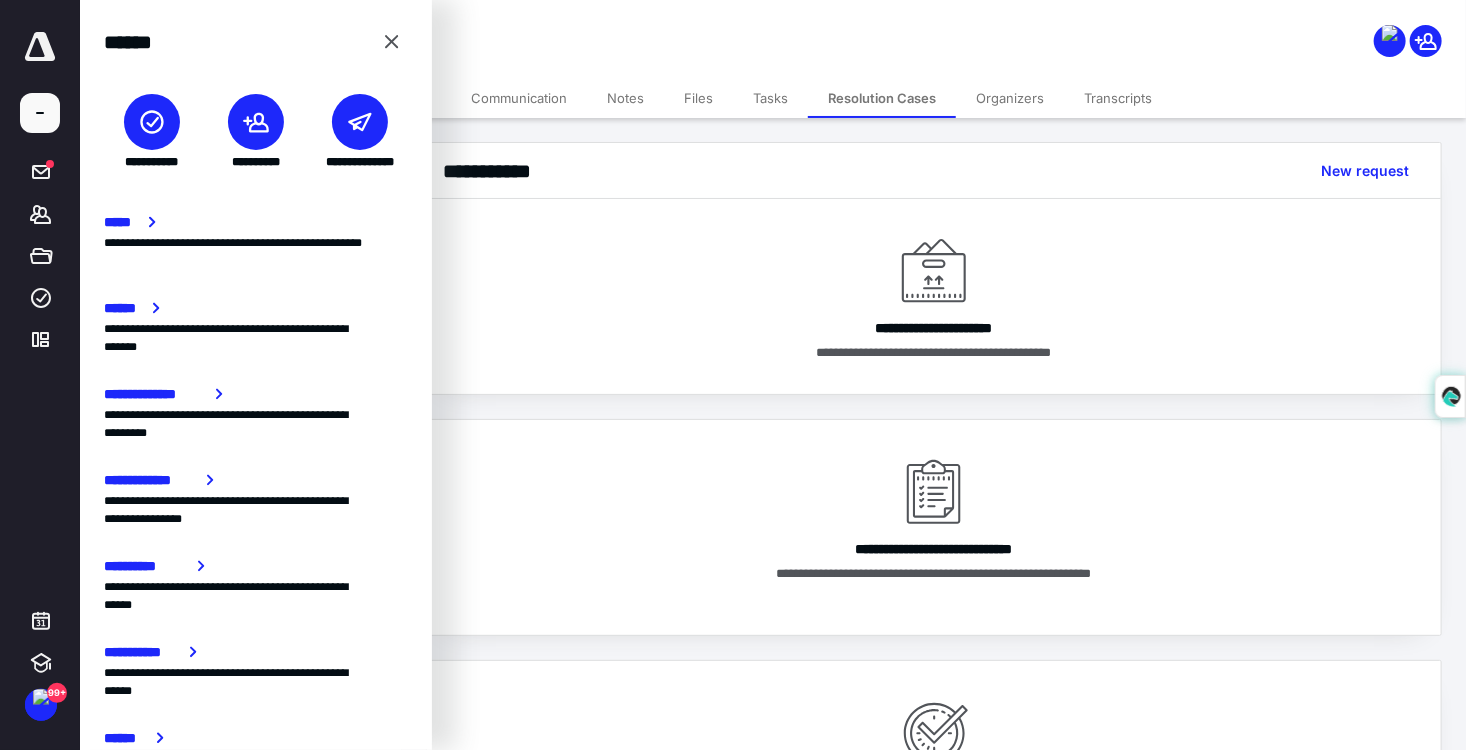 click 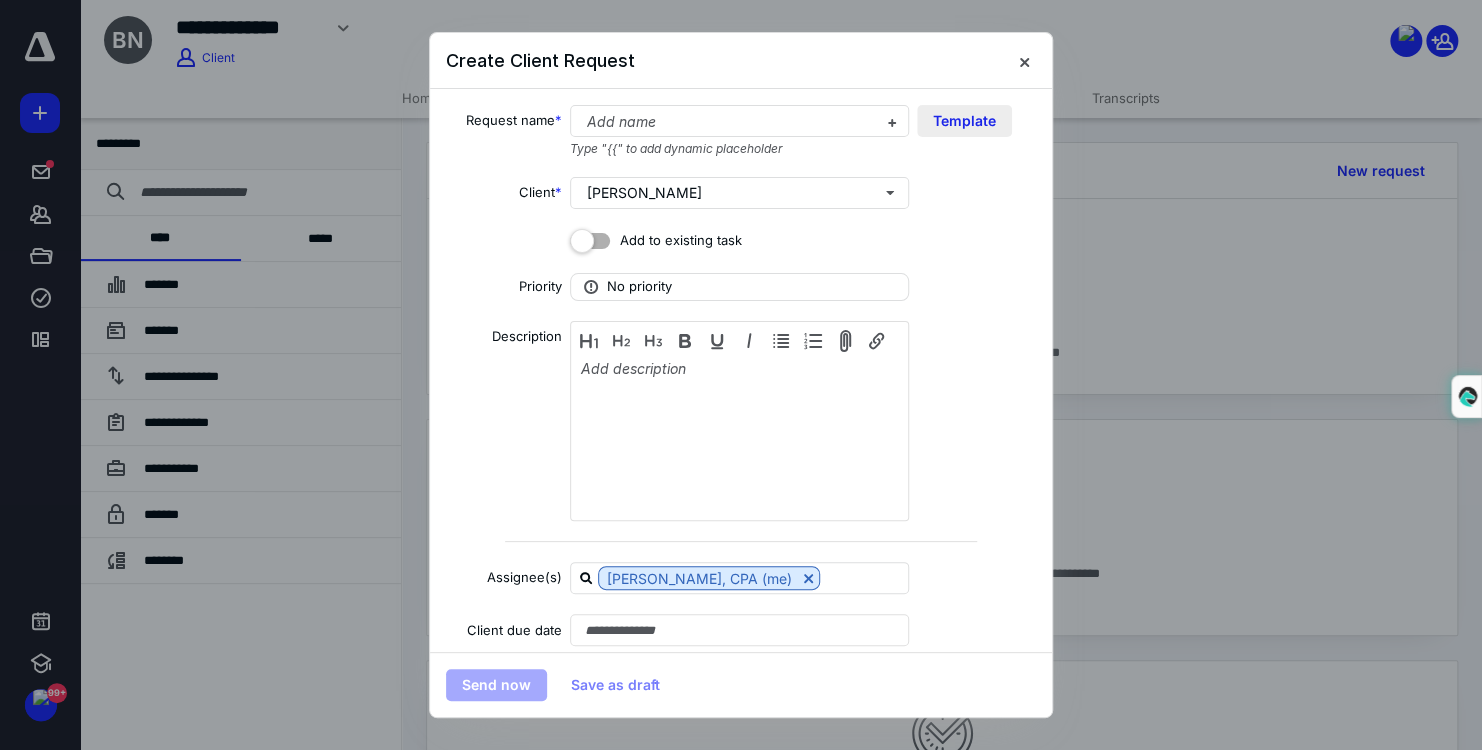 click on "Template" at bounding box center (964, 121) 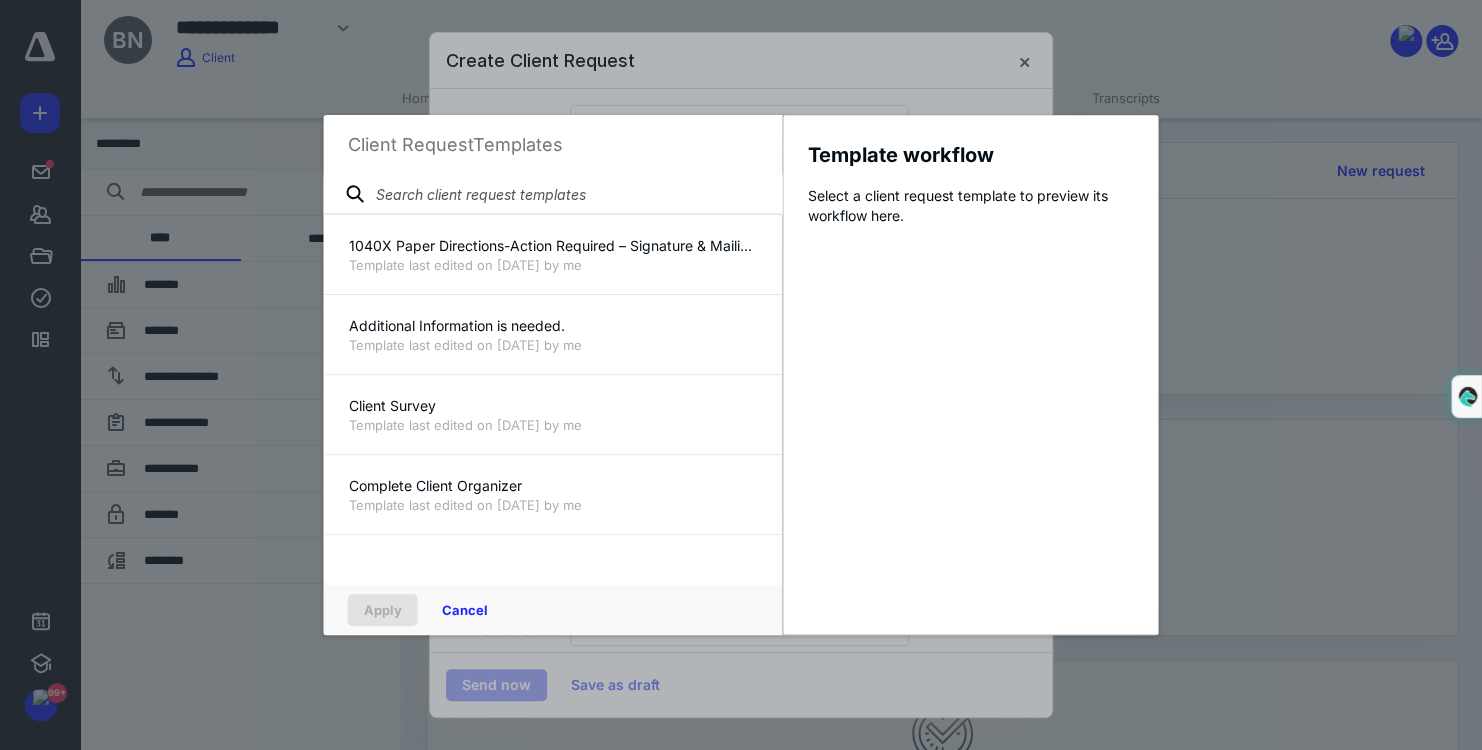 click at bounding box center (553, 195) 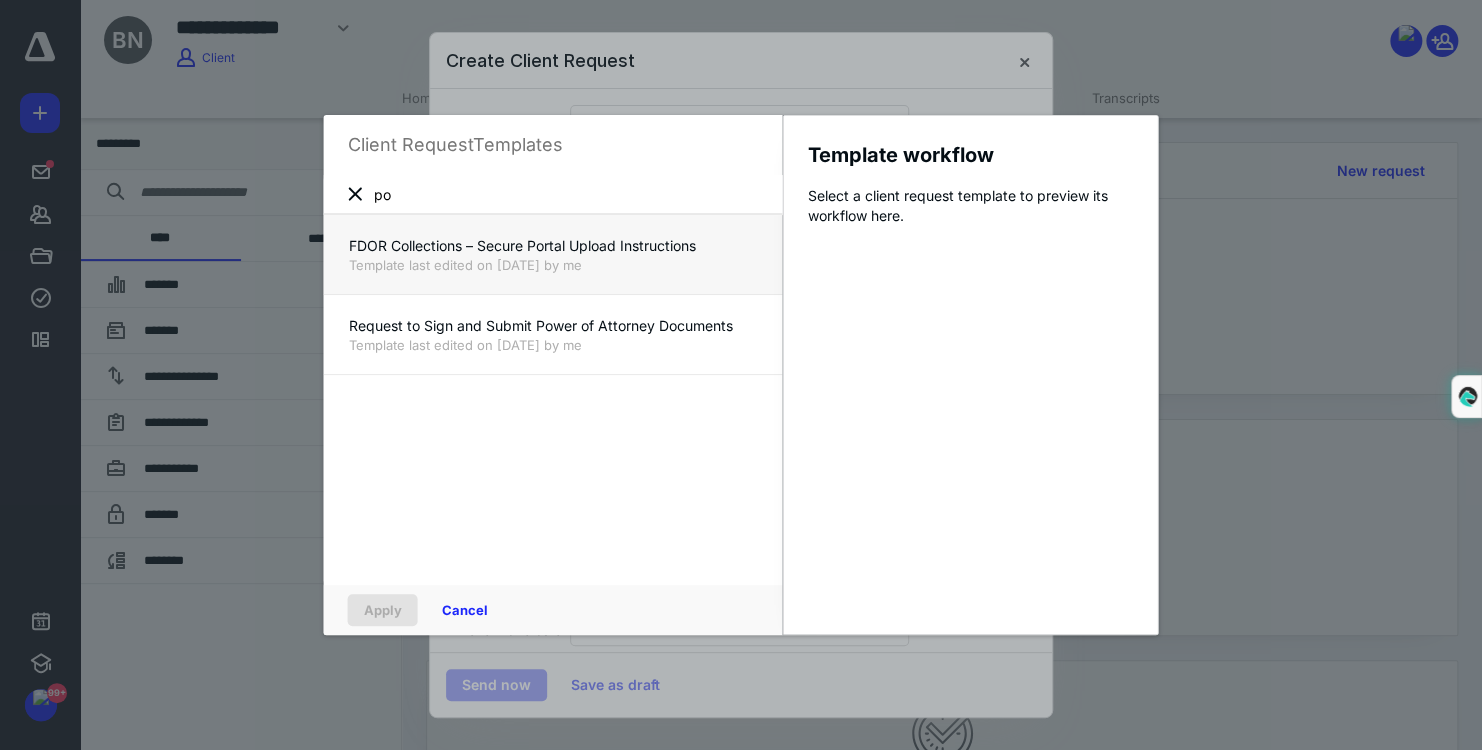 type on "po" 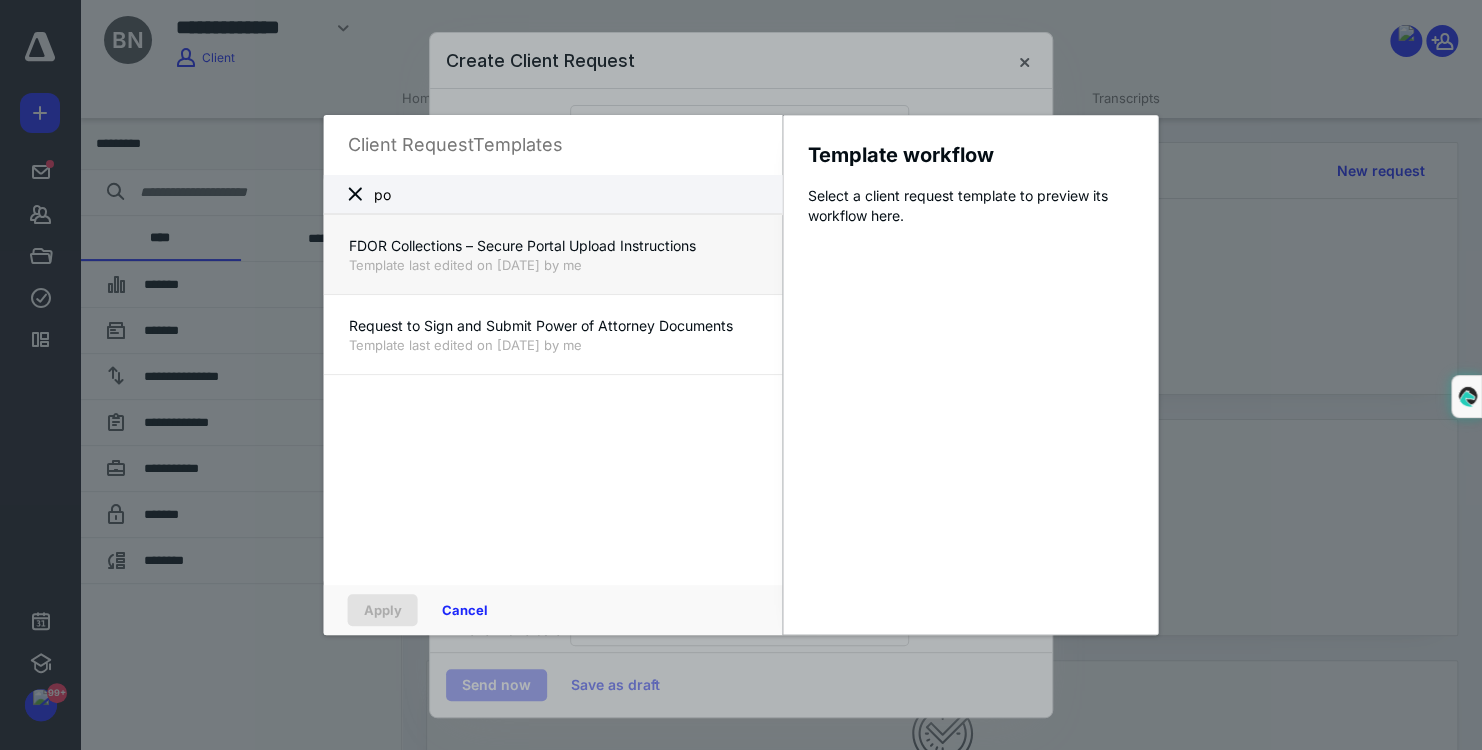 click on "Template last edited on [DATE] by me" at bounding box center [553, 265] 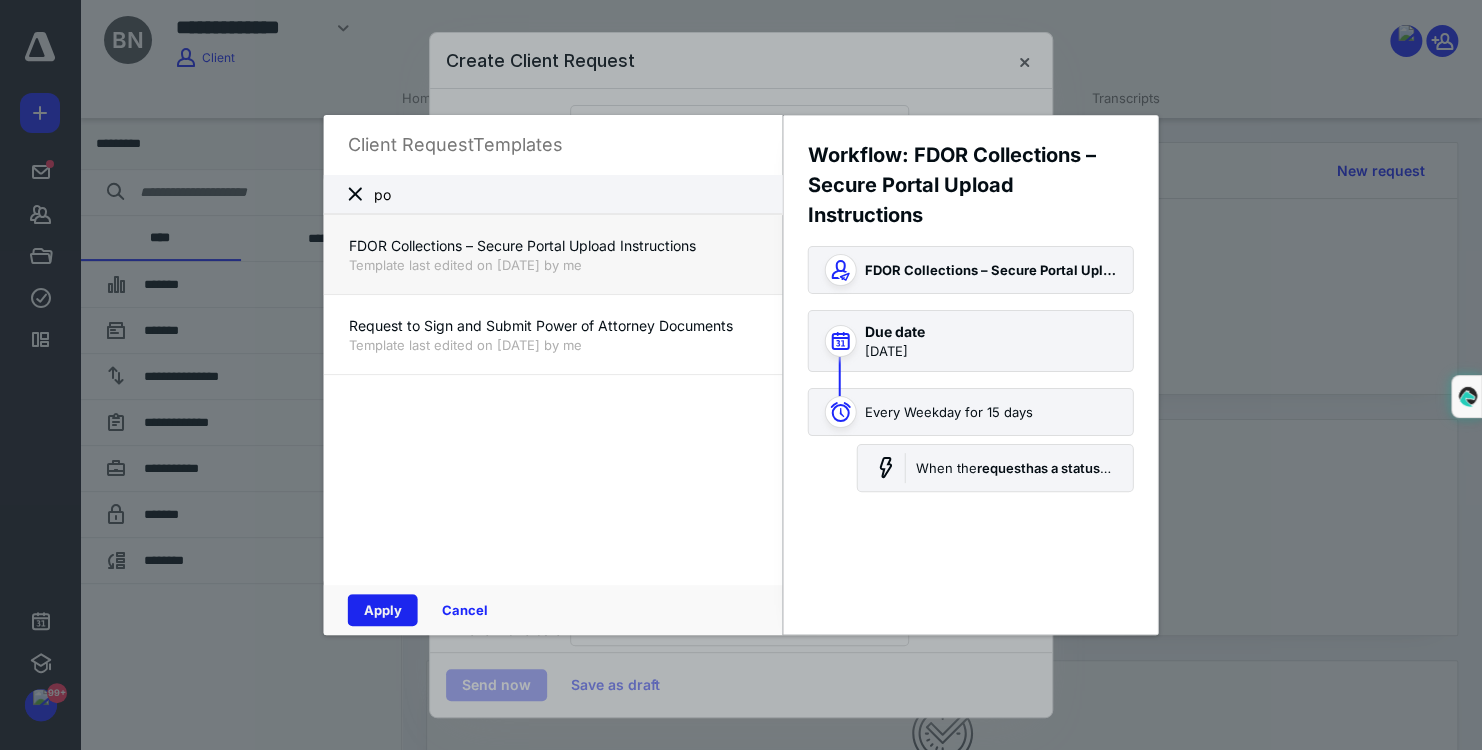 click on "Apply" at bounding box center (383, 610) 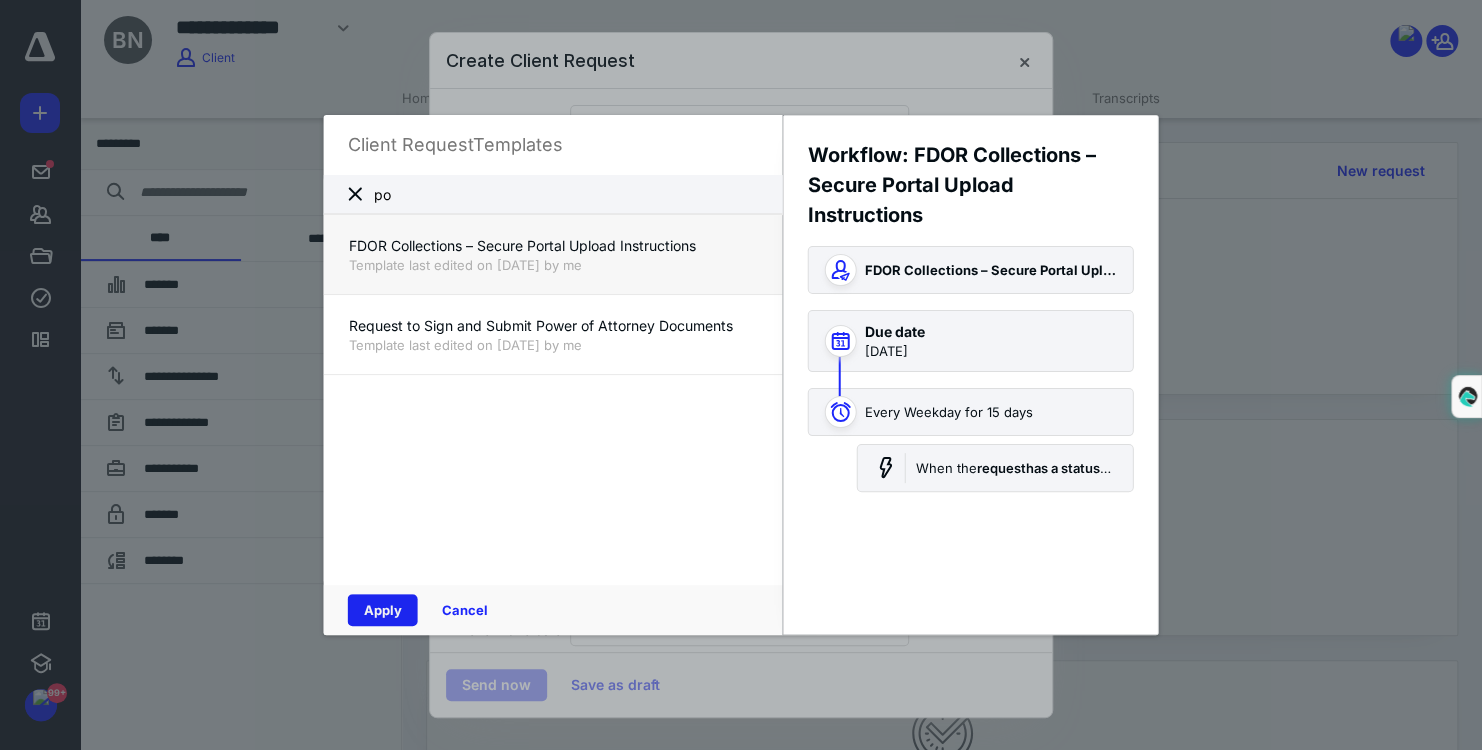 type on "**********" 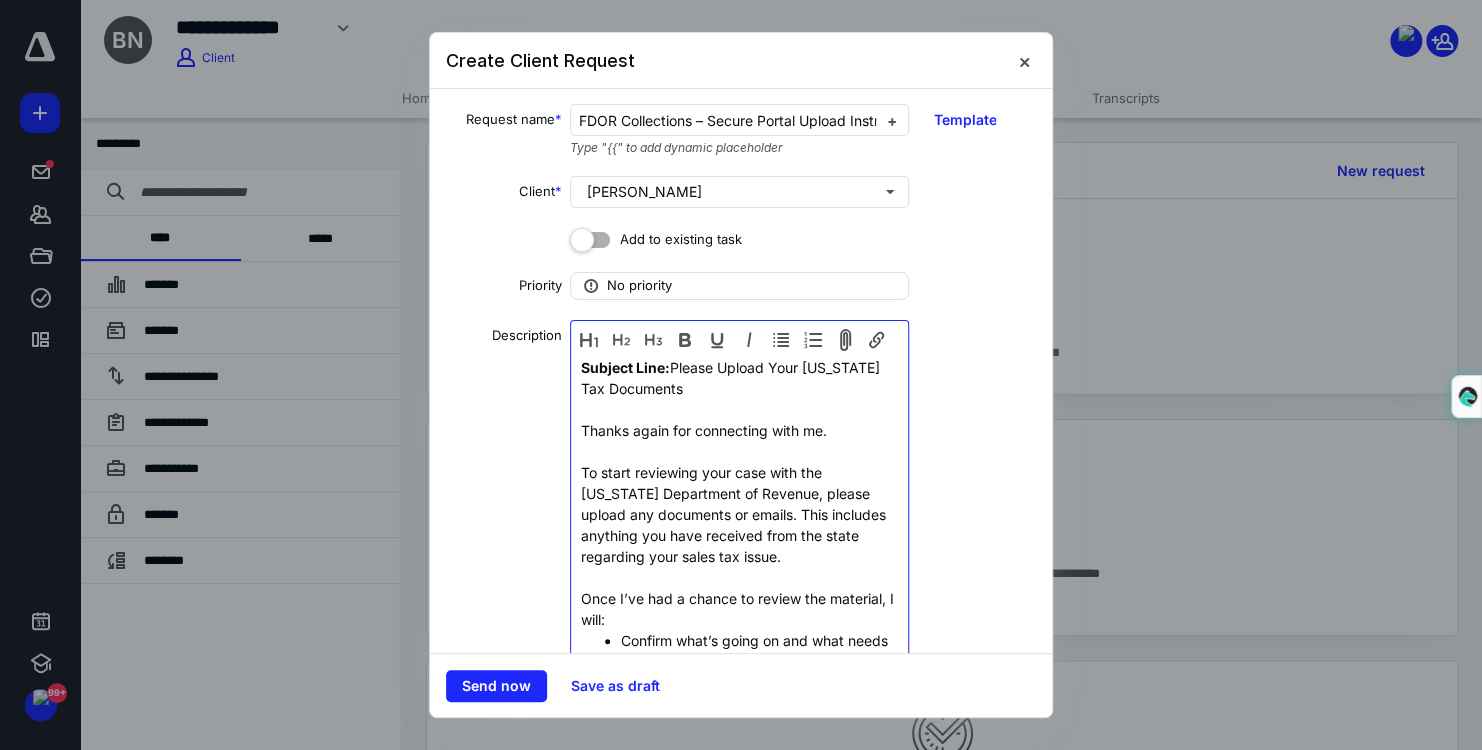 scroll, scrollTop: 0, scrollLeft: 0, axis: both 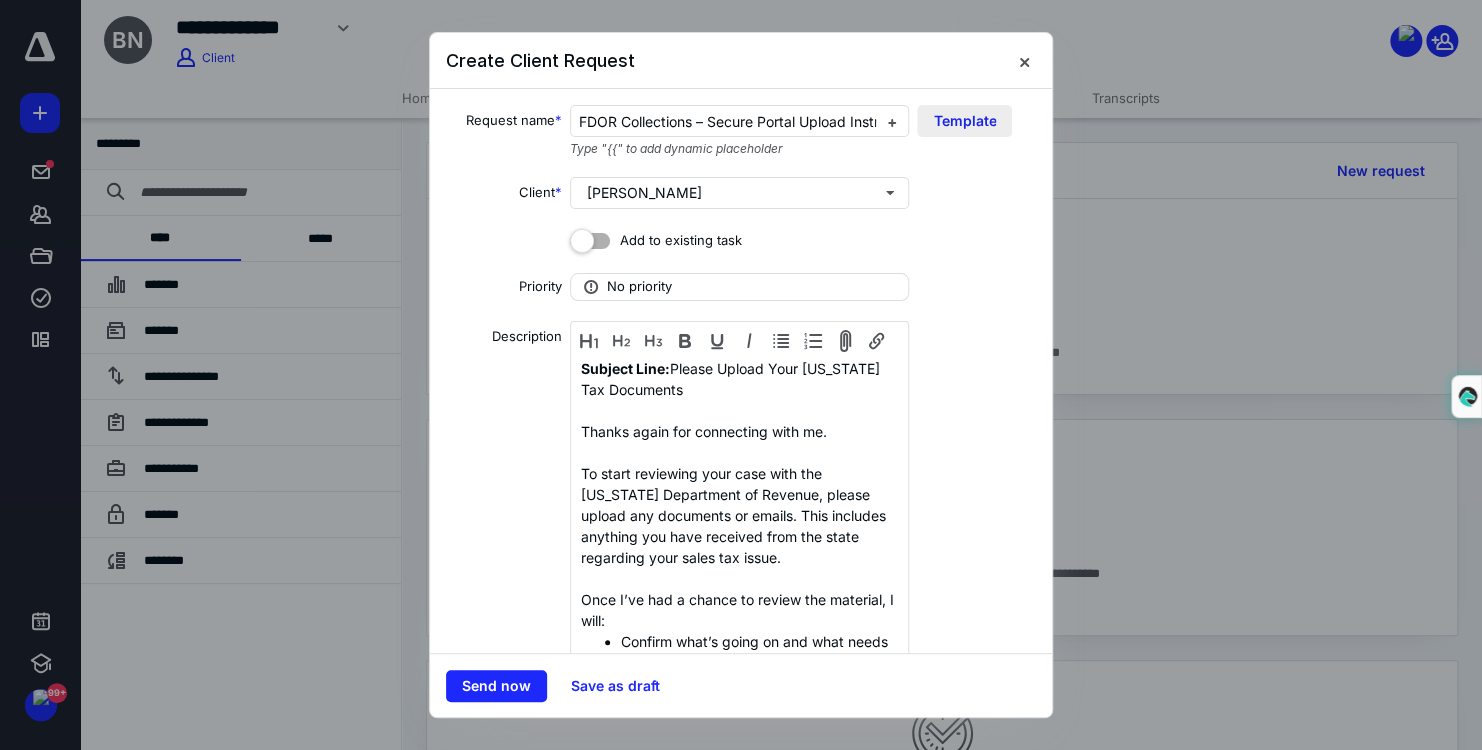 click on "Template" at bounding box center [964, 121] 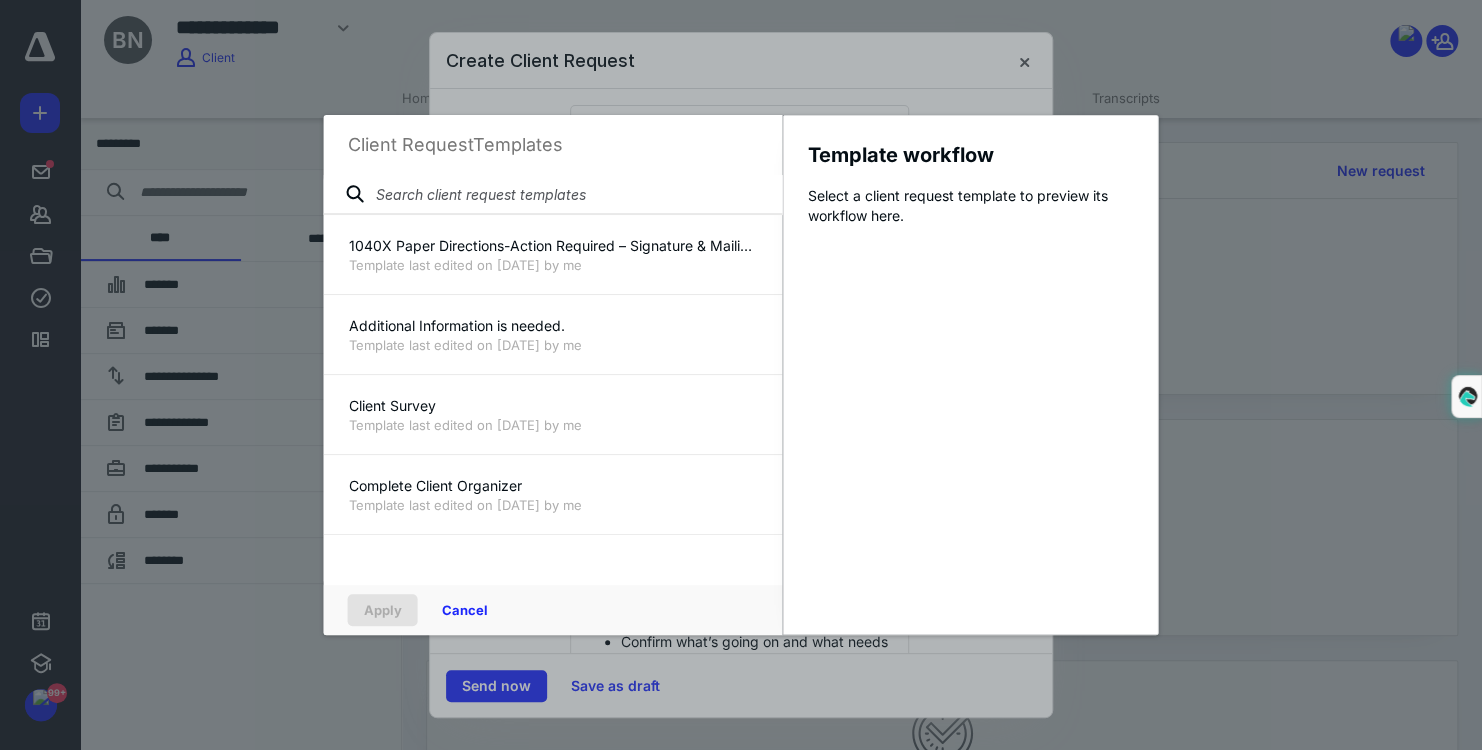 click at bounding box center [553, 195] 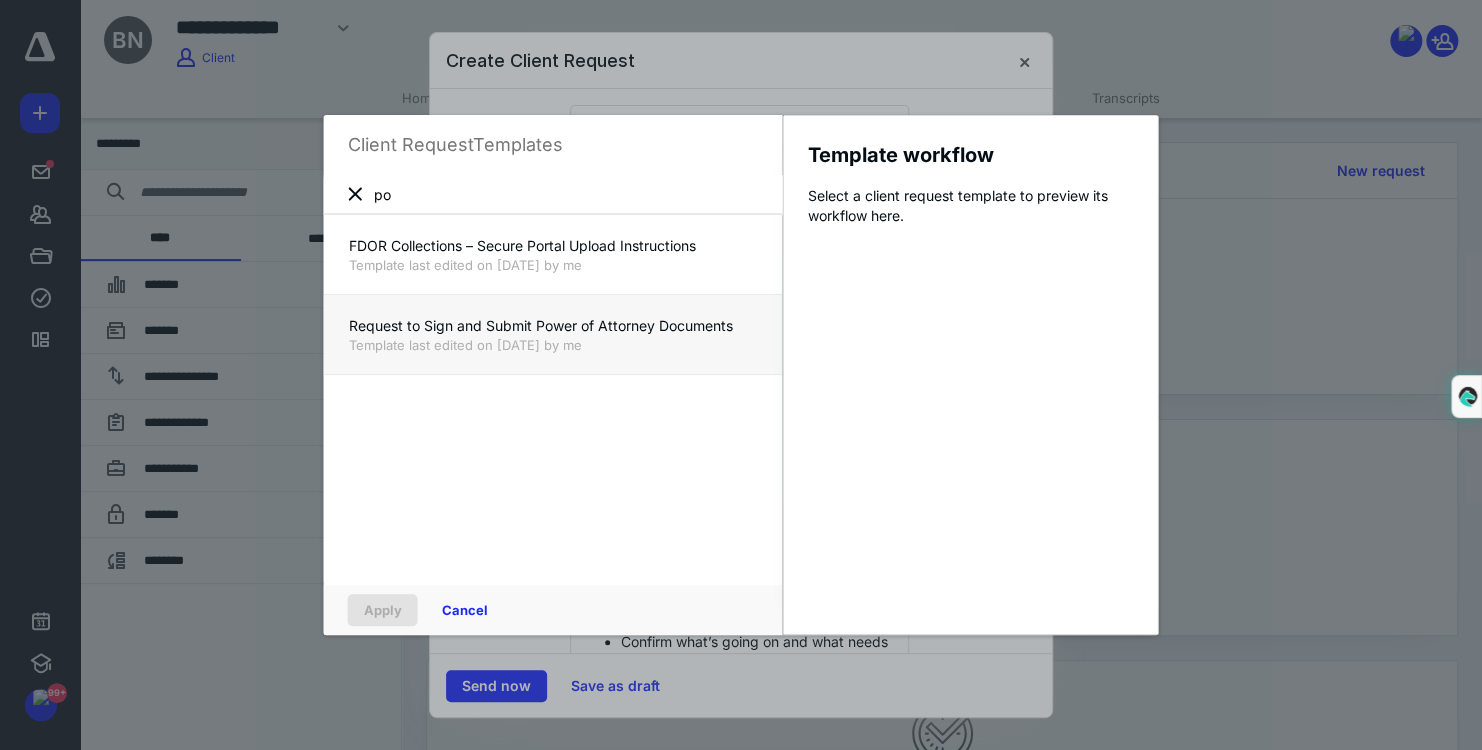 type on "po" 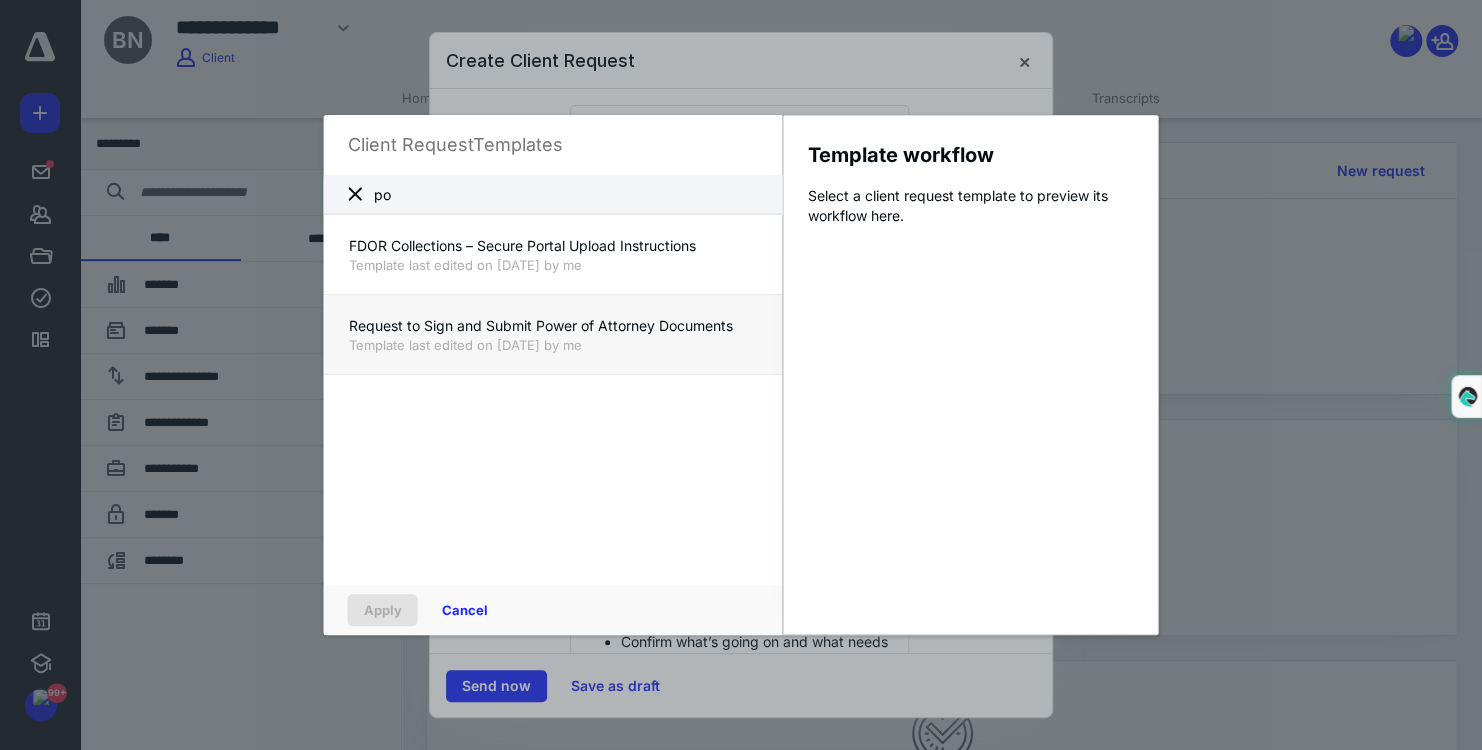 click on "Request to Sign and Submit Power of Attorney Documents" at bounding box center [553, 326] 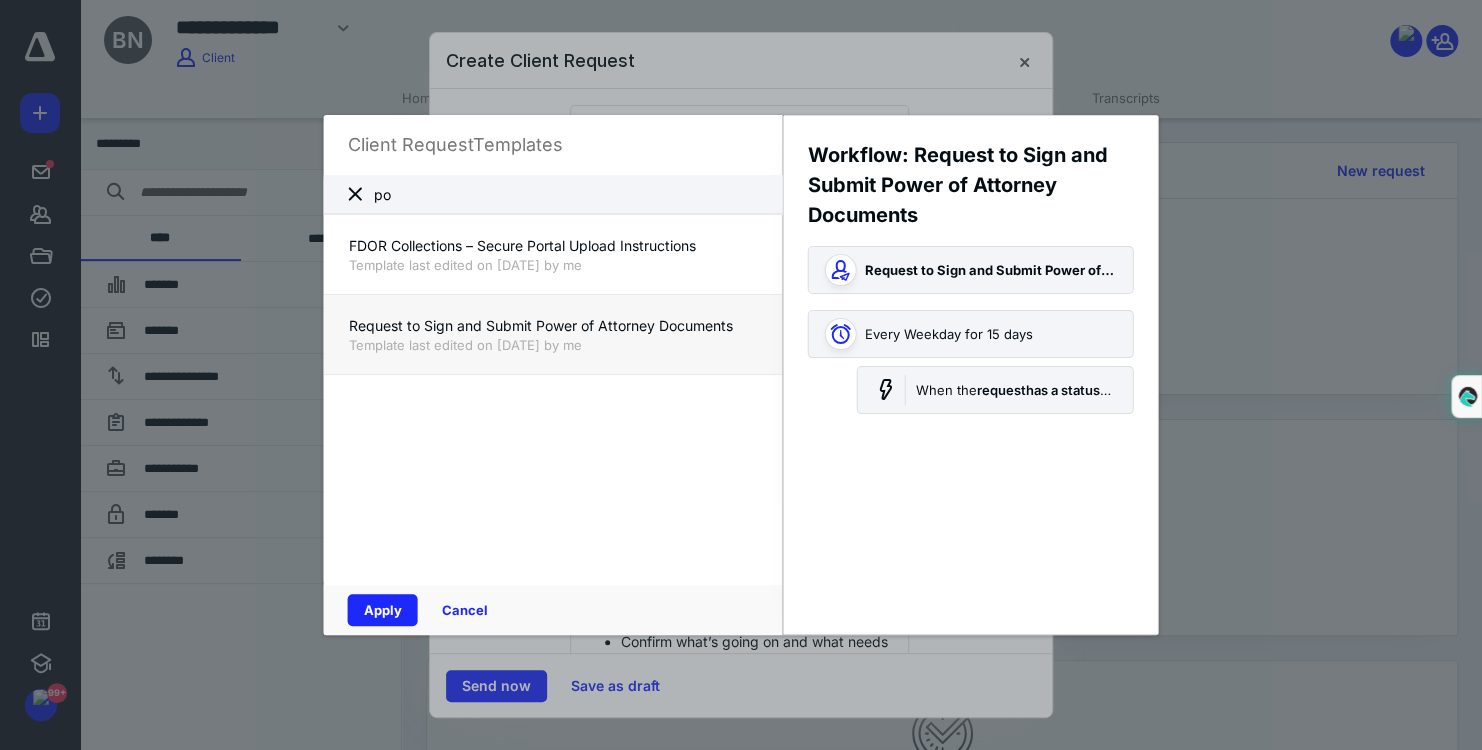 click on "Apply Cancel" at bounding box center [553, 610] 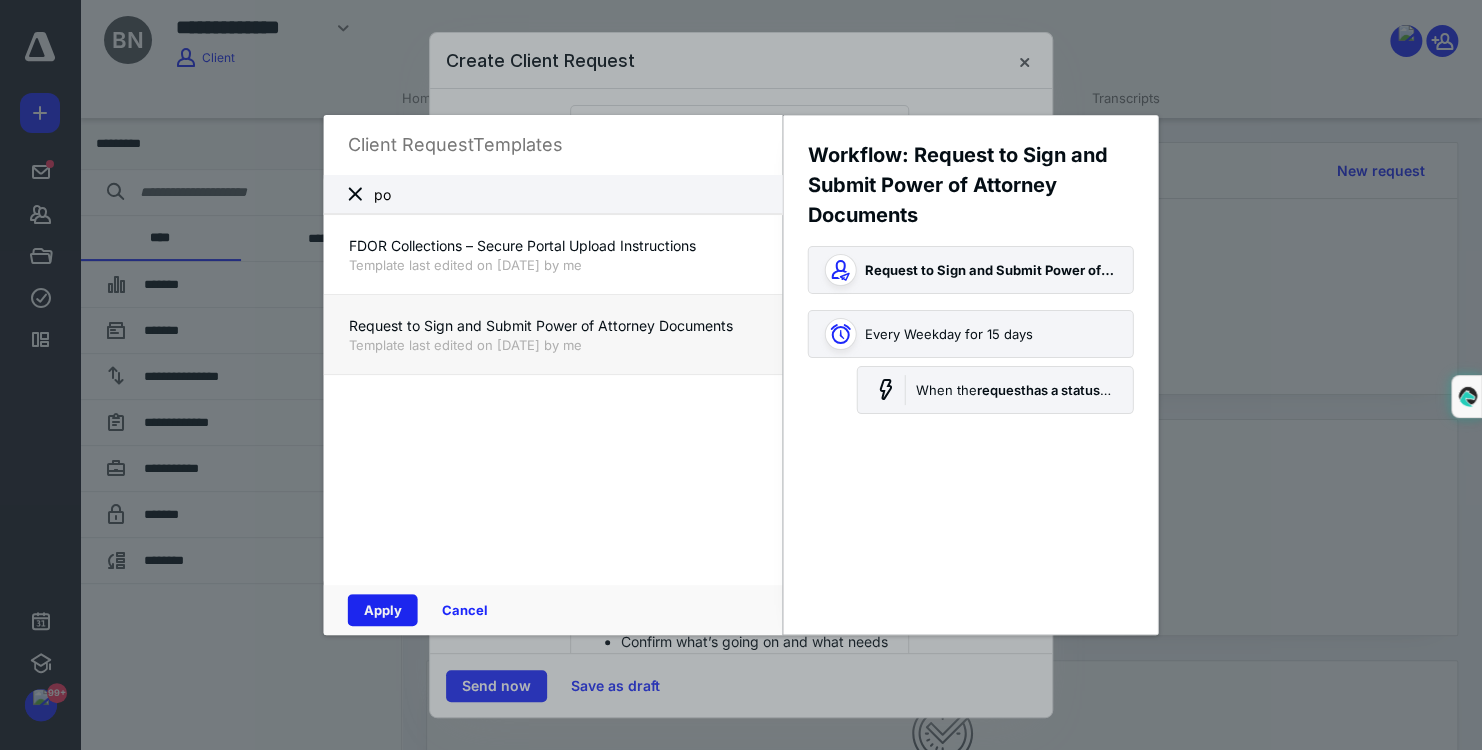 click on "Apply" at bounding box center (383, 610) 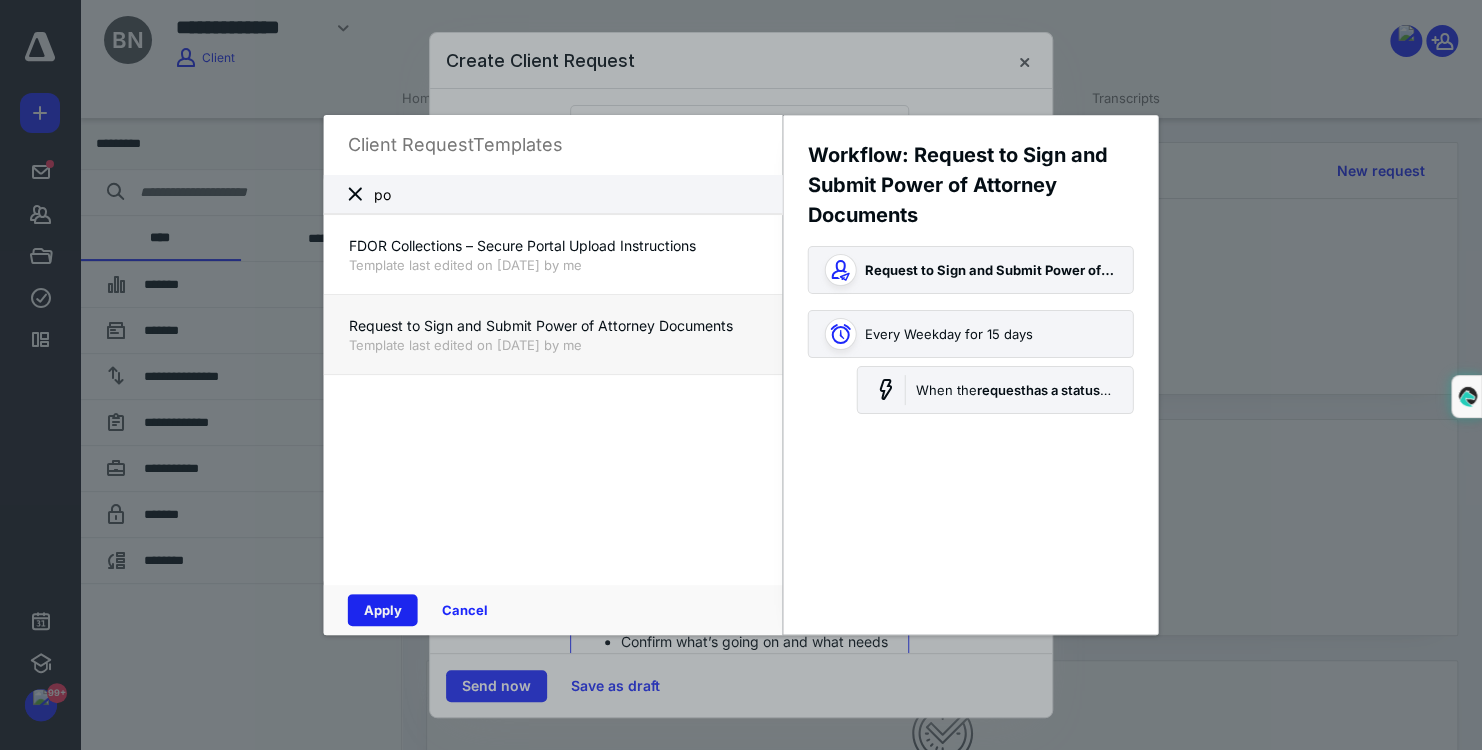 type 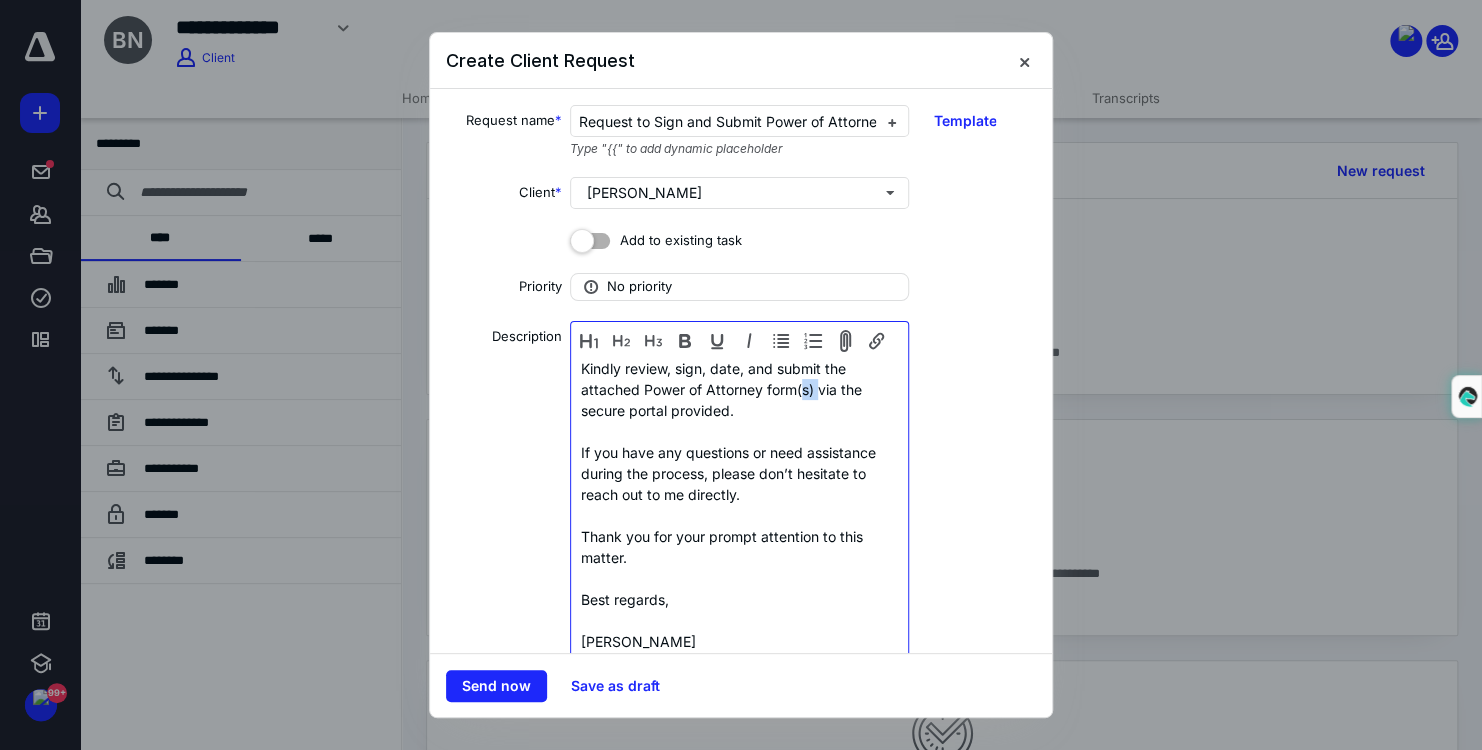 drag, startPoint x: 796, startPoint y: 389, endPoint x: 820, endPoint y: 396, distance: 25 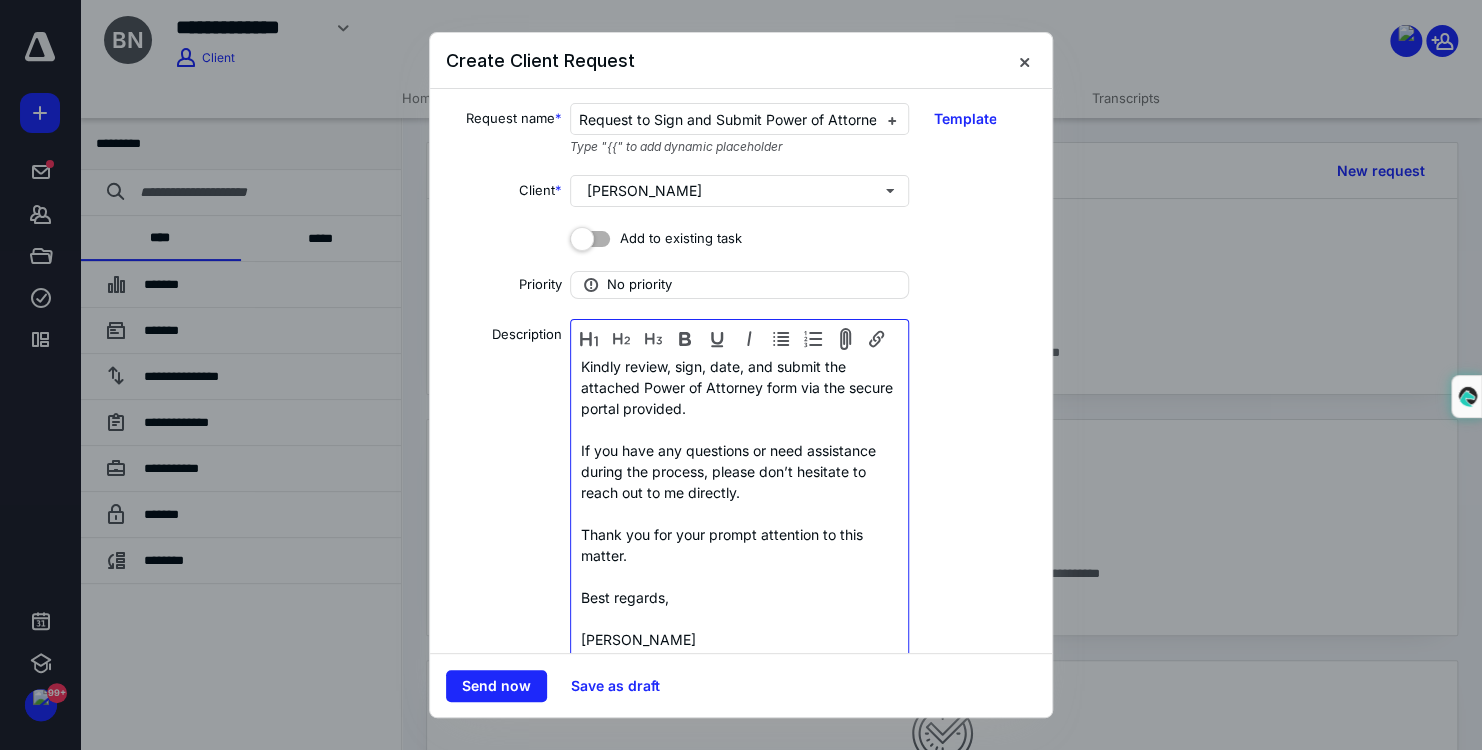 scroll, scrollTop: 0, scrollLeft: 0, axis: both 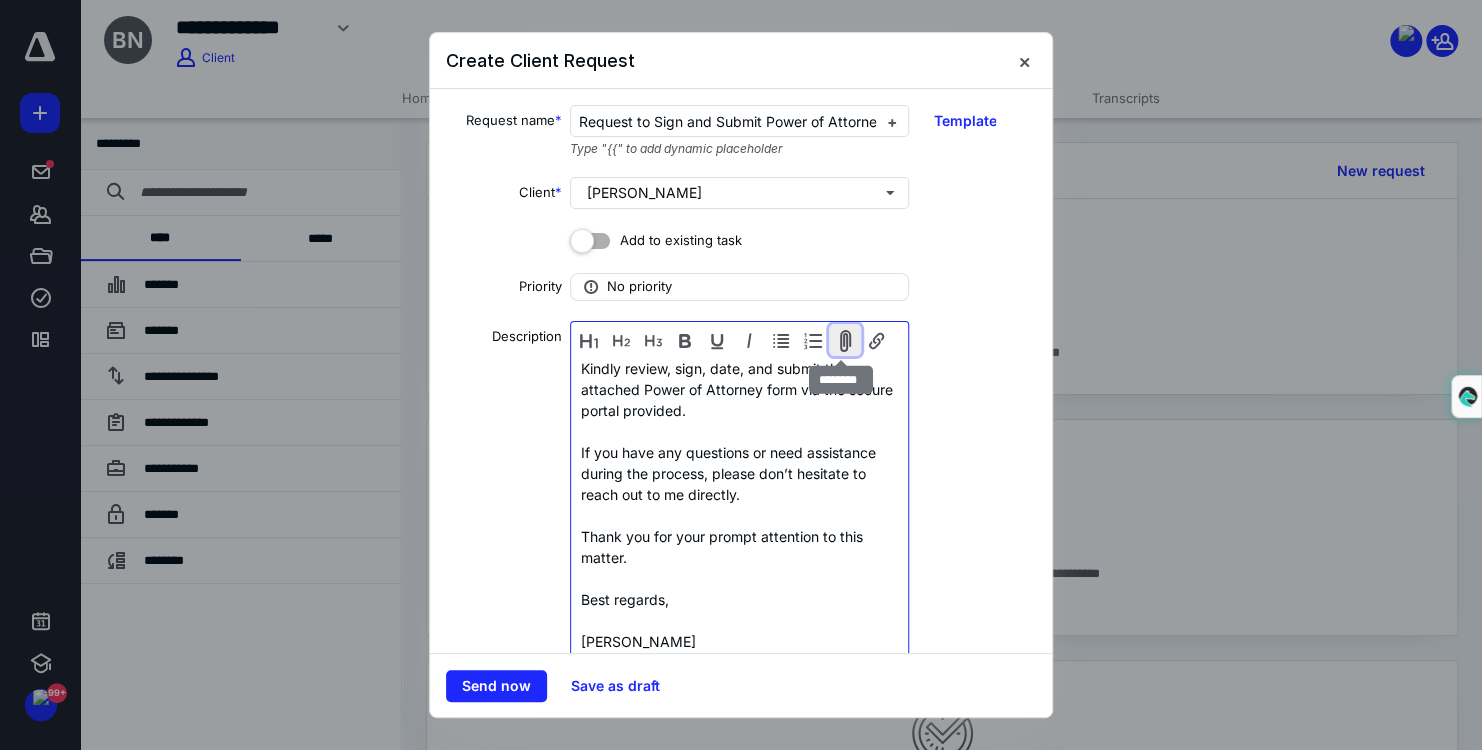 click at bounding box center [845, 340] 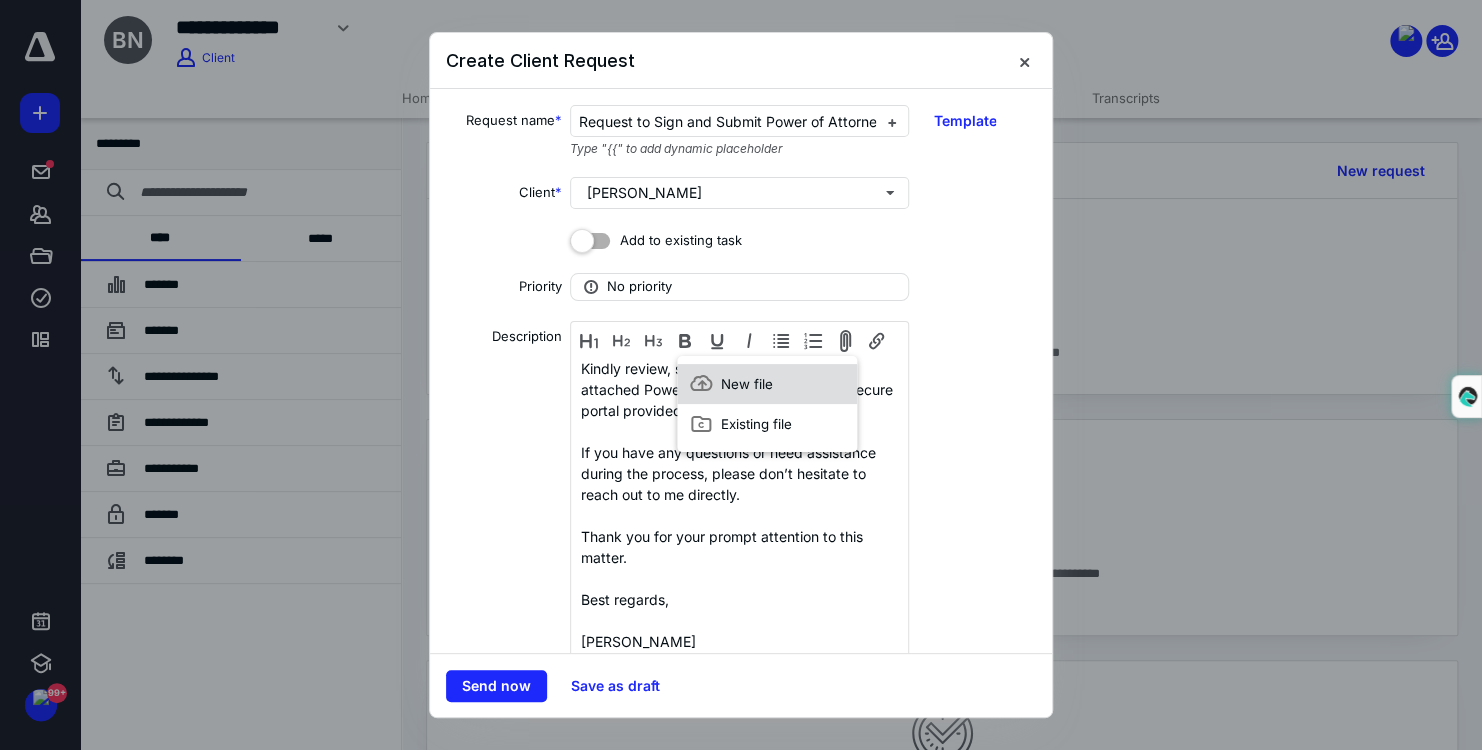 click on "New file" at bounding box center [747, 384] 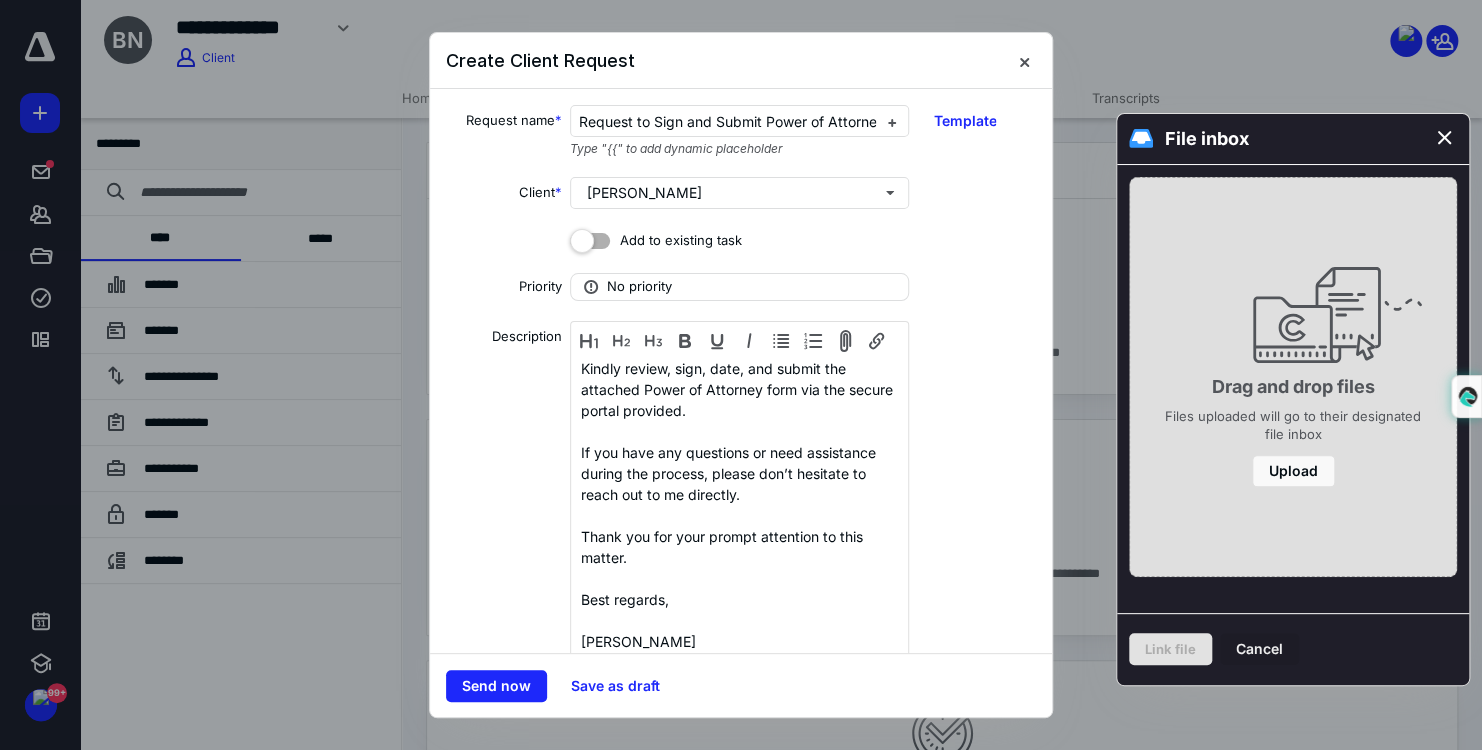 click on "Cancel" at bounding box center [1259, 649] 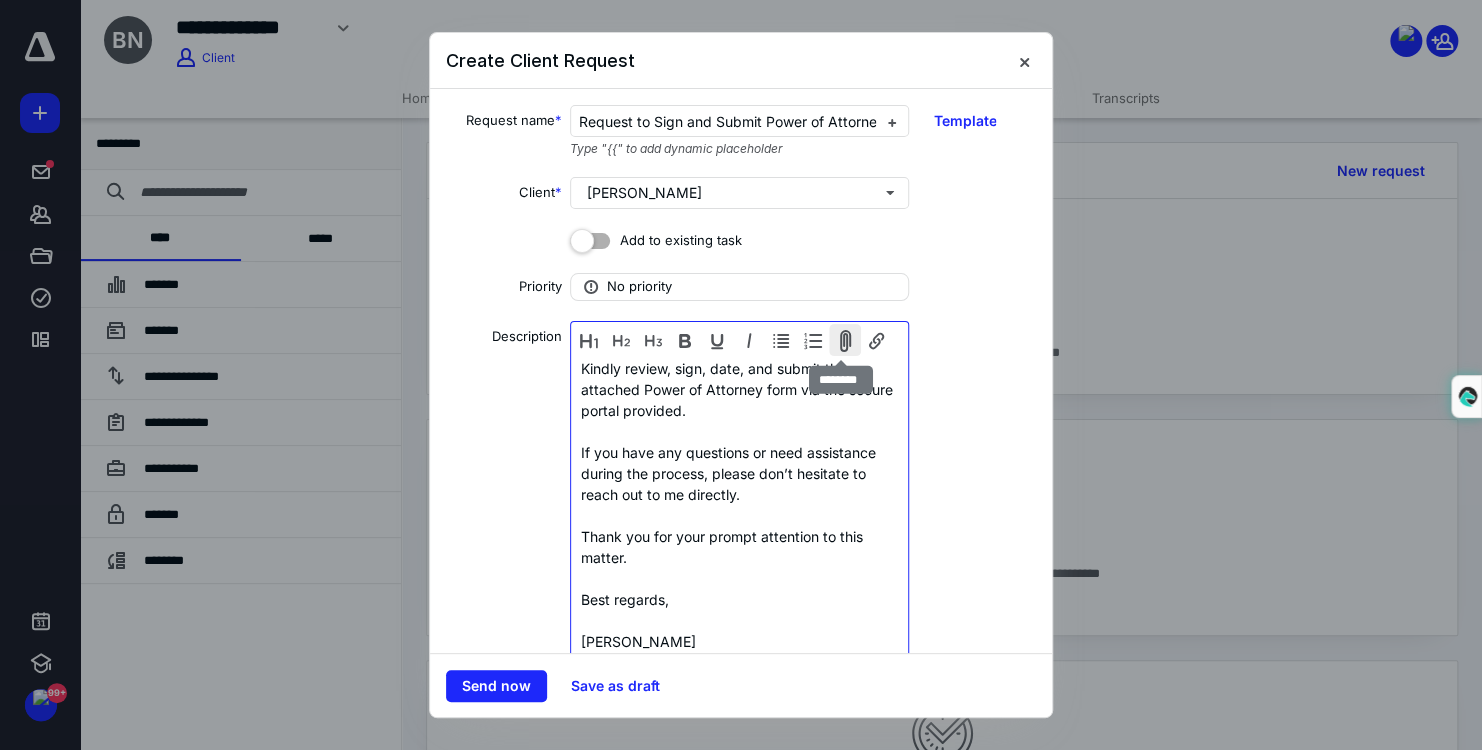 click at bounding box center (845, 340) 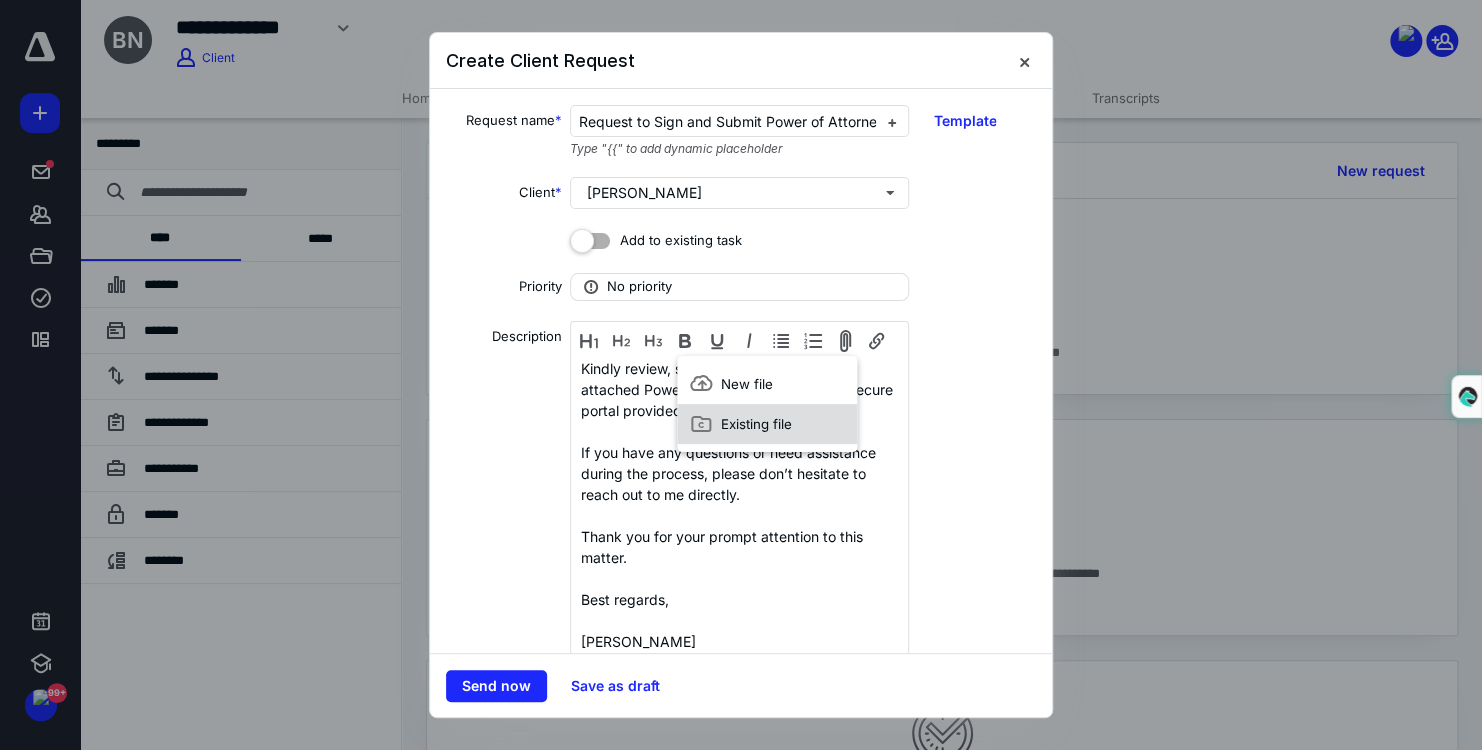 click on "Existing file" at bounding box center [756, 424] 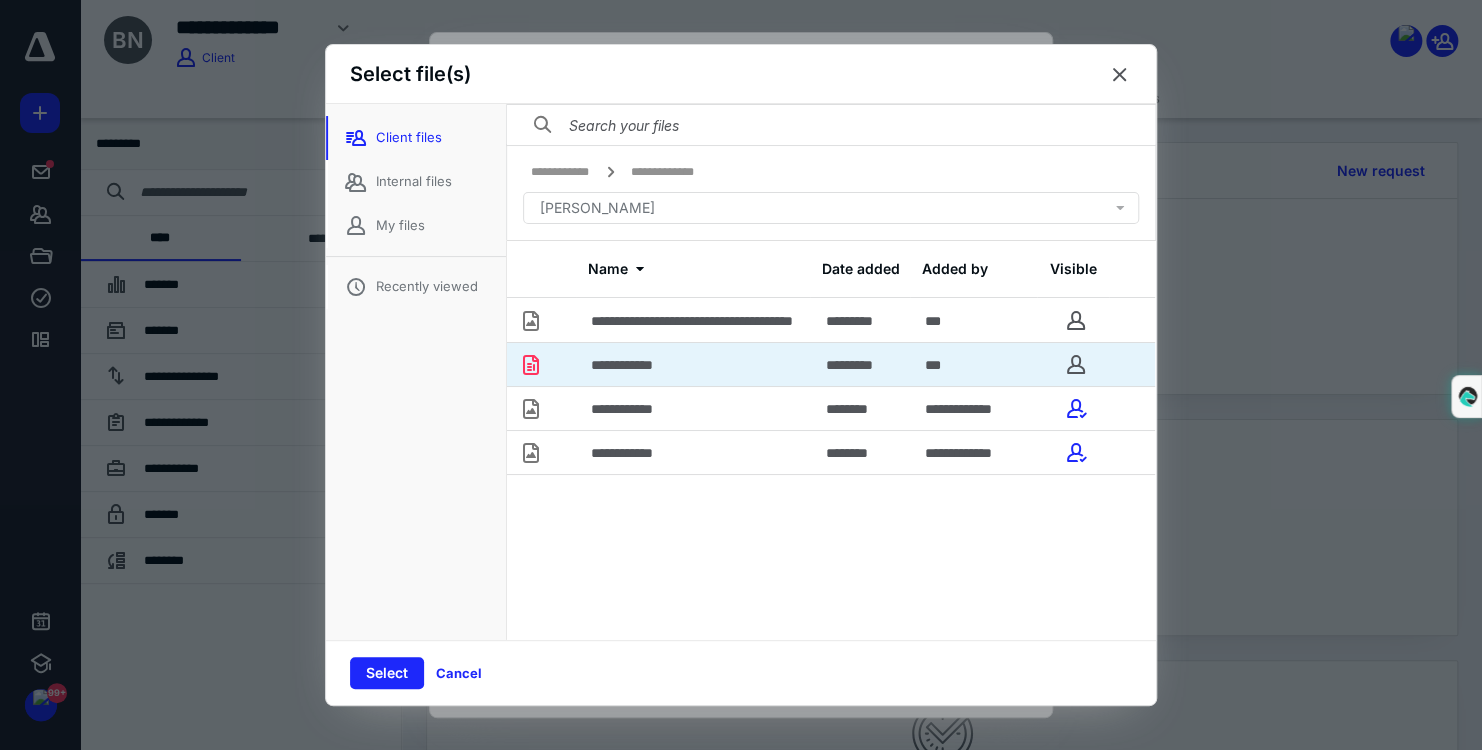 click on "**********" at bounding box center (696, 364) 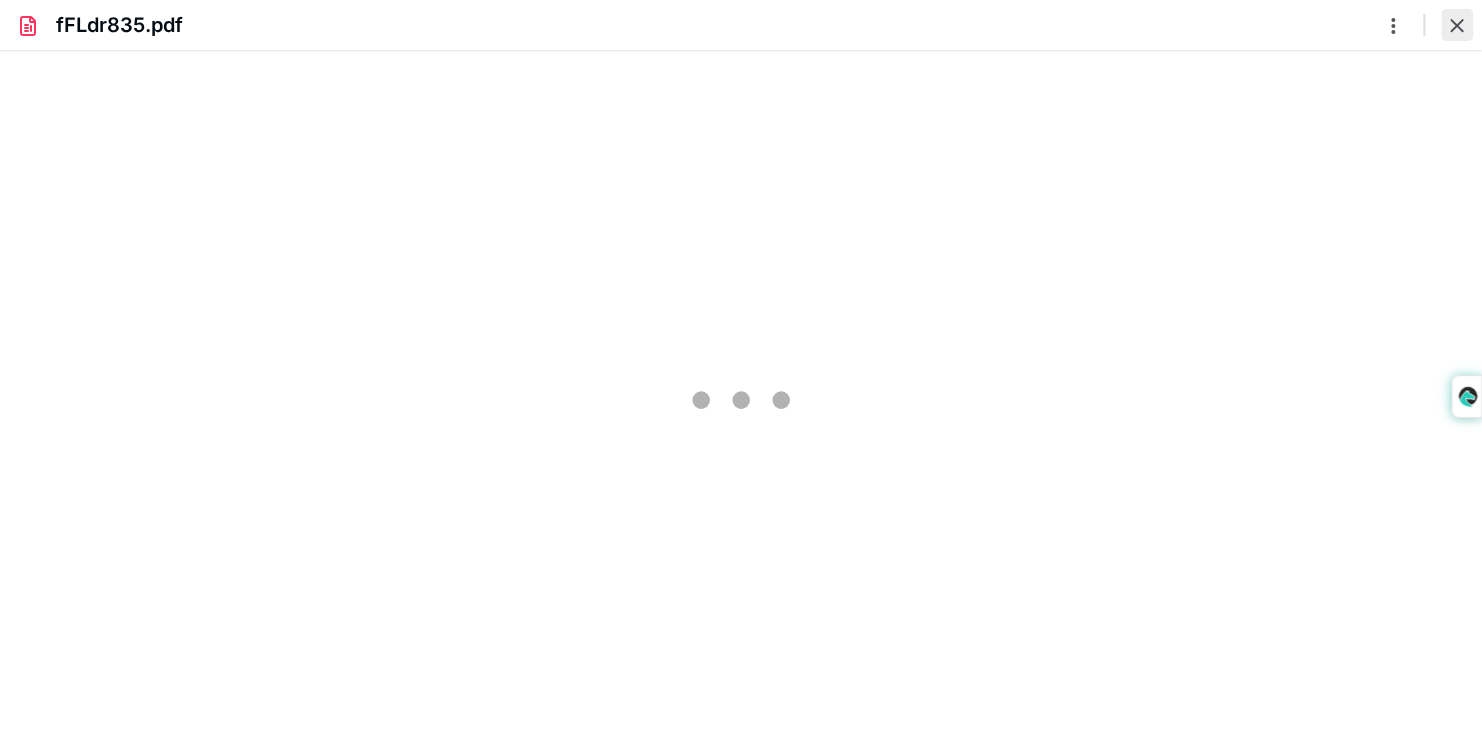 scroll, scrollTop: 0, scrollLeft: 0, axis: both 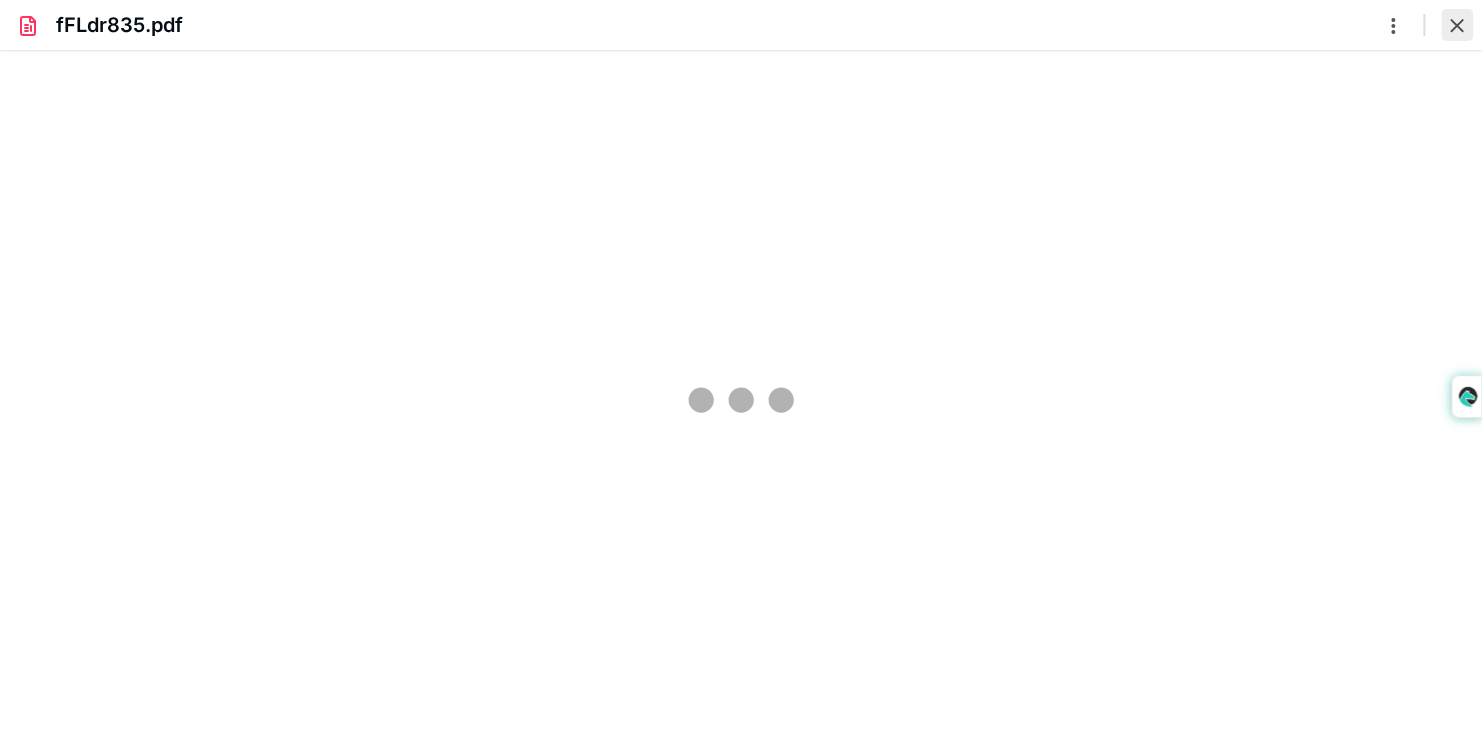 click at bounding box center (1457, 25) 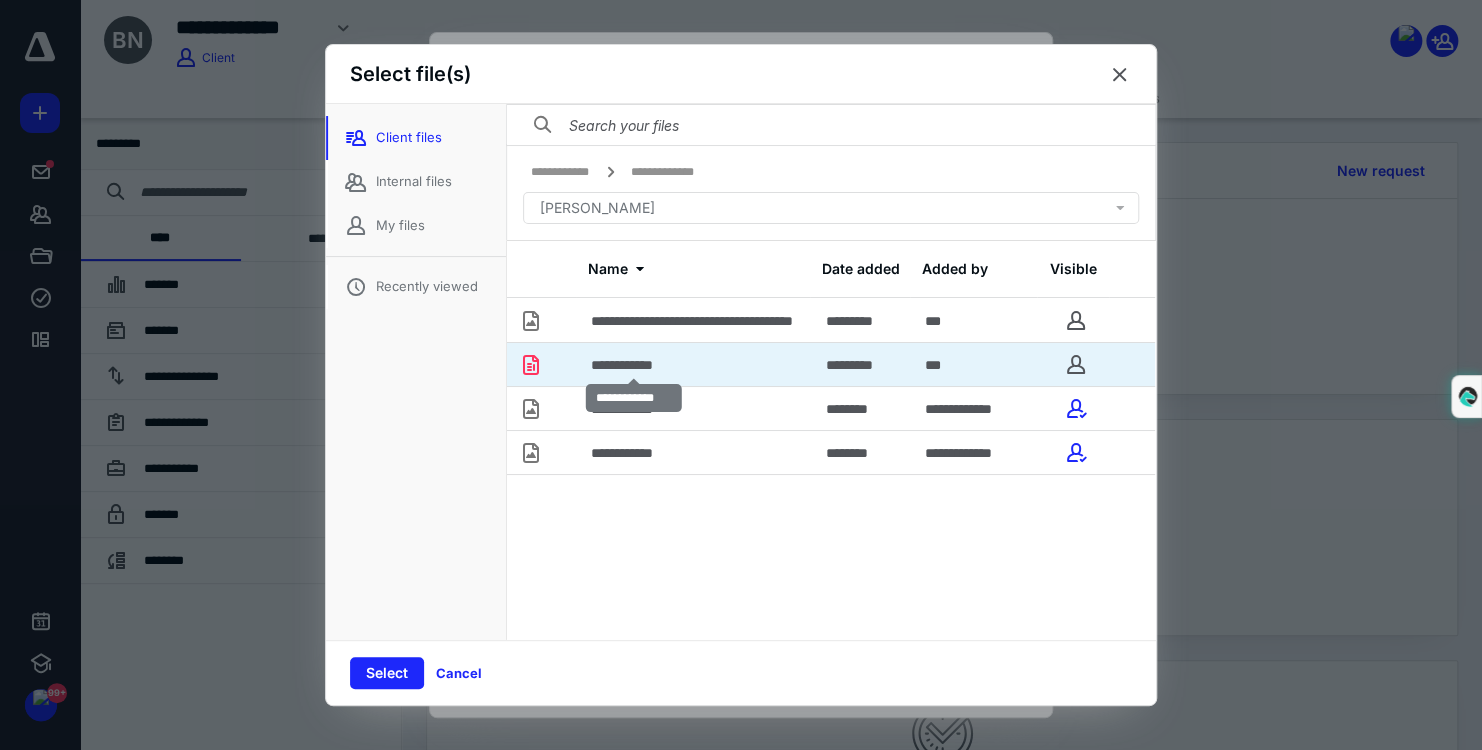 click on "**********" at bounding box center (634, 365) 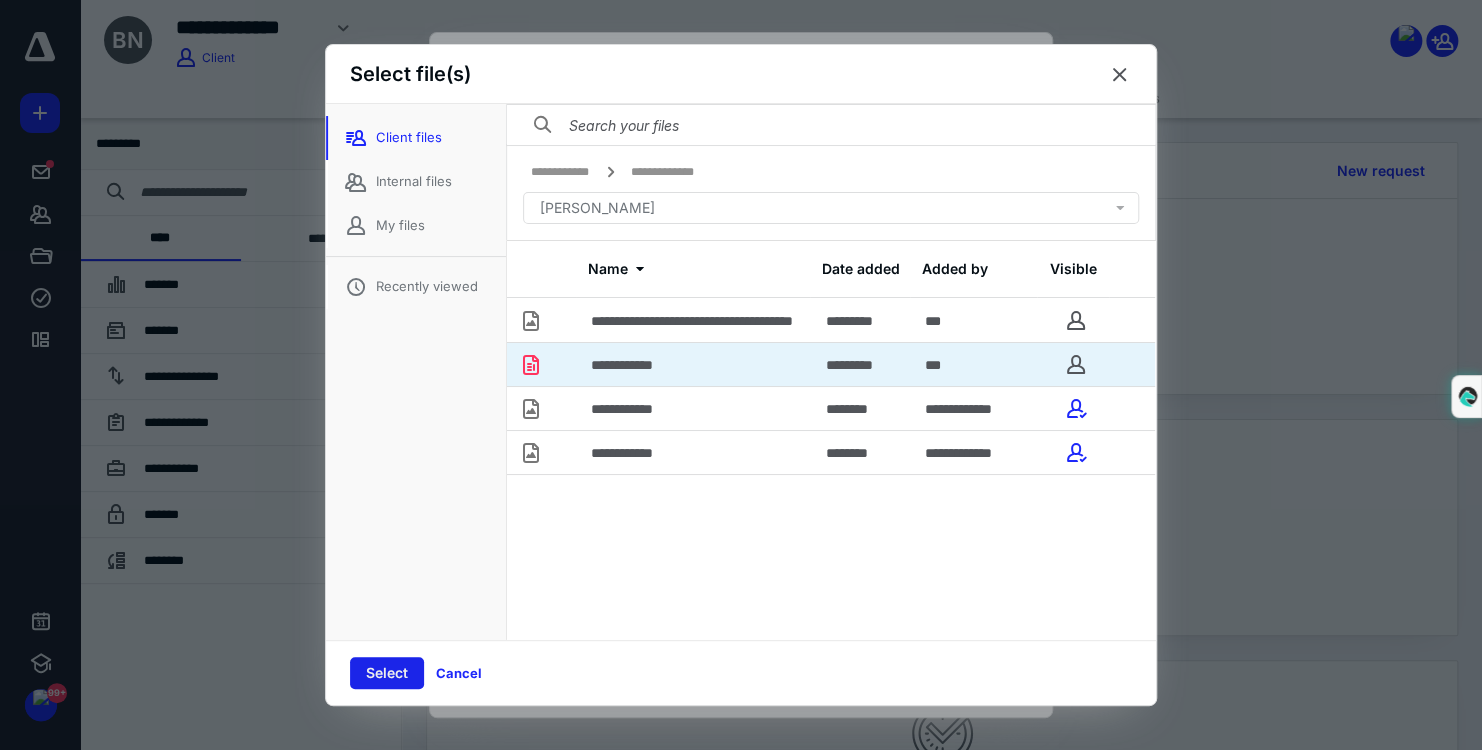 click on "Select" at bounding box center [387, 673] 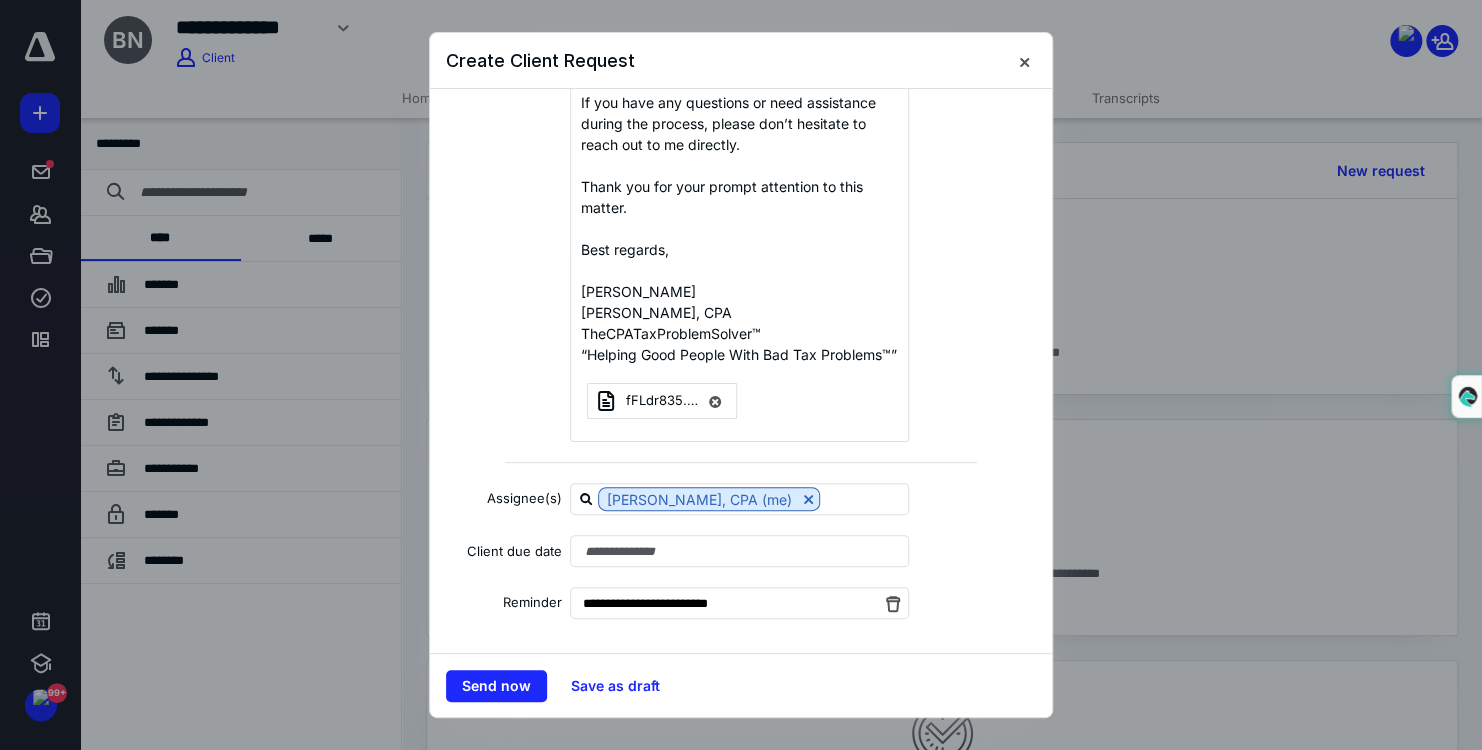 scroll, scrollTop: 400, scrollLeft: 0, axis: vertical 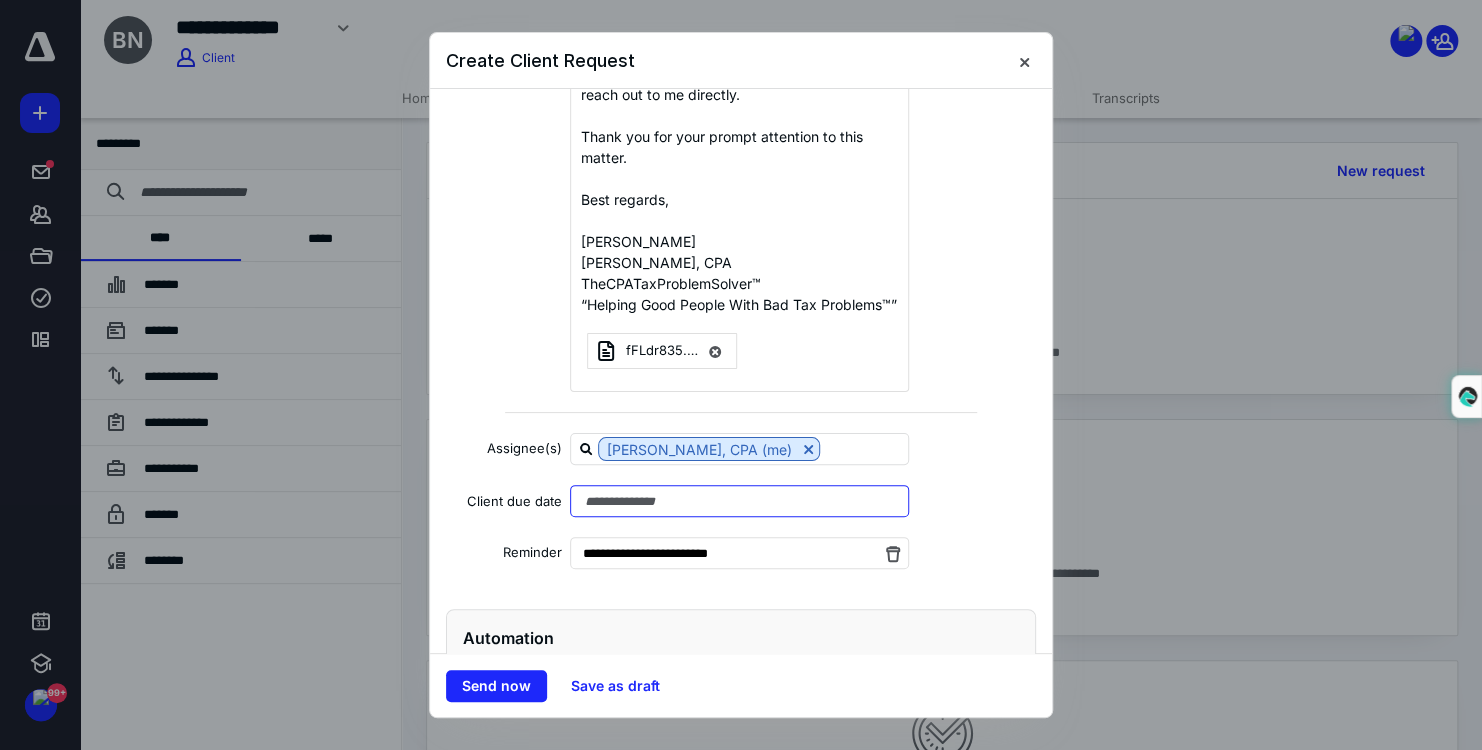 click at bounding box center (739, 501) 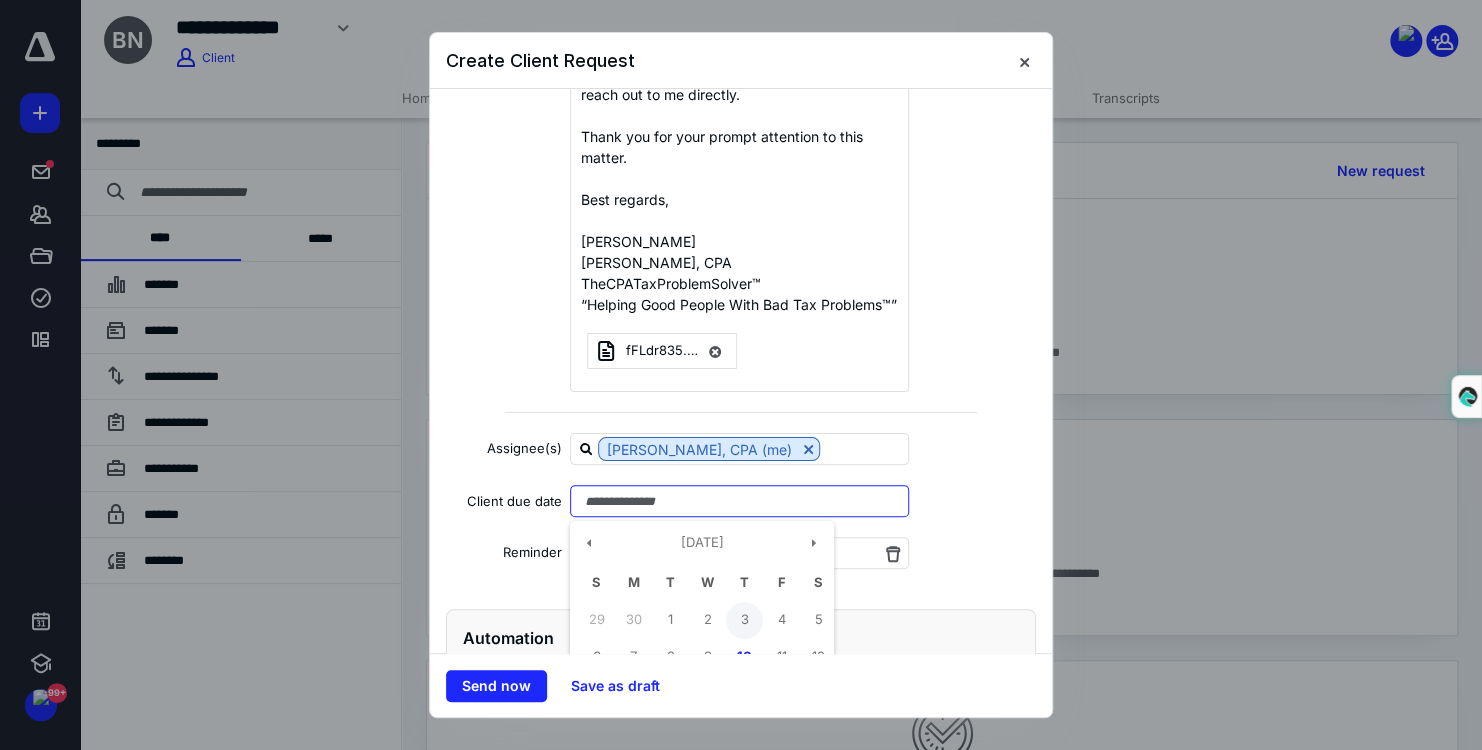 scroll, scrollTop: 500, scrollLeft: 0, axis: vertical 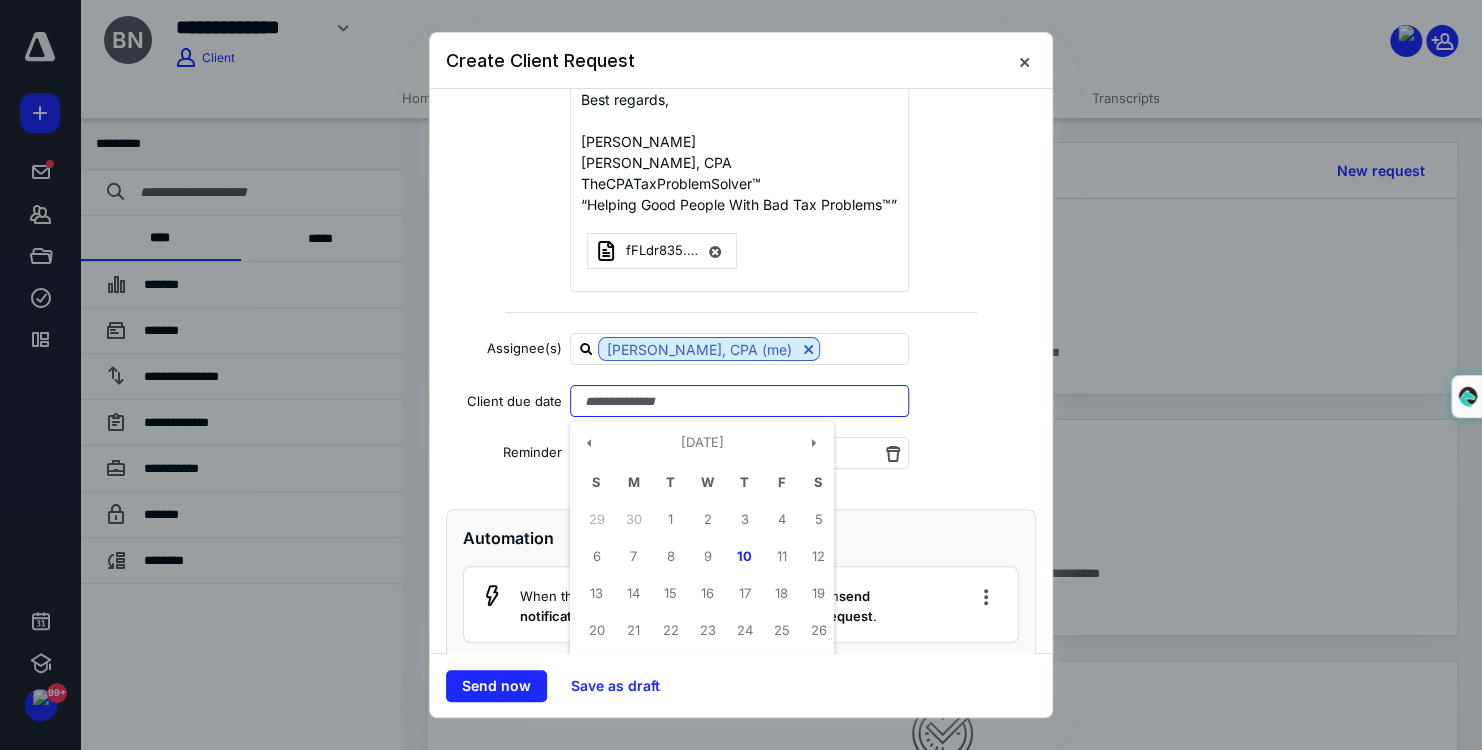 click on "10" at bounding box center (744, 557) 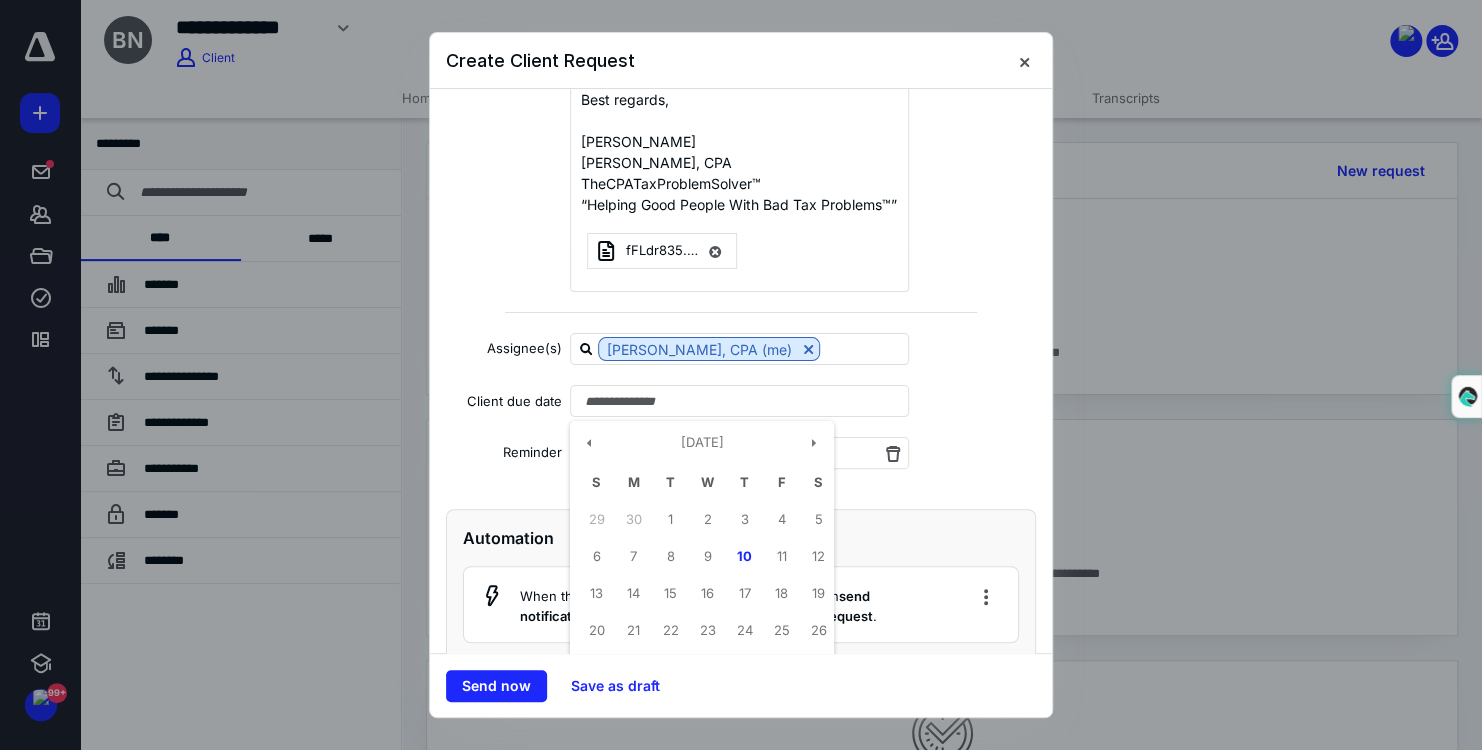 type on "**********" 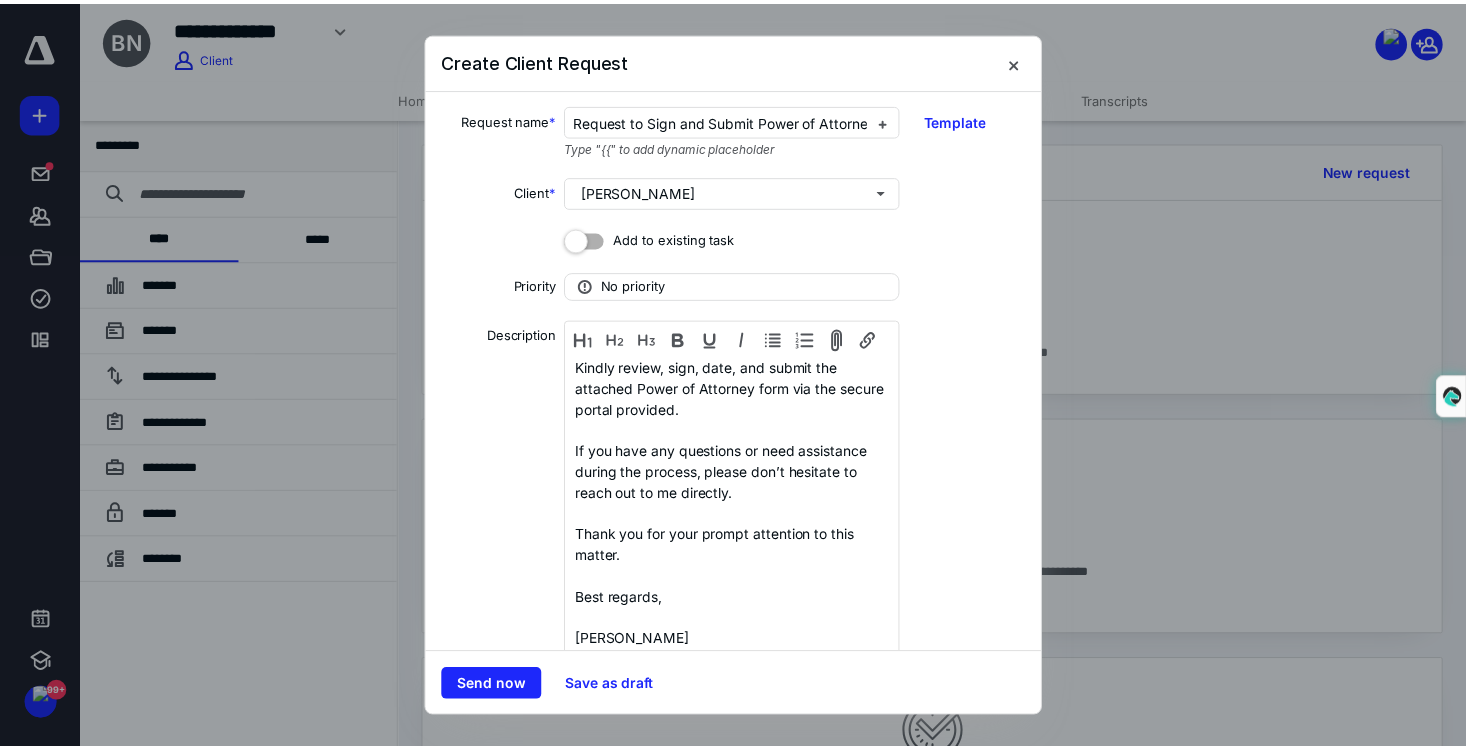 scroll, scrollTop: 0, scrollLeft: 0, axis: both 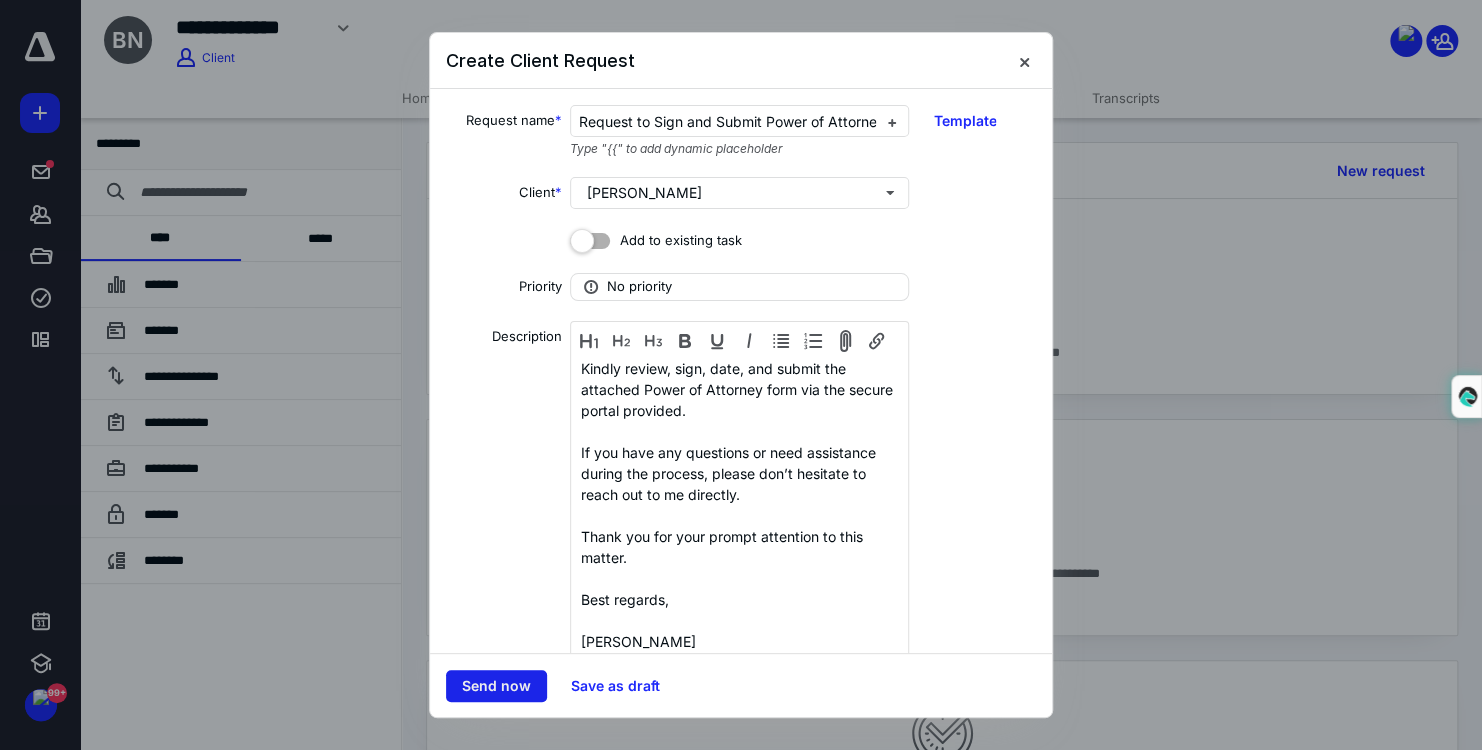 click on "Send now" at bounding box center (496, 686) 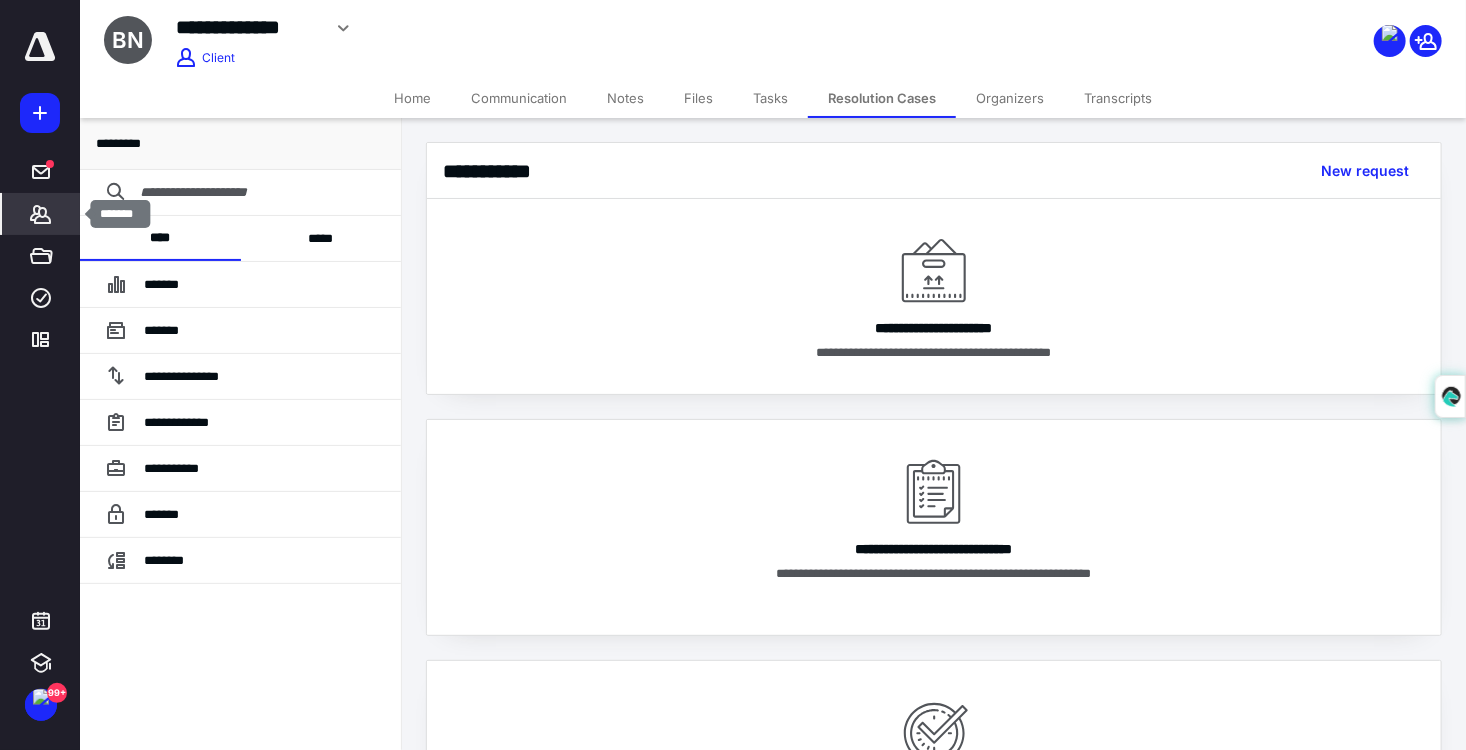 click 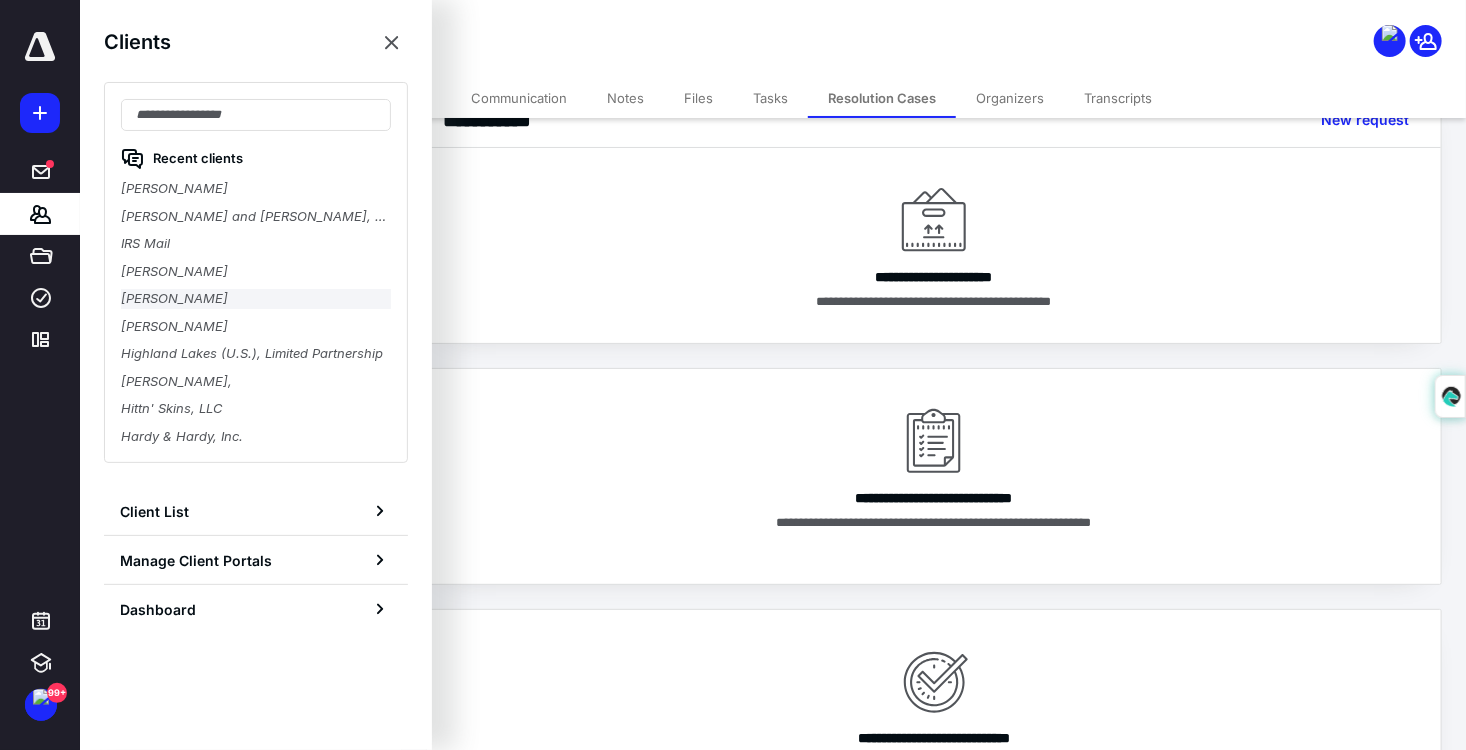 scroll, scrollTop: 100, scrollLeft: 0, axis: vertical 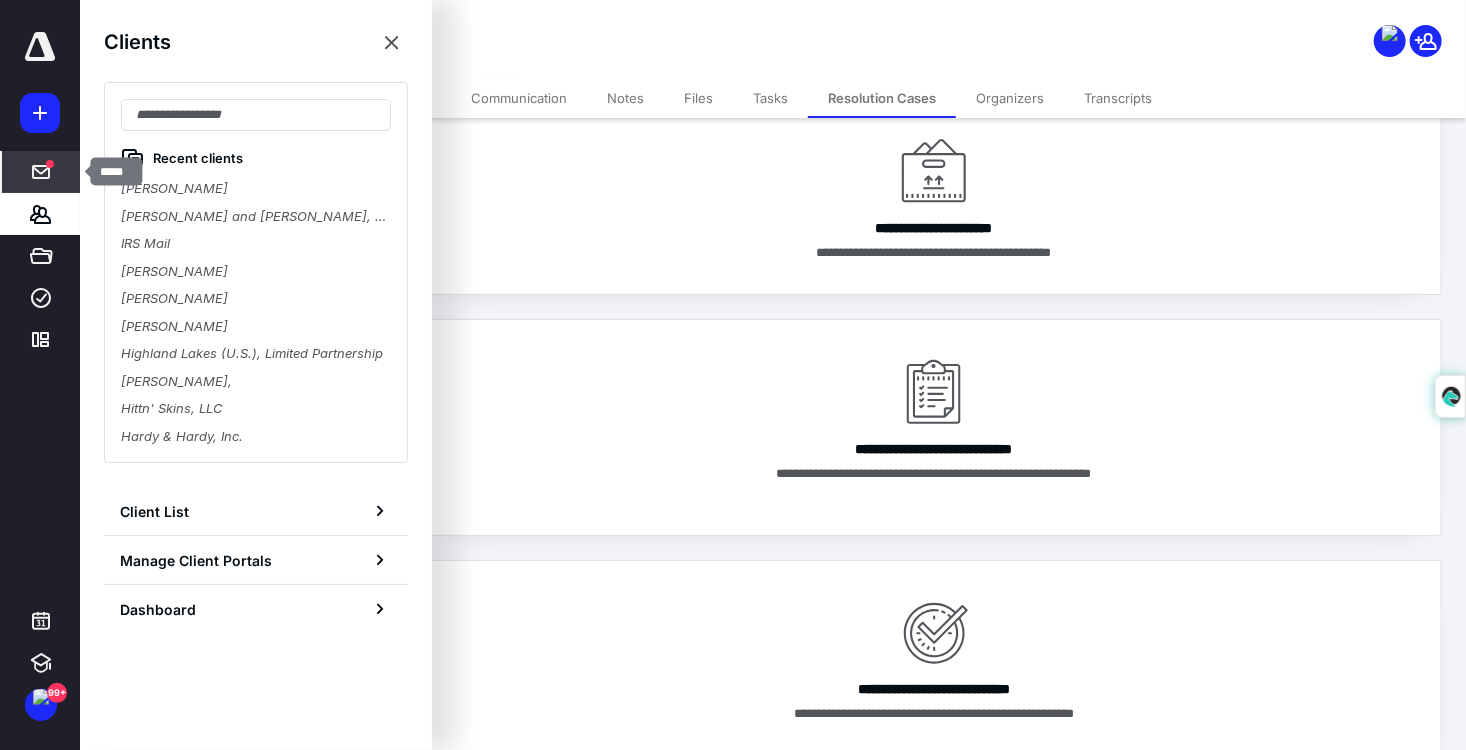click at bounding box center (41, 172) 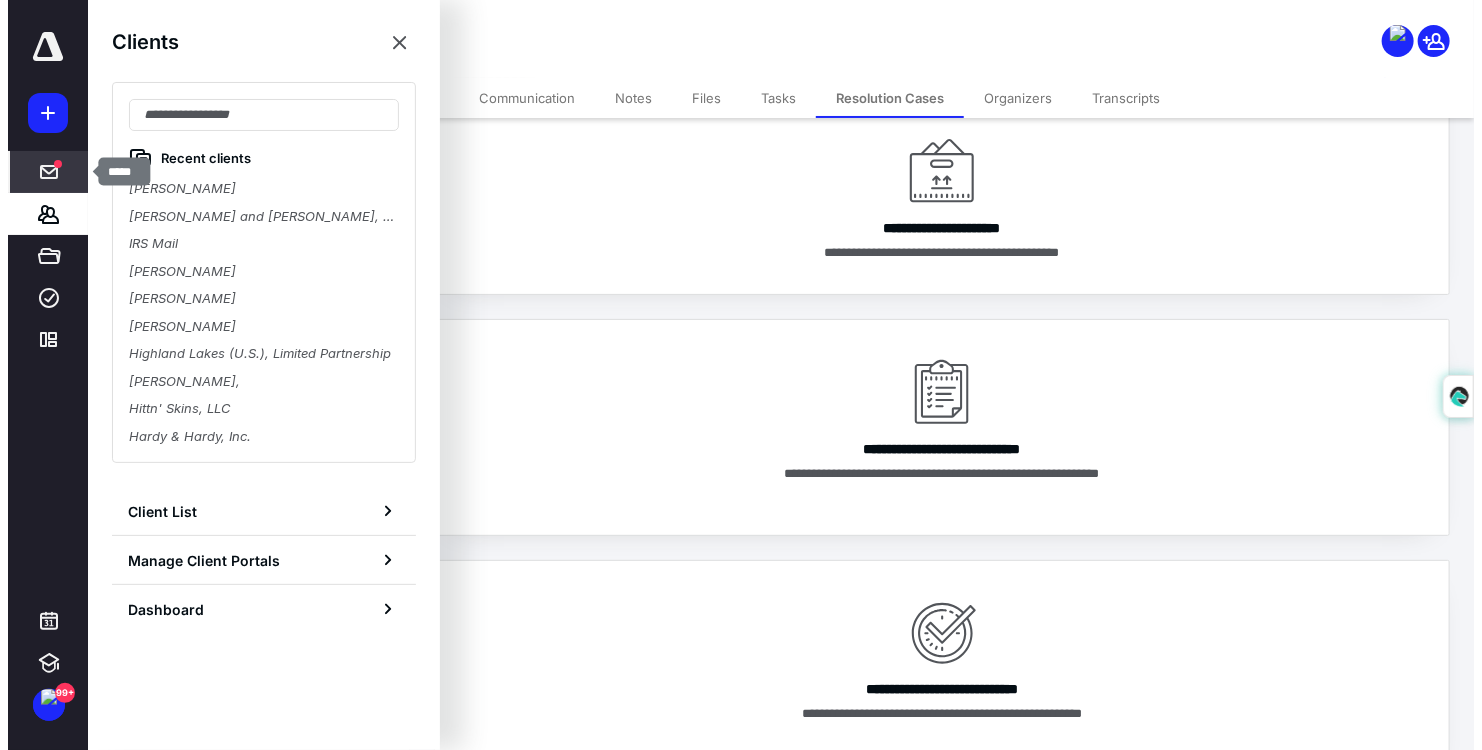 scroll, scrollTop: 0, scrollLeft: 0, axis: both 